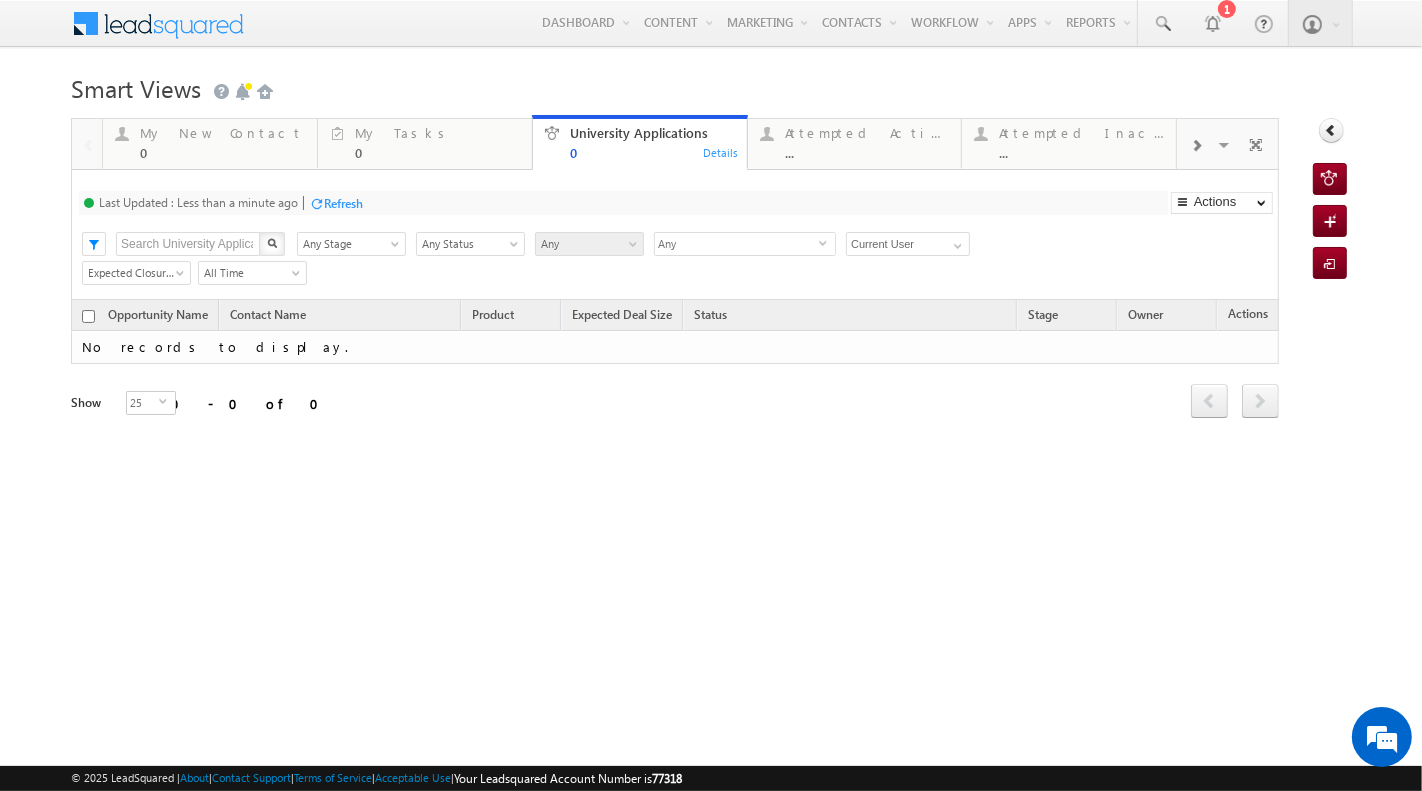 scroll, scrollTop: 0, scrollLeft: 0, axis: both 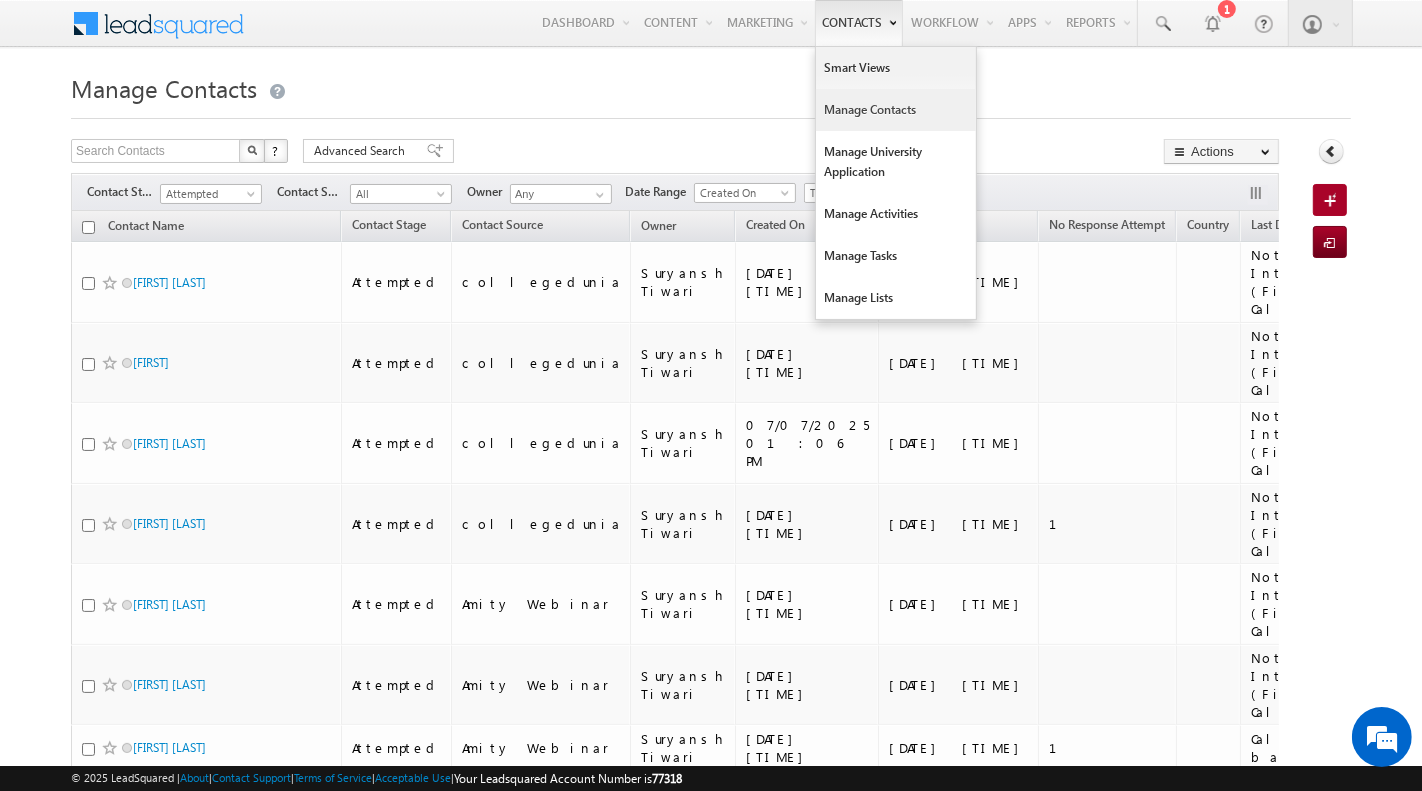 click on "Manage Contacts" at bounding box center [896, 110] 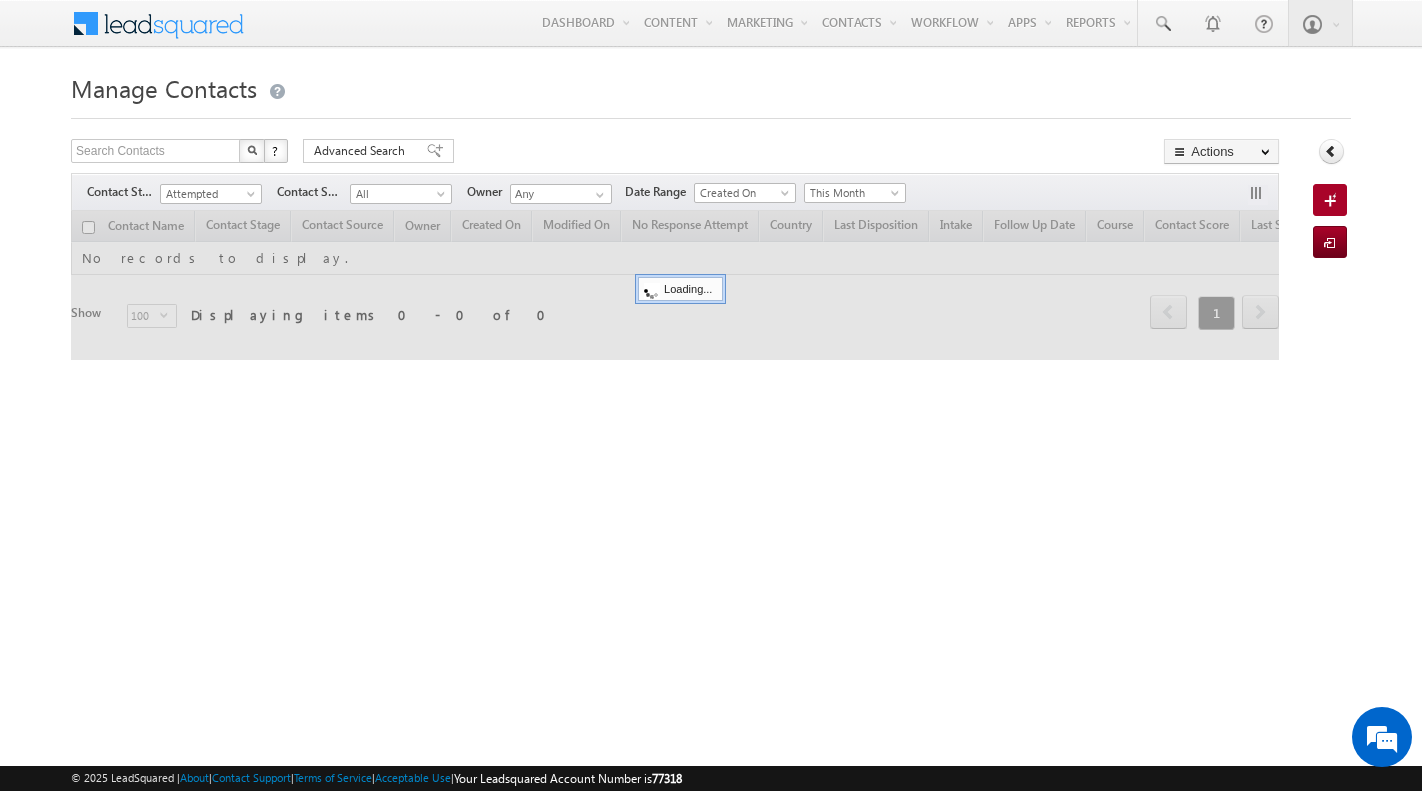 scroll, scrollTop: 0, scrollLeft: 0, axis: both 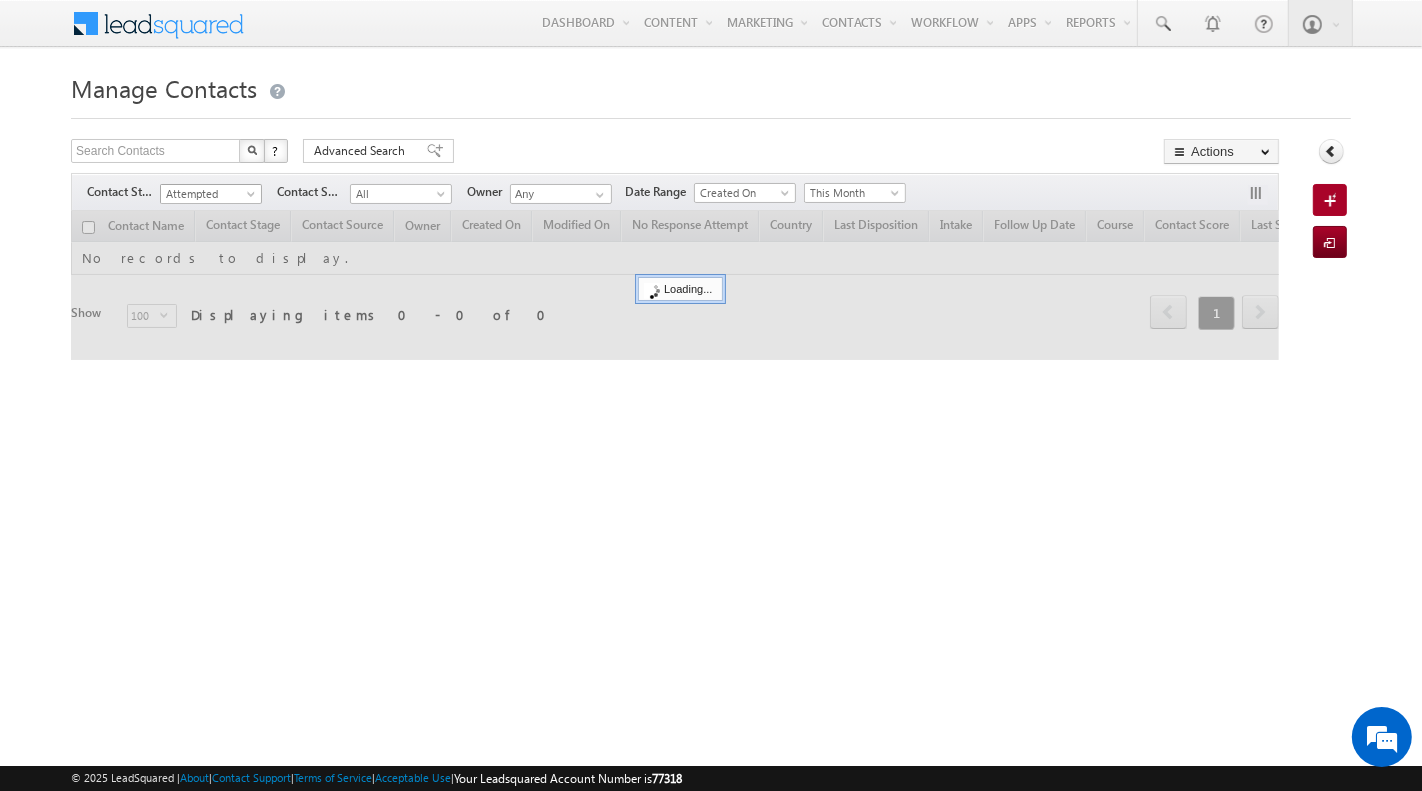 click on "Attempted" at bounding box center [208, 194] 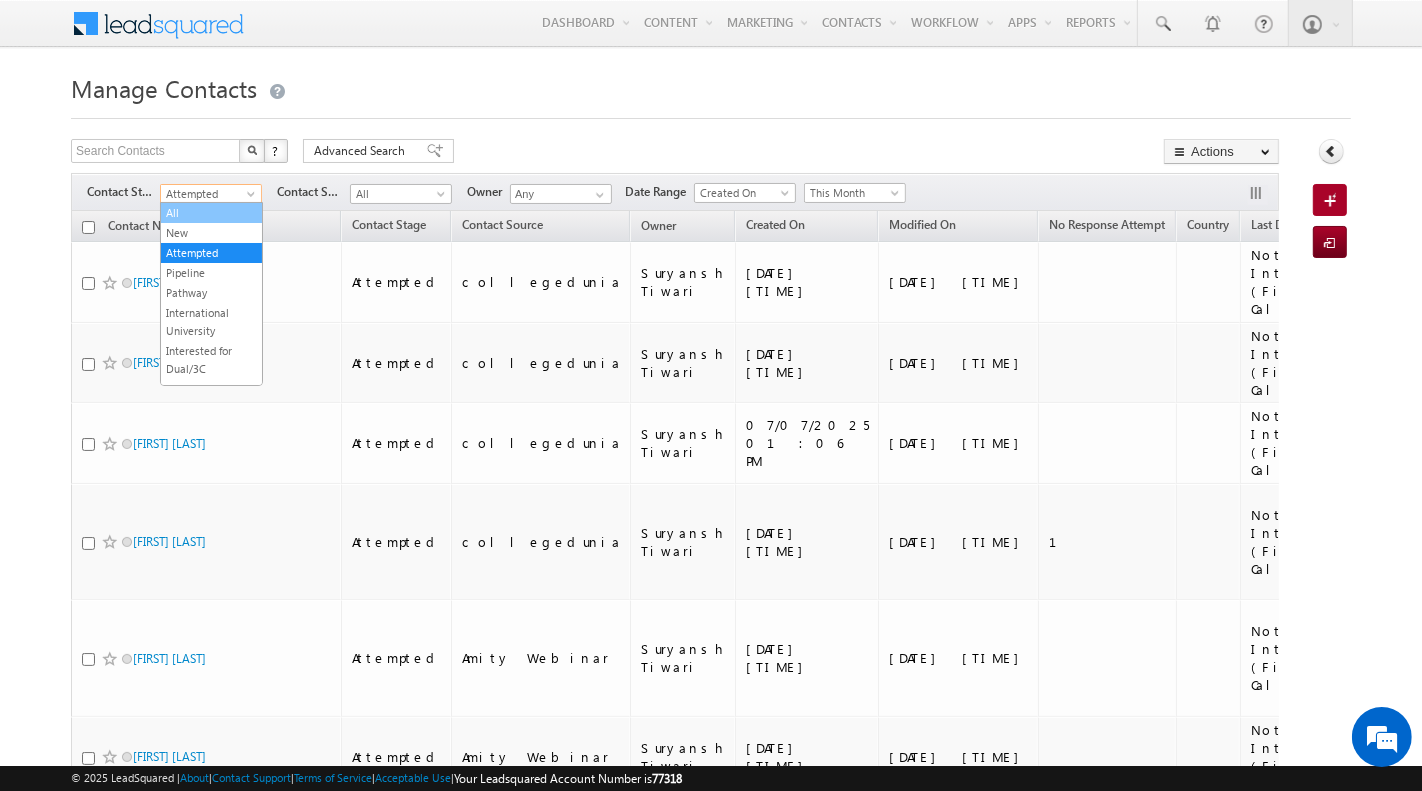 click on "All" at bounding box center [211, 213] 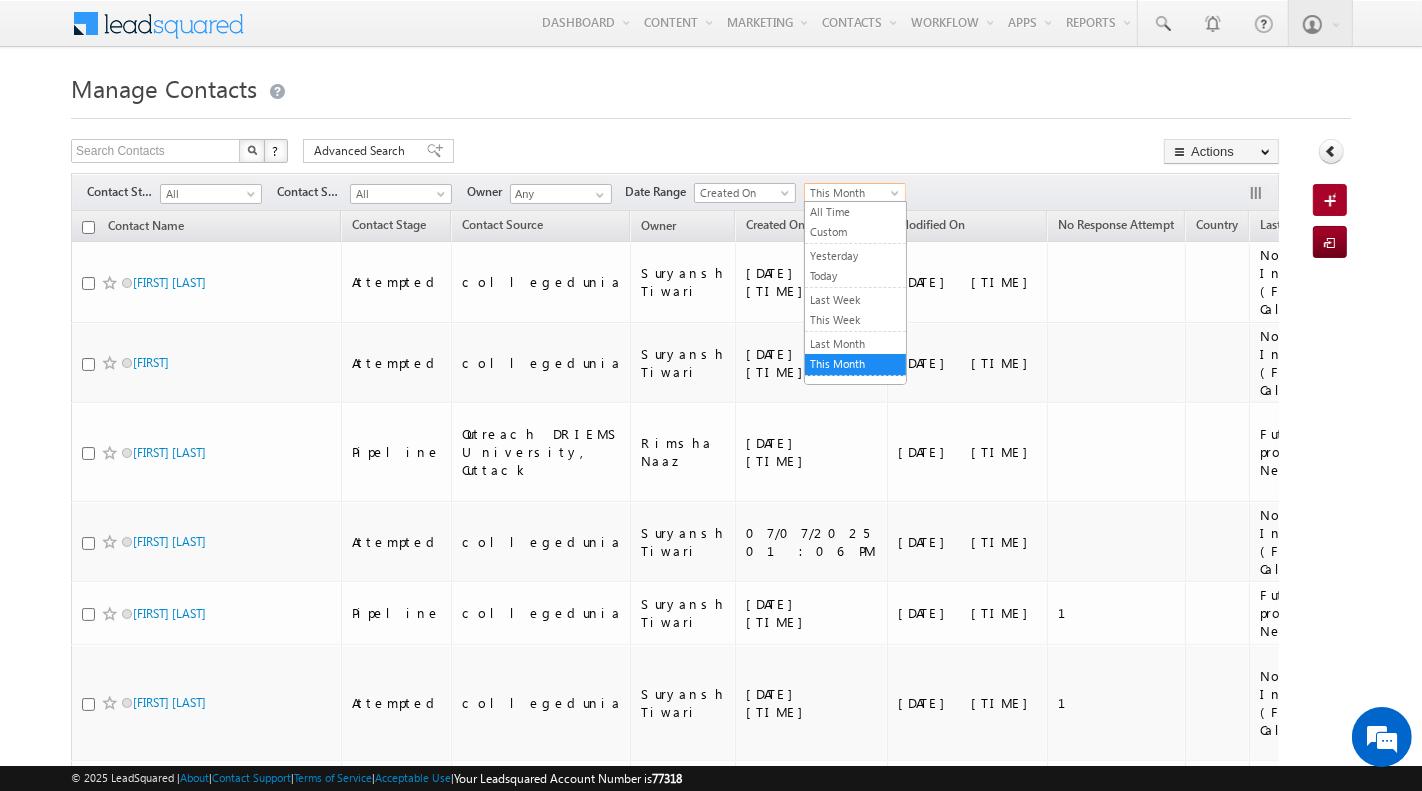 click on "This Month" at bounding box center (852, 193) 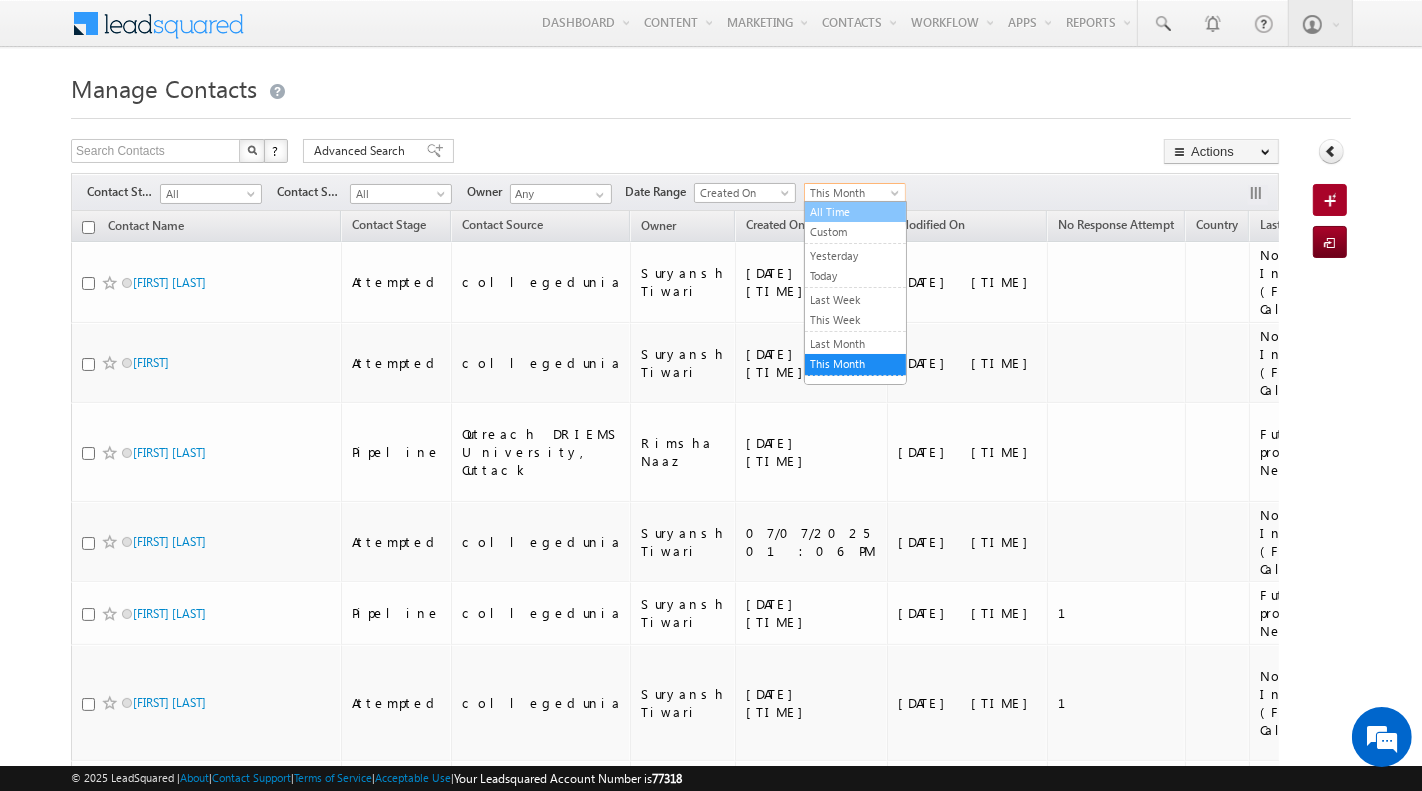 click on "All Time" at bounding box center [855, 212] 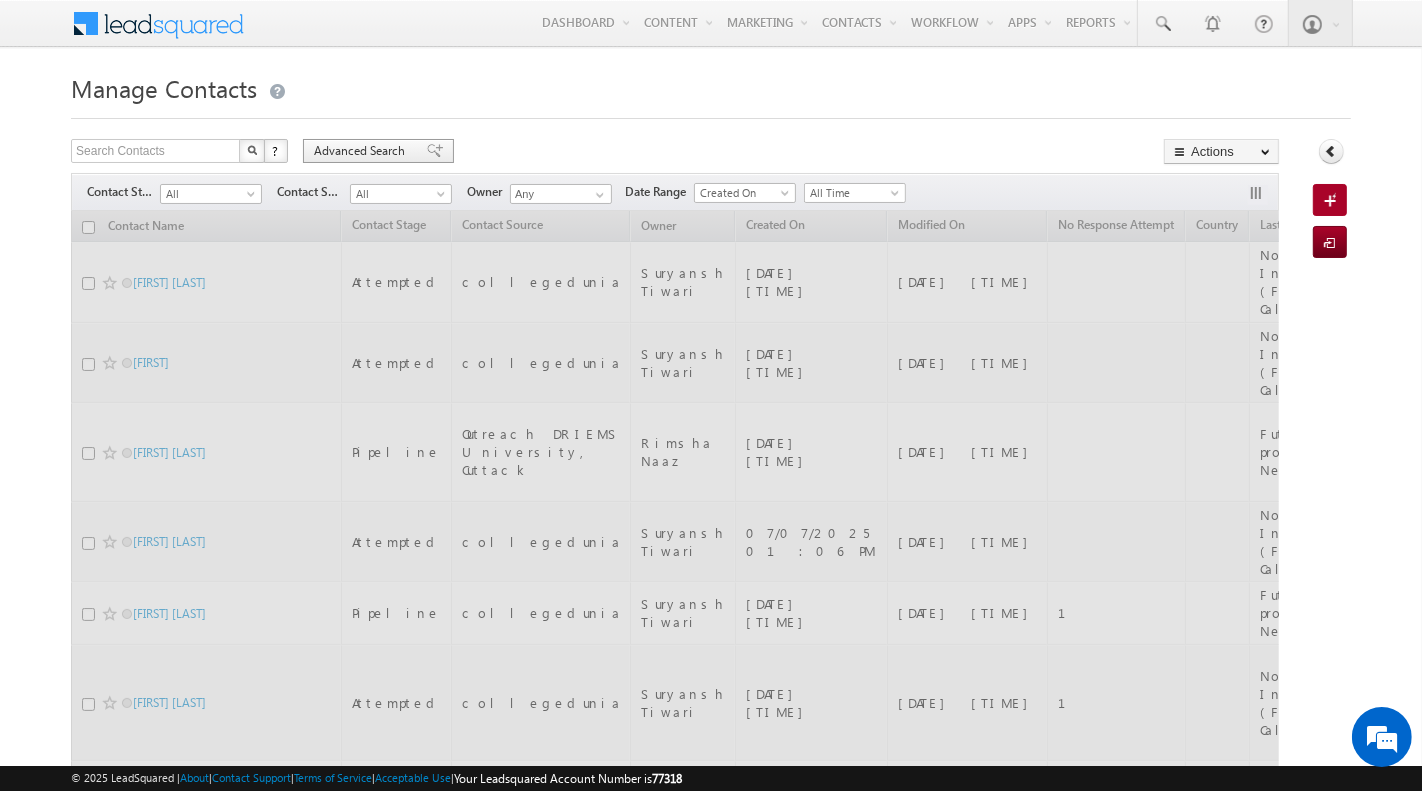 click on "Advanced Search" at bounding box center [378, 151] 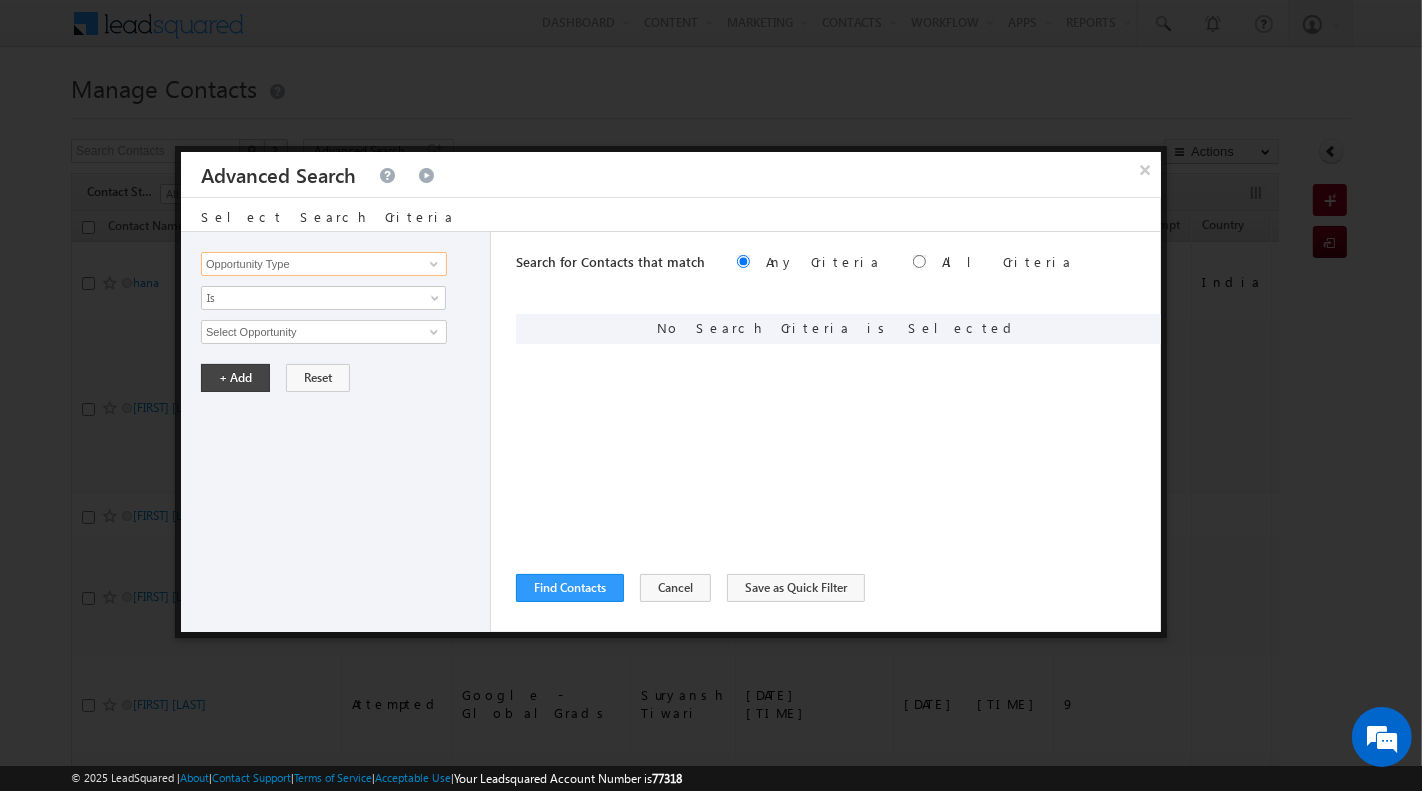 click on "Opportunity Type" at bounding box center [324, 264] 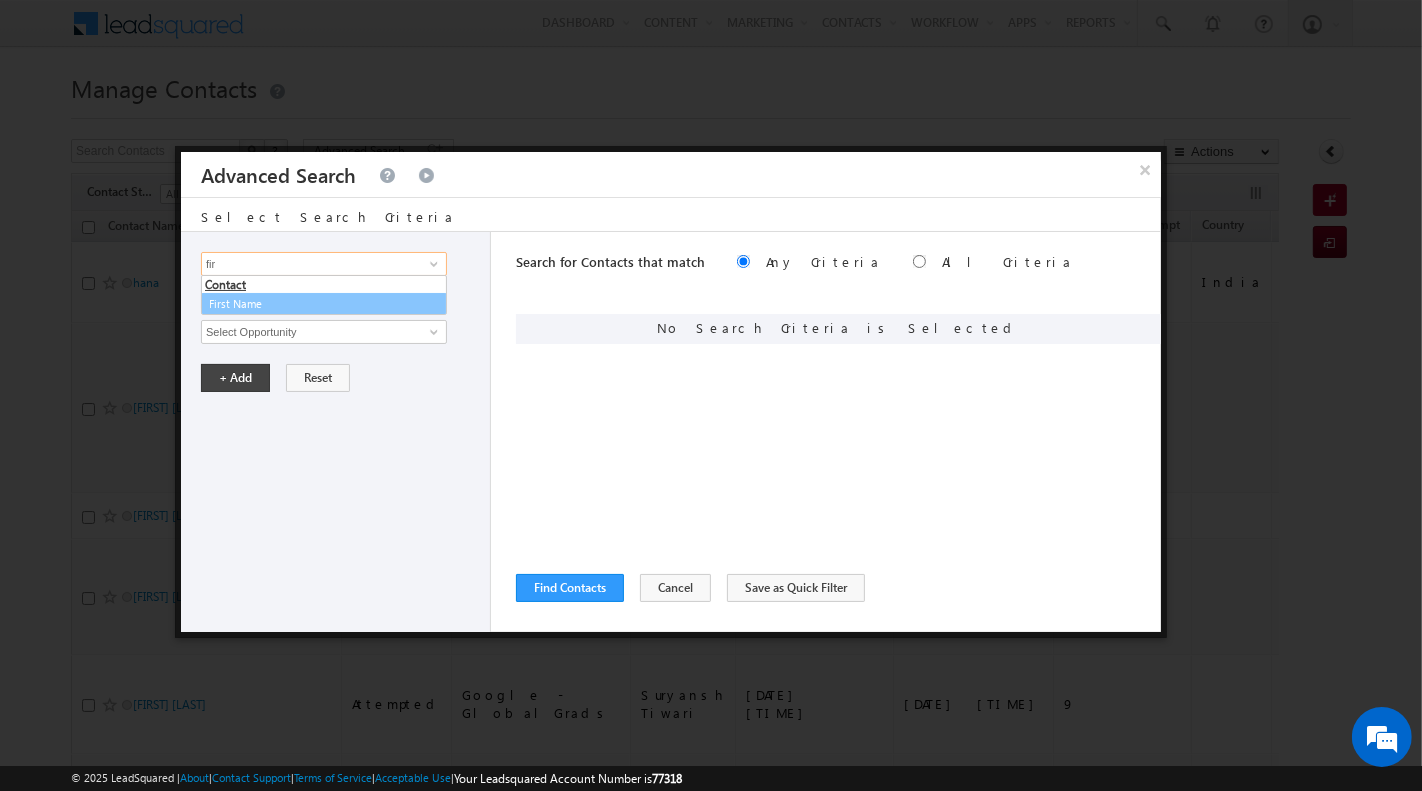 type on "fir" 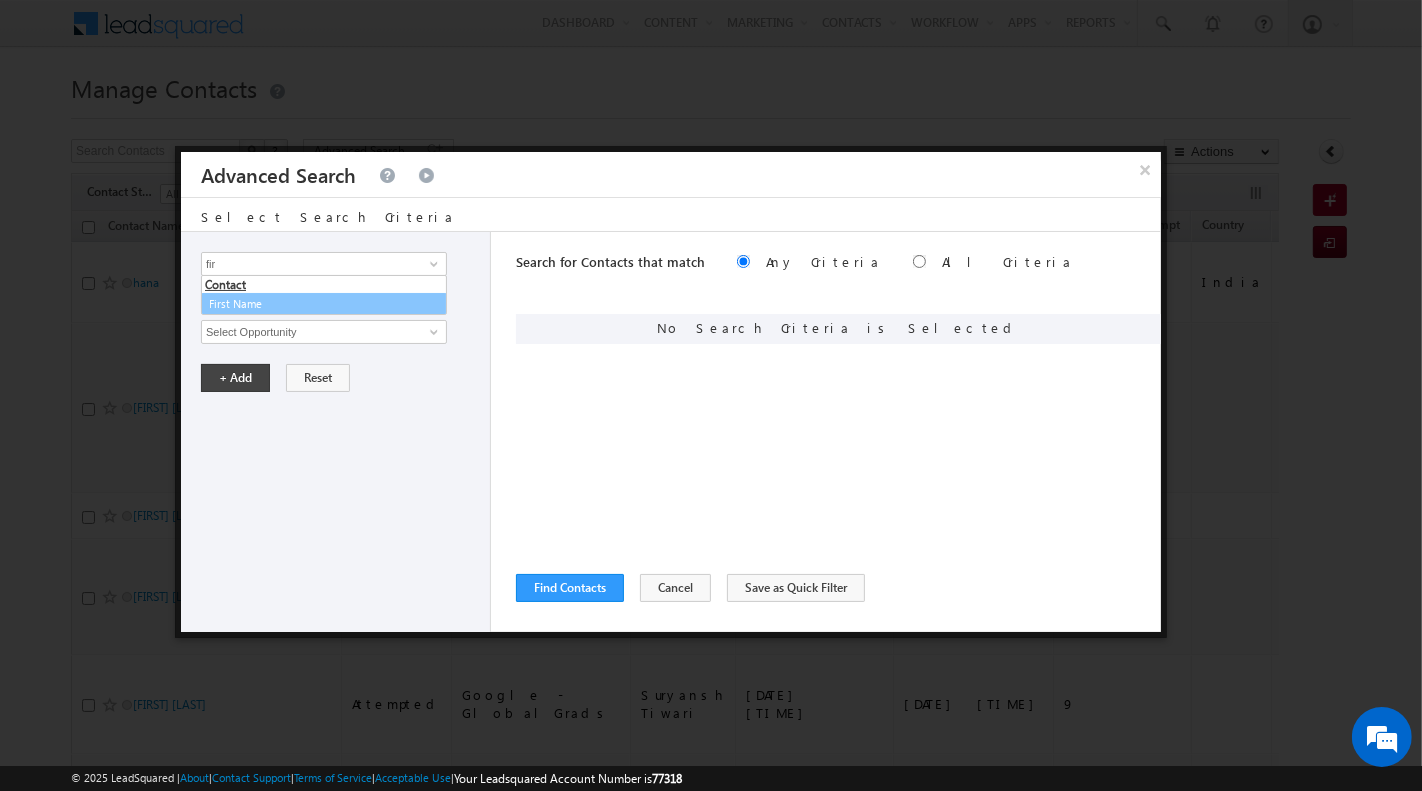 type 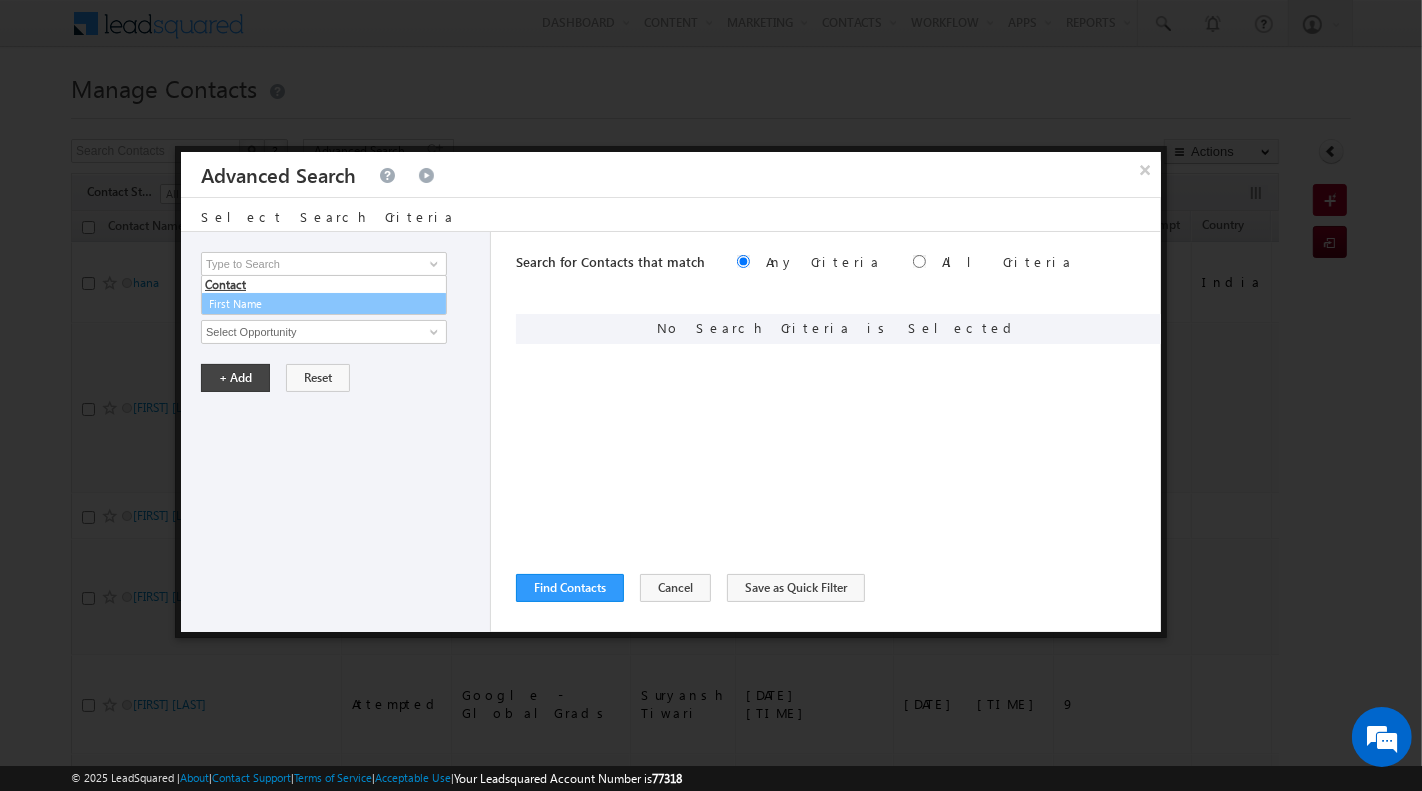 click on "Opportunity Type Contact Activity Task Sales Group  Prospect Id Address 1 Address 2 Any Specific University Or Program Application Status Auto Login URL City Class XII Marks Company Concentration Contact Number Contact Origin Contact Score Contact Source Contact Stage Conversion Referrer URL Counselling mode Country Country Interested In New Country Interested In Old Course Course Priority Created By Id Created On Created On Old Current Opt In Status Do Not Call Do Not Email Do Not SMS Do Not Track Do You Have Scholarships Do You Have Valid Passport Documents - Status Documents - University Proof Doc Documents - 10th Marksheet Documents - 12th Marksheet Documents - UG Degree Documents - UG Marksheets Documents - PG Degree Documents - PG Marksheets Documents - Resume/CV Documents - LOR Documents - SOP Documents - Passport Documents - ELT Documents - Amity Pathway Certificate Documents - COL Documents - Deposit fee Documents - UCOL Documents - I20 Documents - SEVIS Fee doc Email" at bounding box center (336, 432) 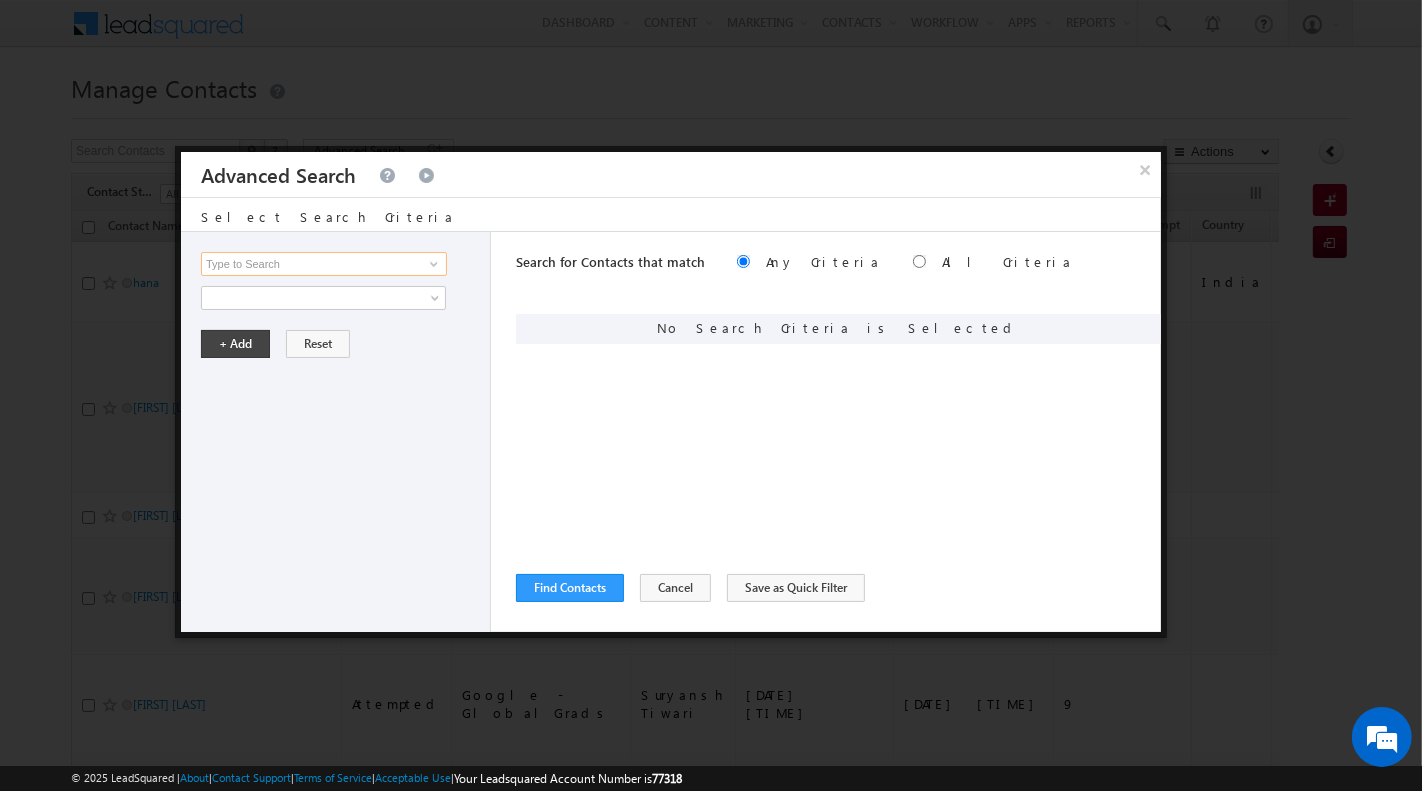 click at bounding box center (324, 264) 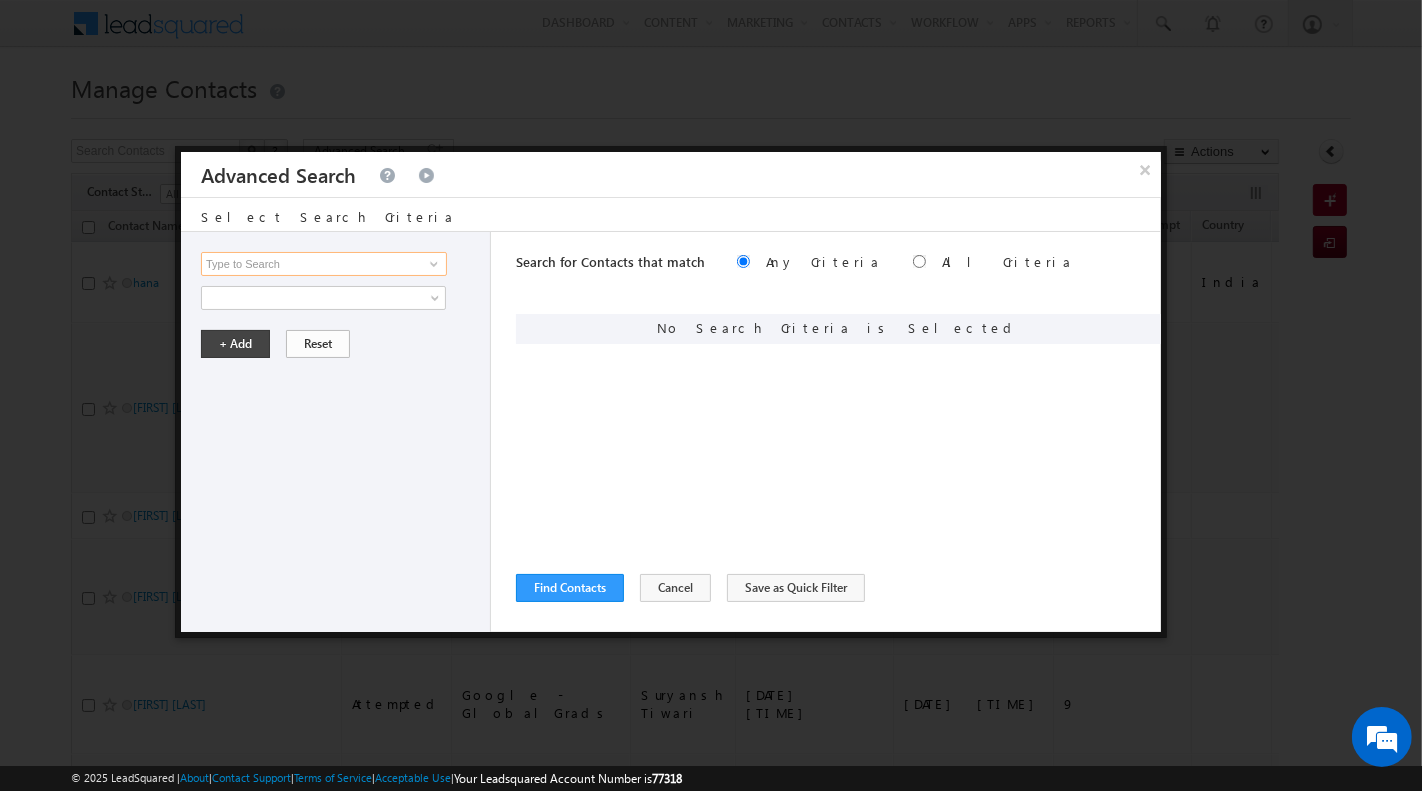scroll, scrollTop: 0, scrollLeft: 0, axis: both 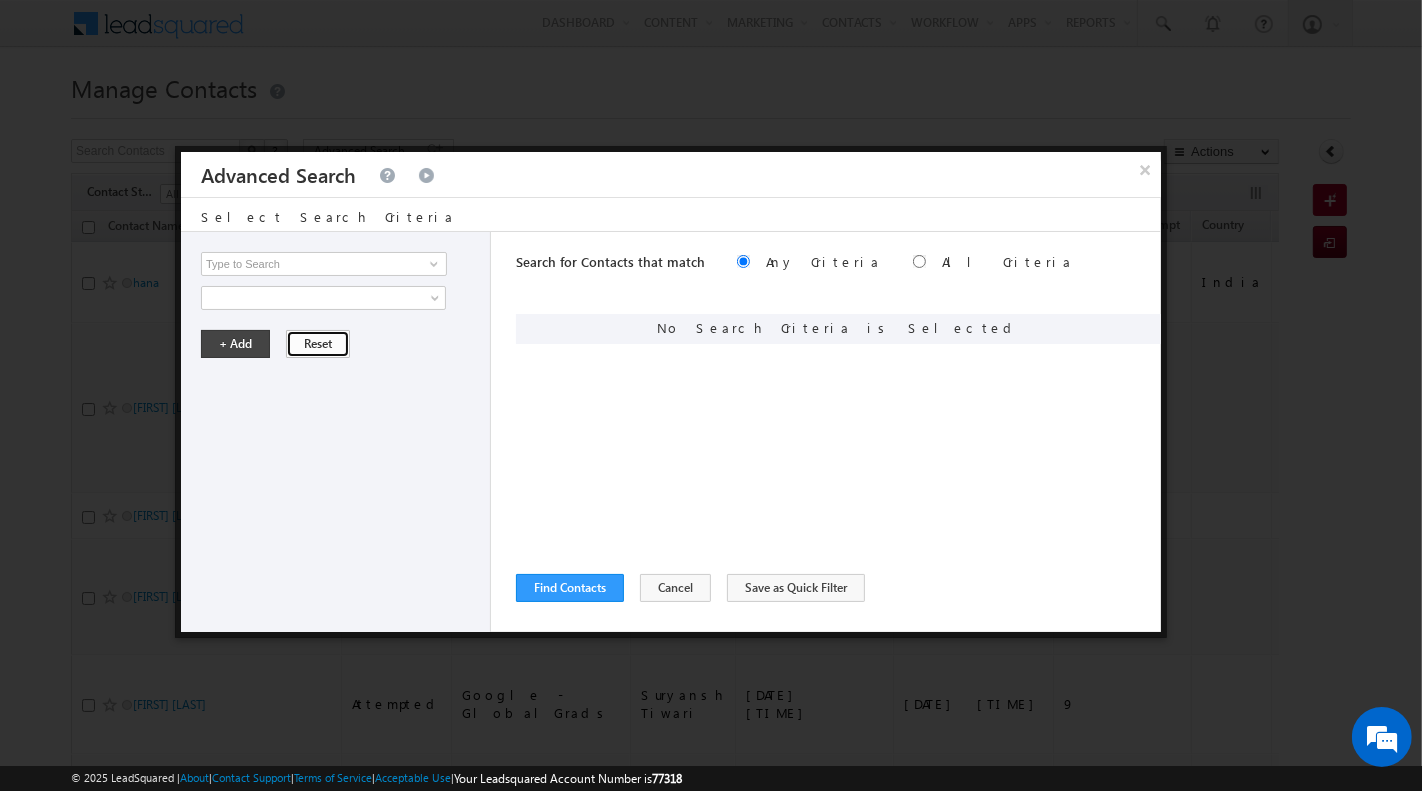click on "Reset" at bounding box center (318, 344) 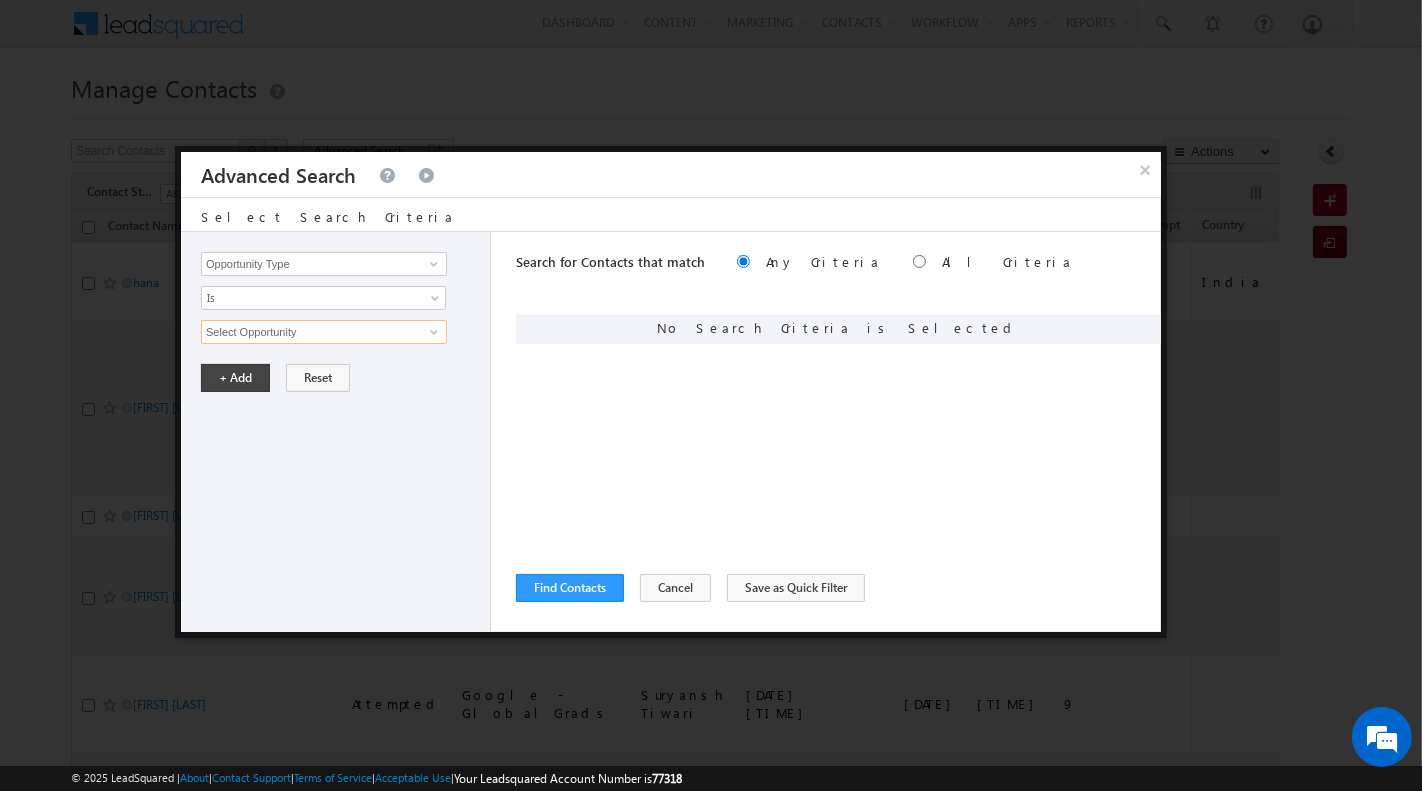 click on "Select Opportunity" at bounding box center [324, 332] 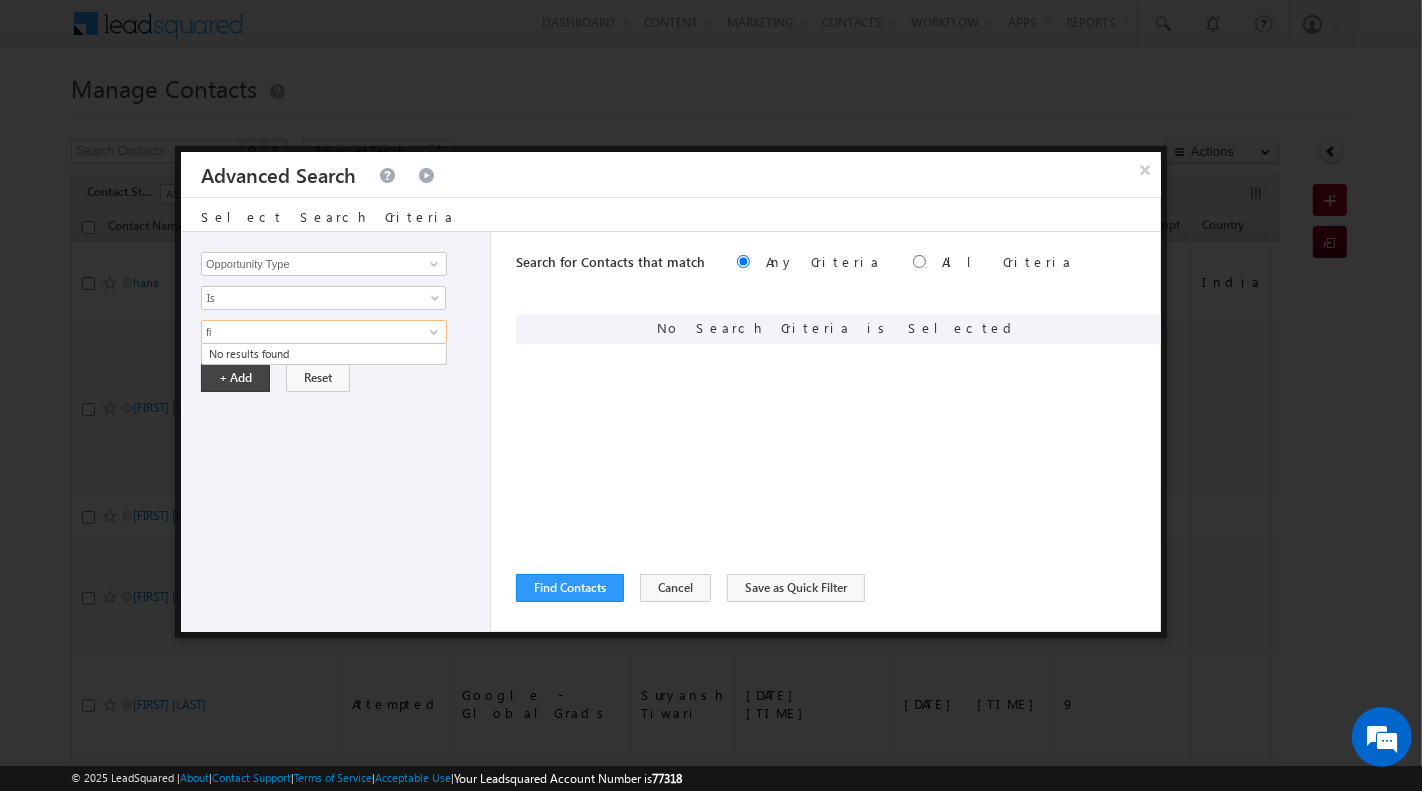 type on "f" 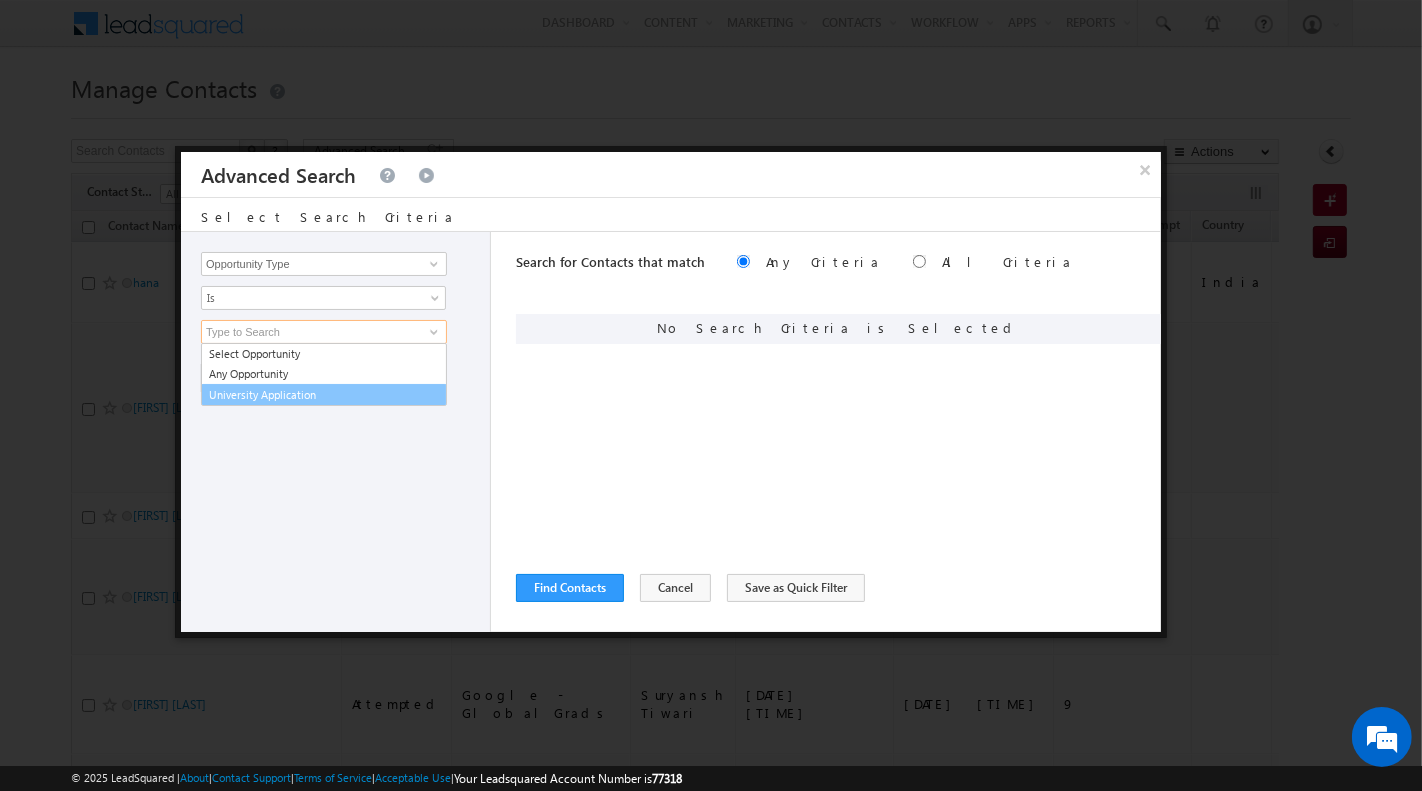 type 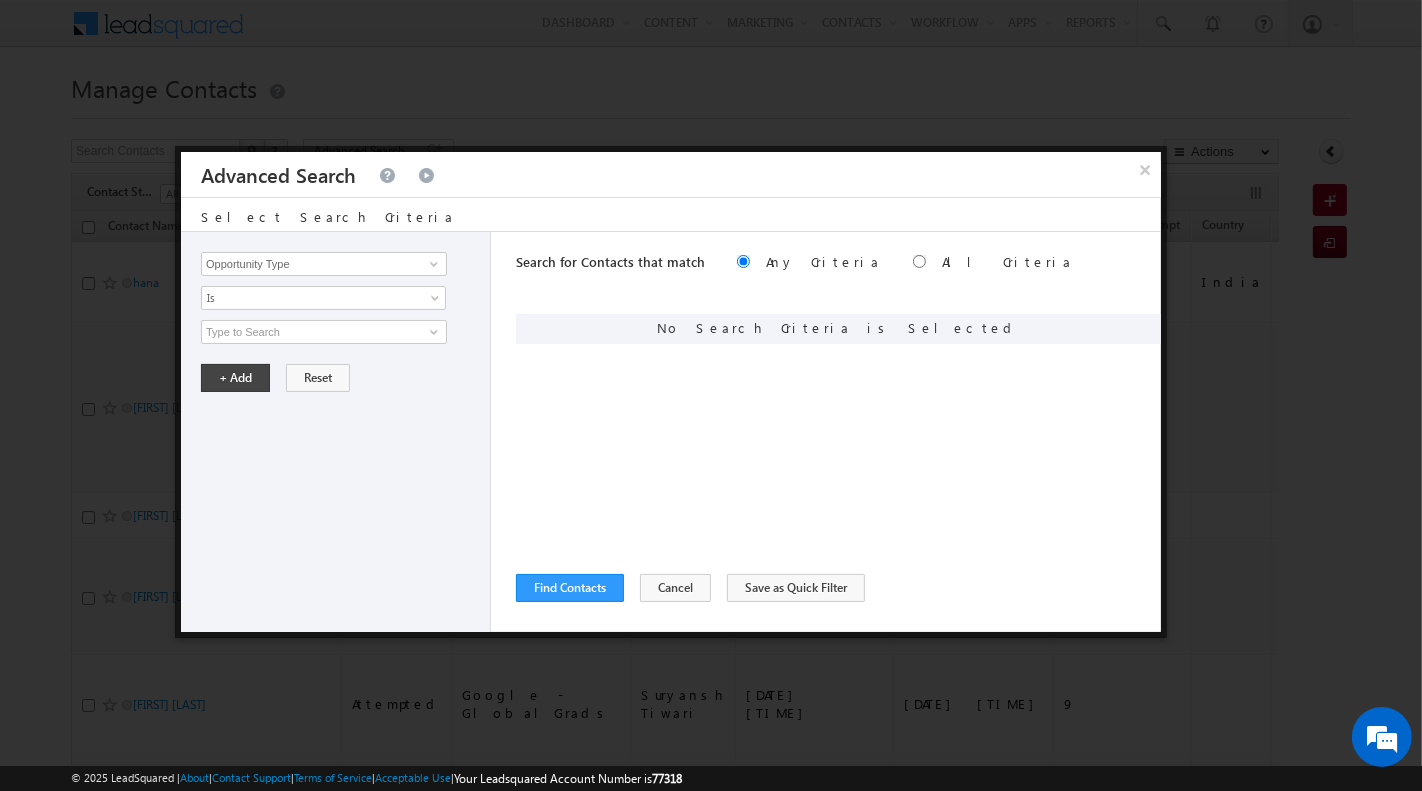 click on "Opportunity Type Contact Activity Task Sales Group  Prospect Id Address 1 Address 2 Any Specific University Or Program Application Status Auto Login URL City Class XII Marks Company Concentration Contact Number Contact Origin Contact Score Contact Source Contact Stage Conversion Referrer URL Counselling mode Country Country Interested In New Country Interested In Old Course Course Priority Created By Id Created On Created On Old Current Opt In Status Do Not Call Do Not Email Do Not SMS Do Not Track Do You Have Scholarships Do You Have Valid Passport Documents - Status Documents - University Proof Doc Documents - 10th Marksheet Documents - 12th Marksheet Documents - UG Degree Documents - UG Marksheets Documents - PG Degree Documents - PG Marksheets Documents - Resume/CV Documents - LOR Documents - SOP Documents - Passport Documents - ELT Documents - Amity Pathway Certificate Documents - COL Documents - Deposit fee Documents - UCOL Documents - I20 Documents - SEVIS Fee doc Email" at bounding box center [336, 432] 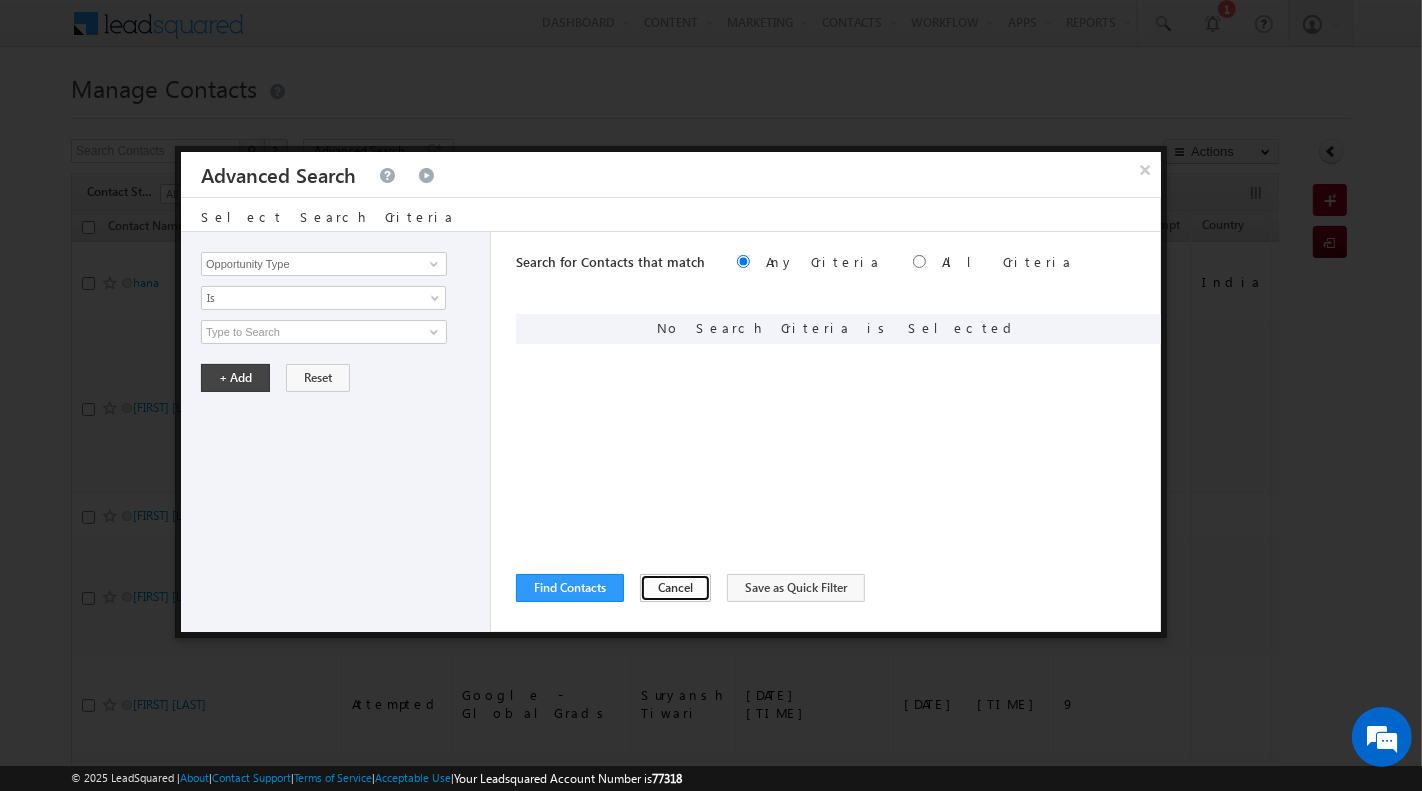 click on "Cancel" at bounding box center (675, 588) 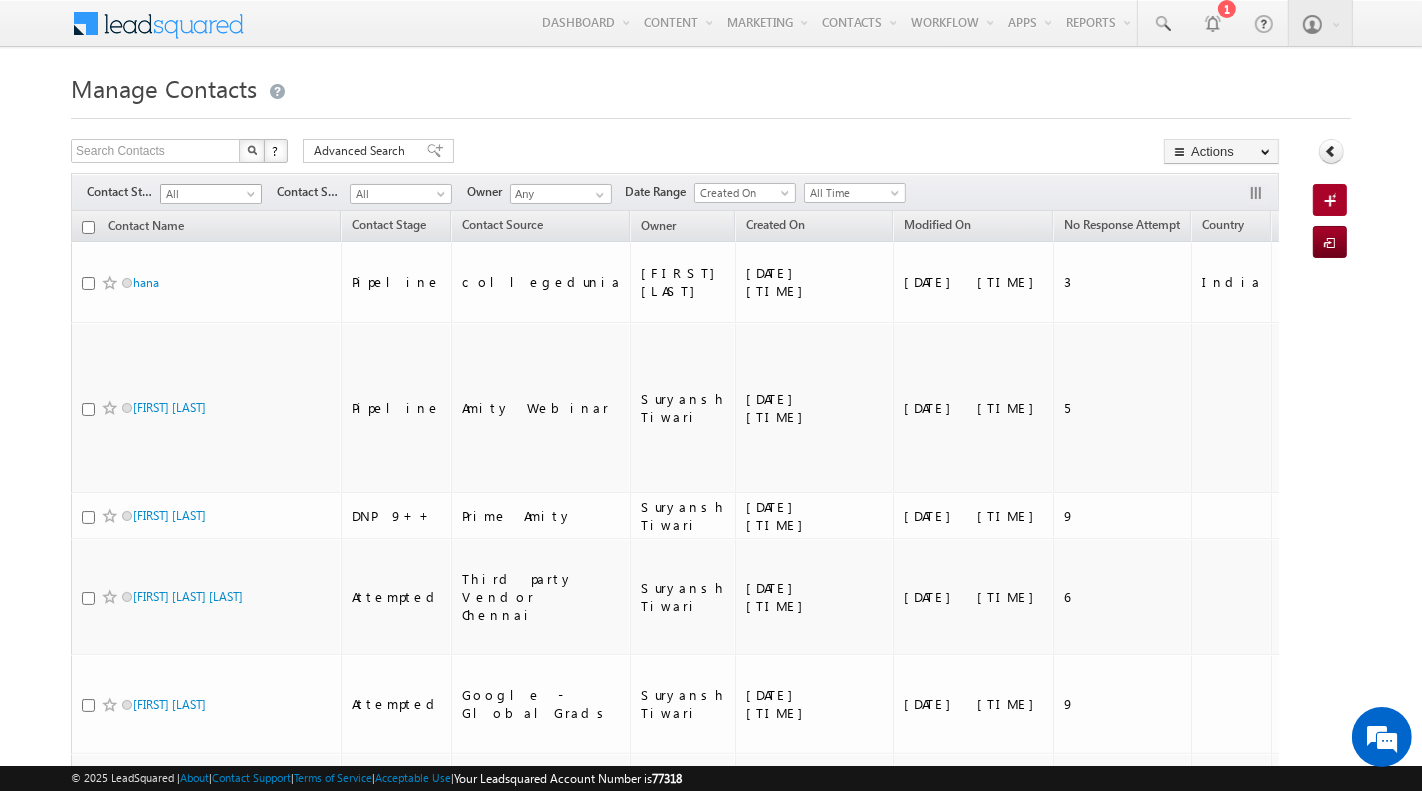 click on "All" at bounding box center [208, 194] 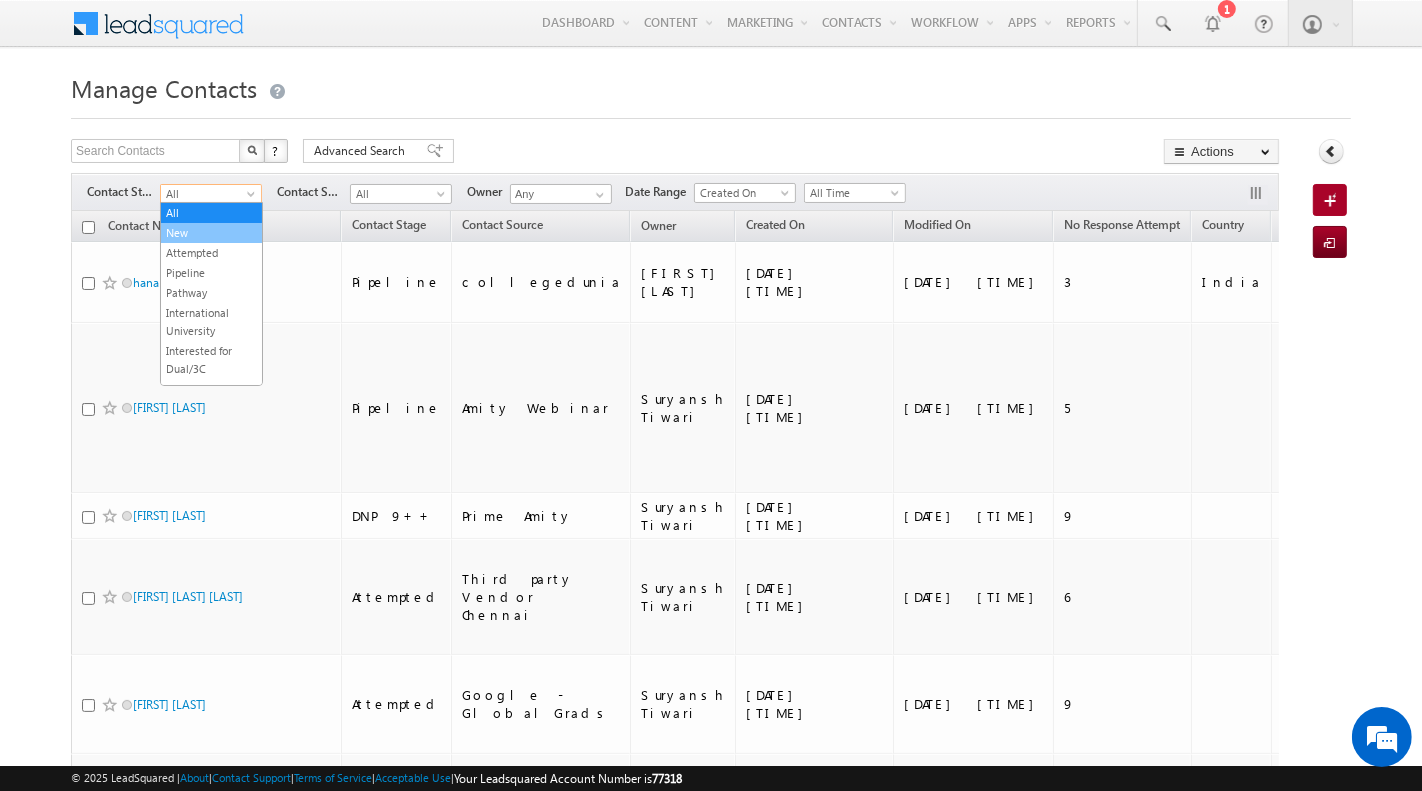 click on "New" at bounding box center (211, 233) 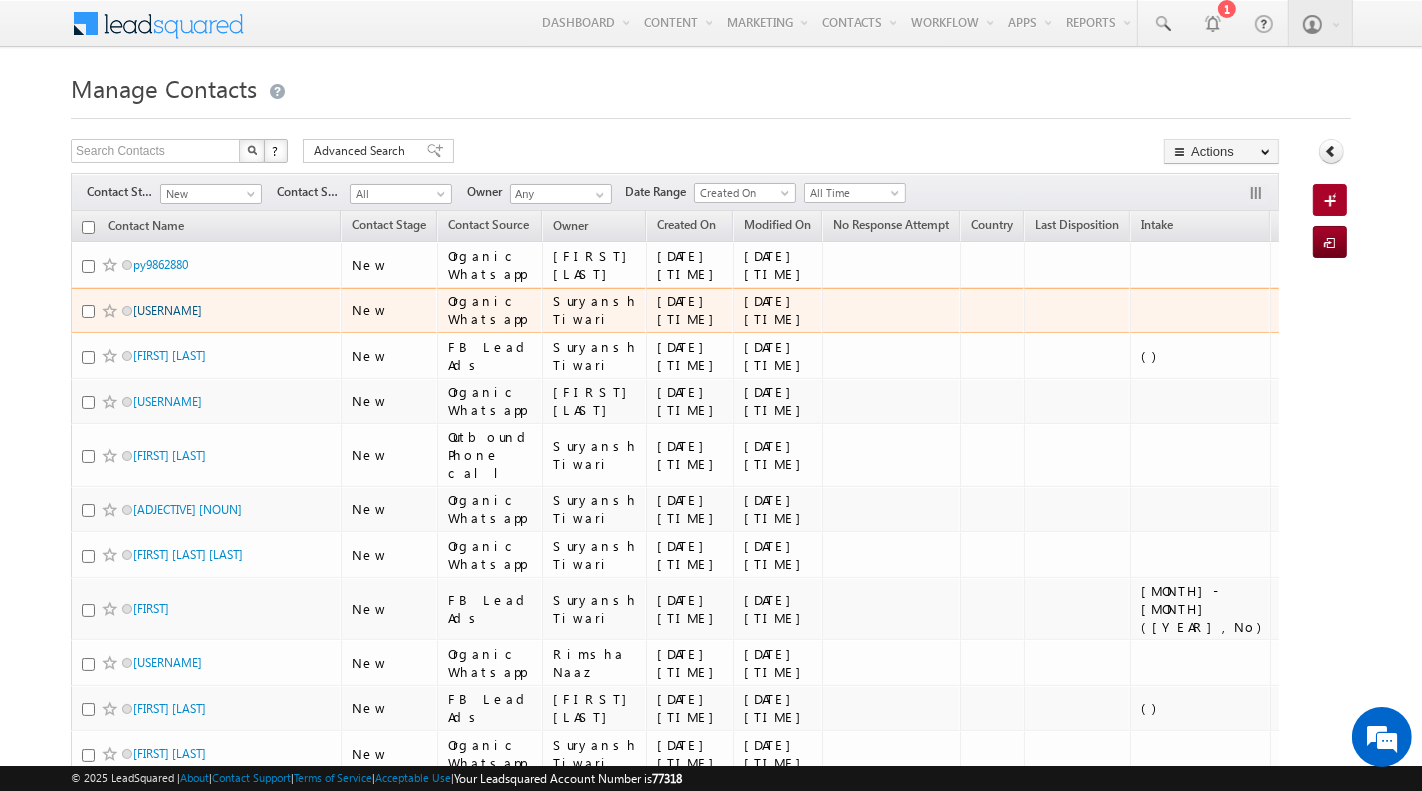 click on "mandloisumit54" at bounding box center [167, 310] 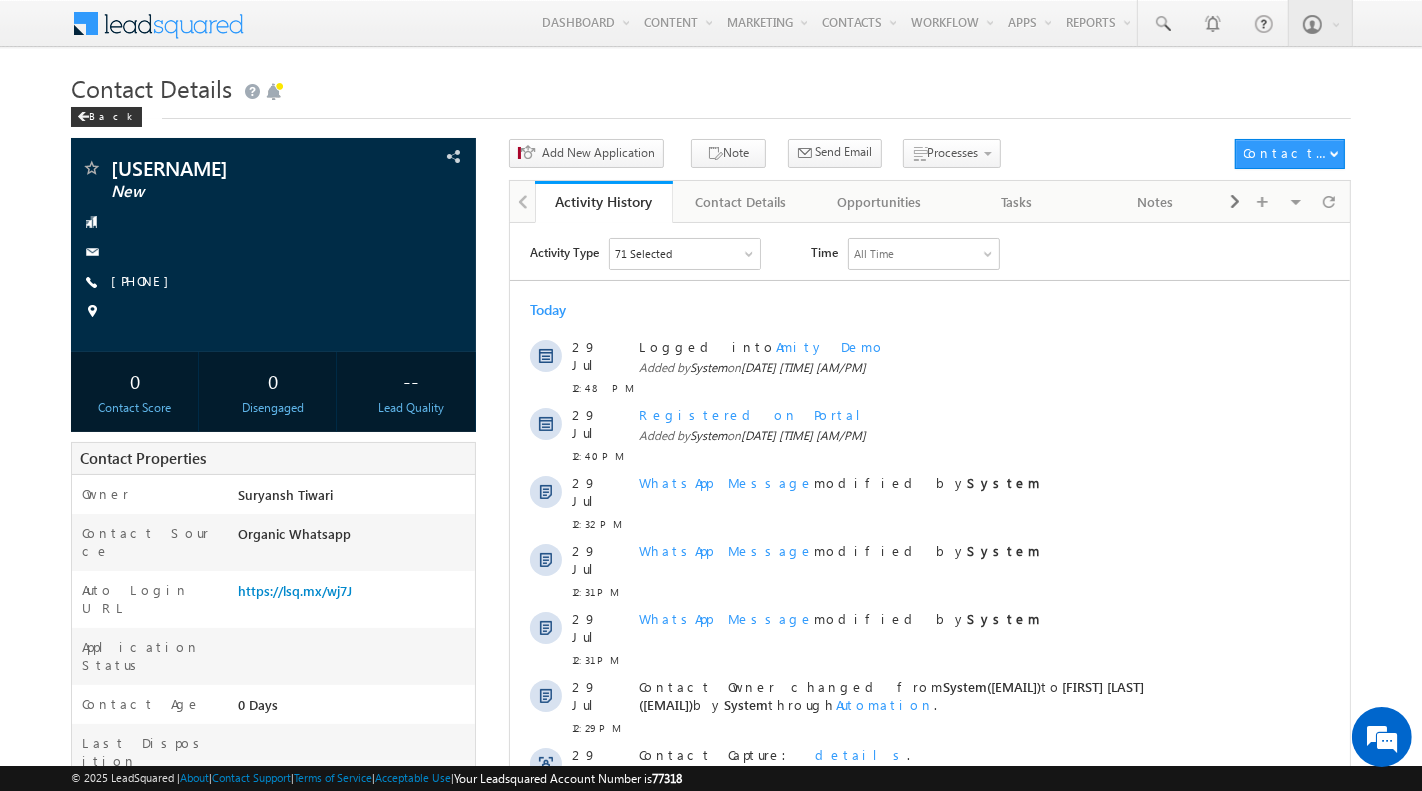 scroll, scrollTop: 0, scrollLeft: 0, axis: both 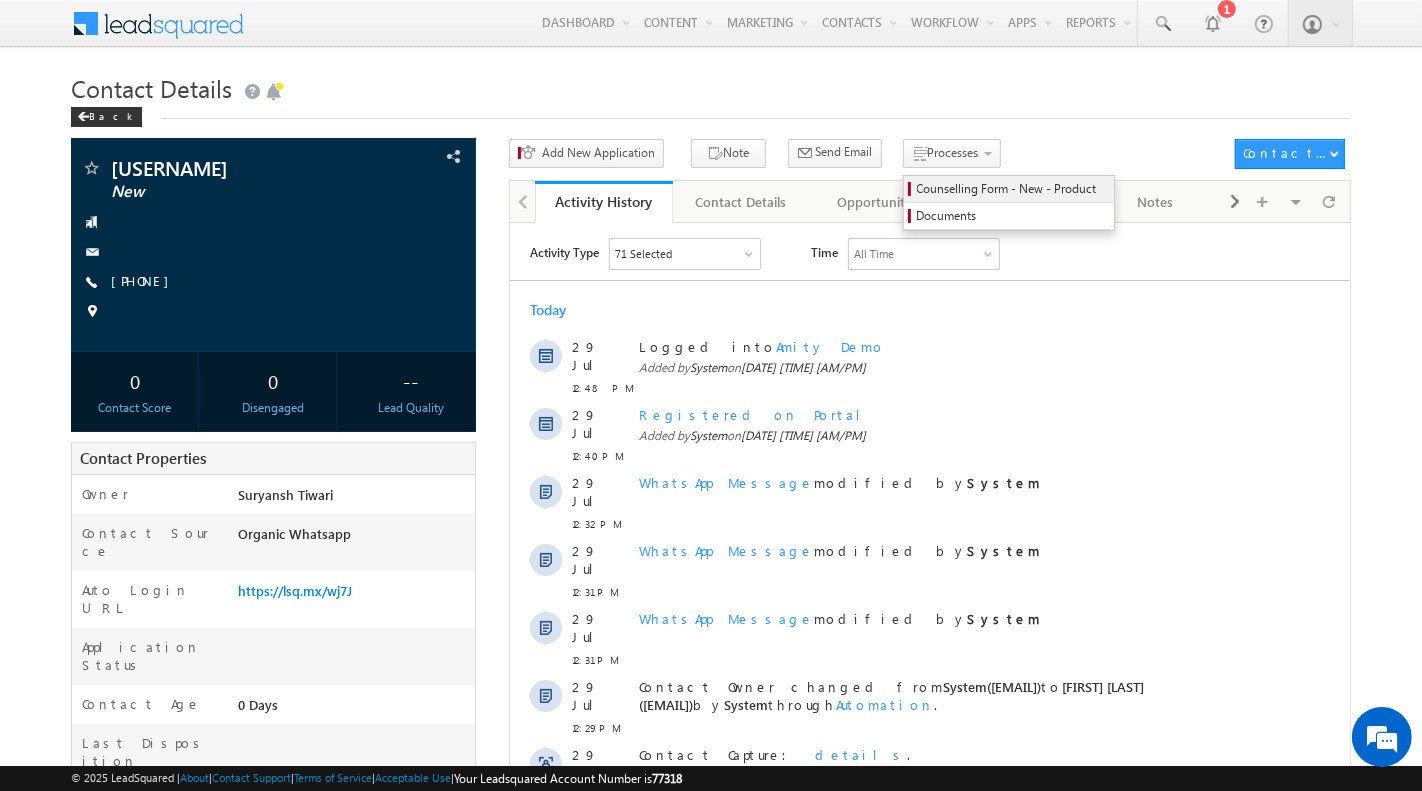 click on "Counselling Form - New - Product" at bounding box center [1012, 189] 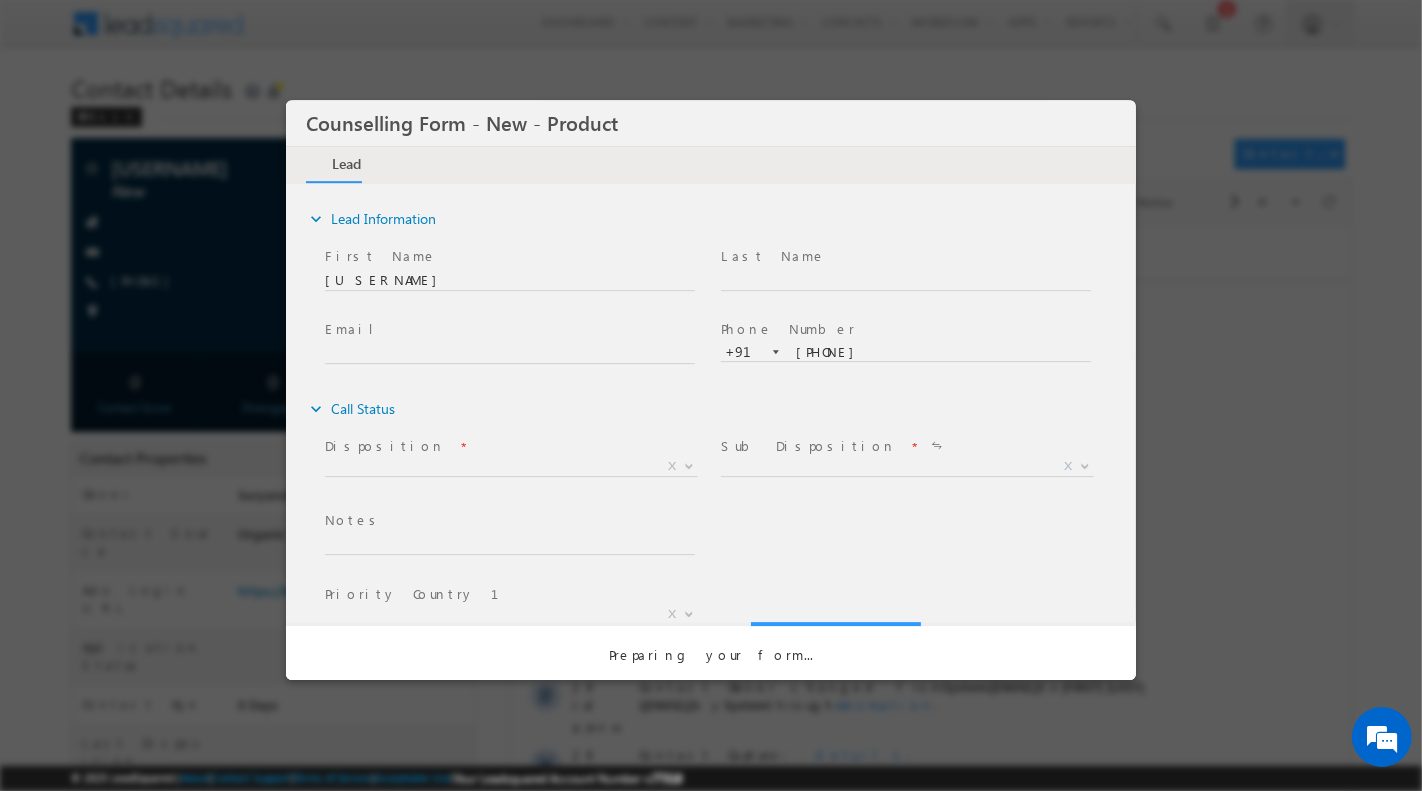 scroll, scrollTop: 0, scrollLeft: 0, axis: both 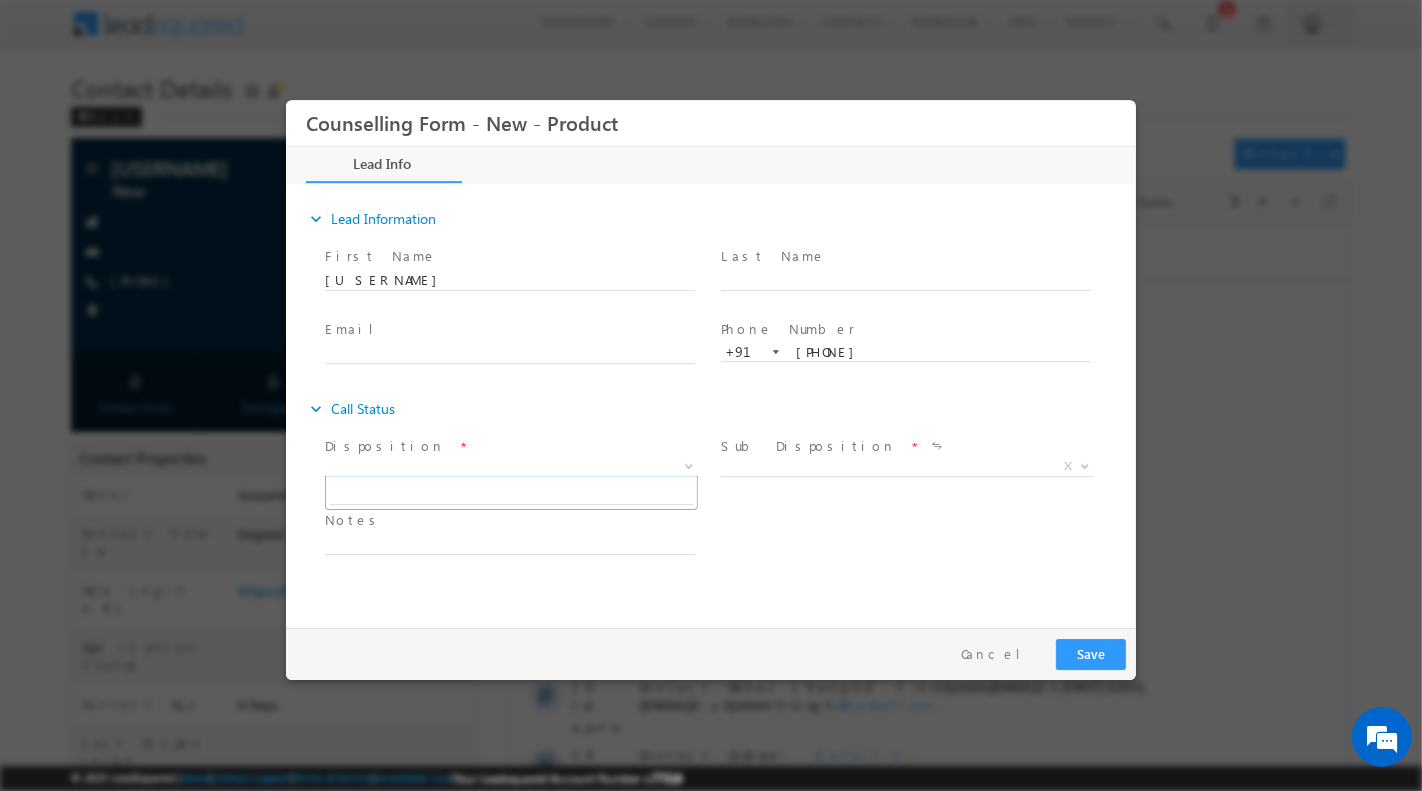 click on "X" at bounding box center [510, 466] 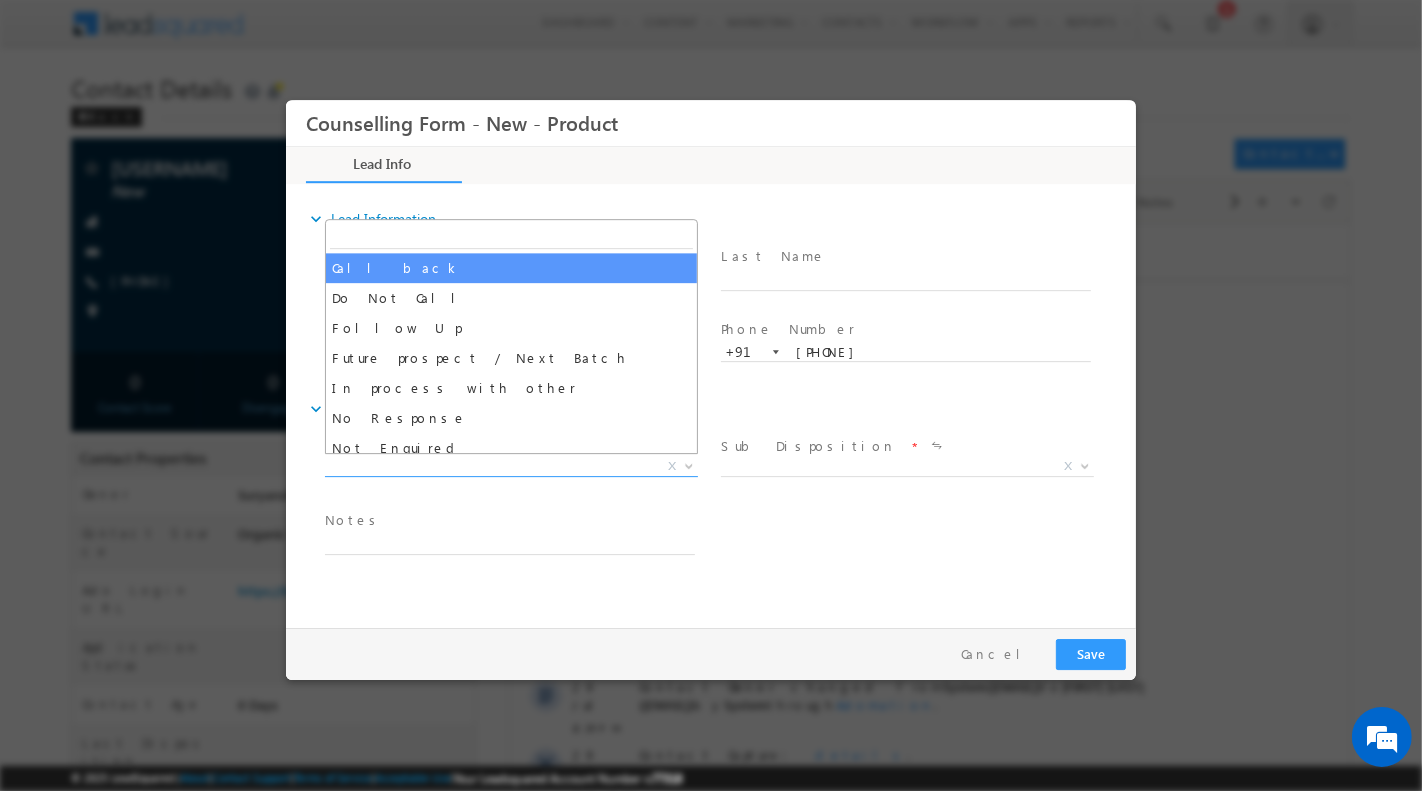 select on "Call back" 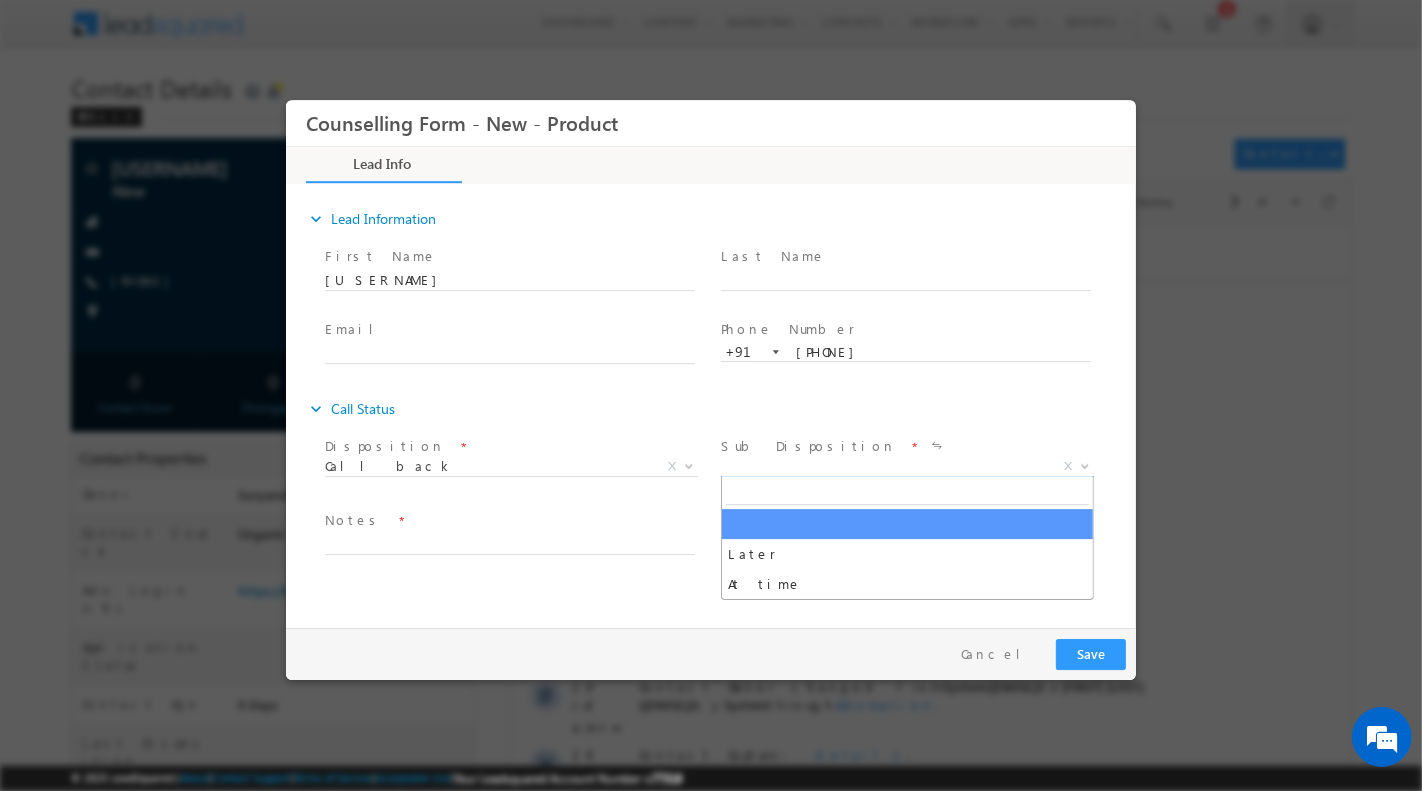 click on "X" at bounding box center [906, 466] 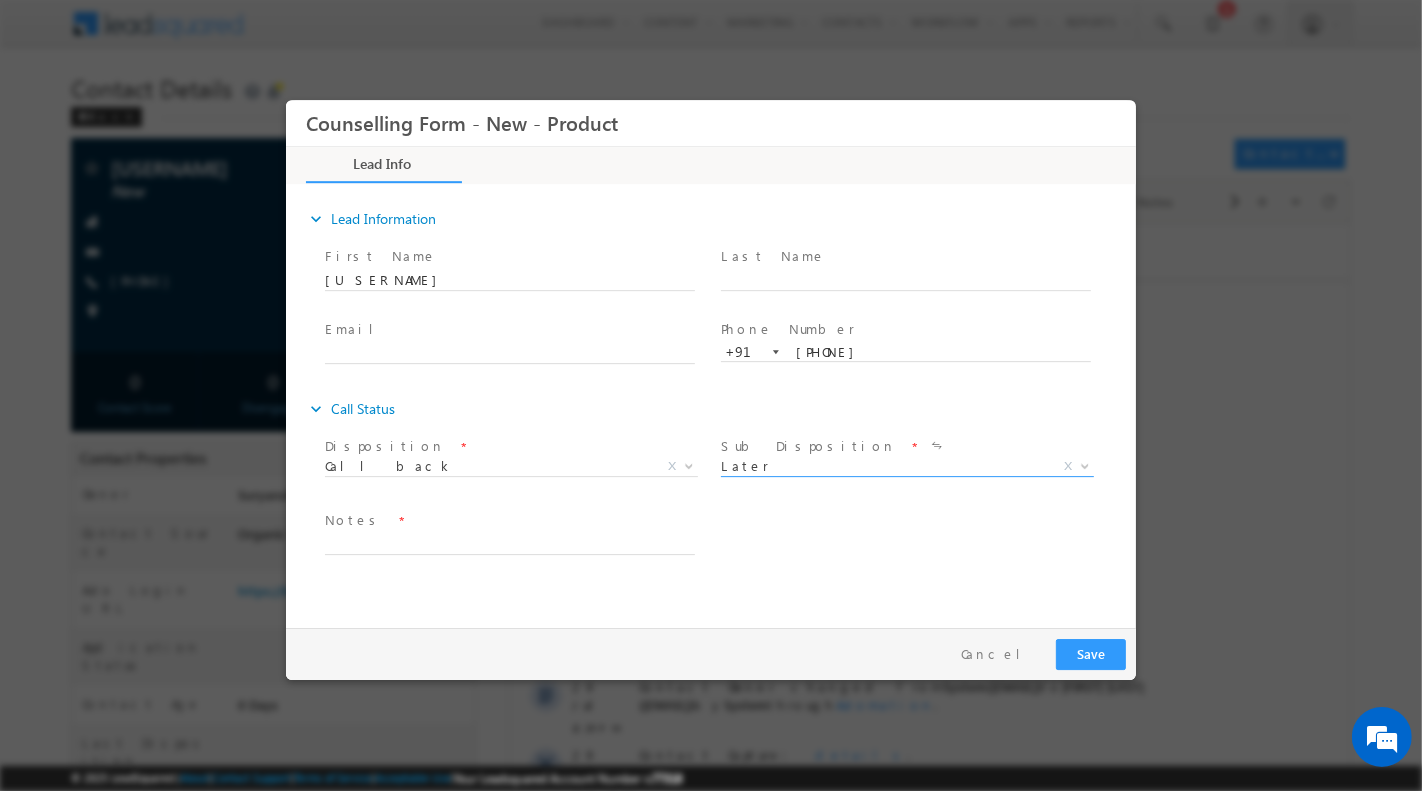 scroll, scrollTop: 0, scrollLeft: 0, axis: both 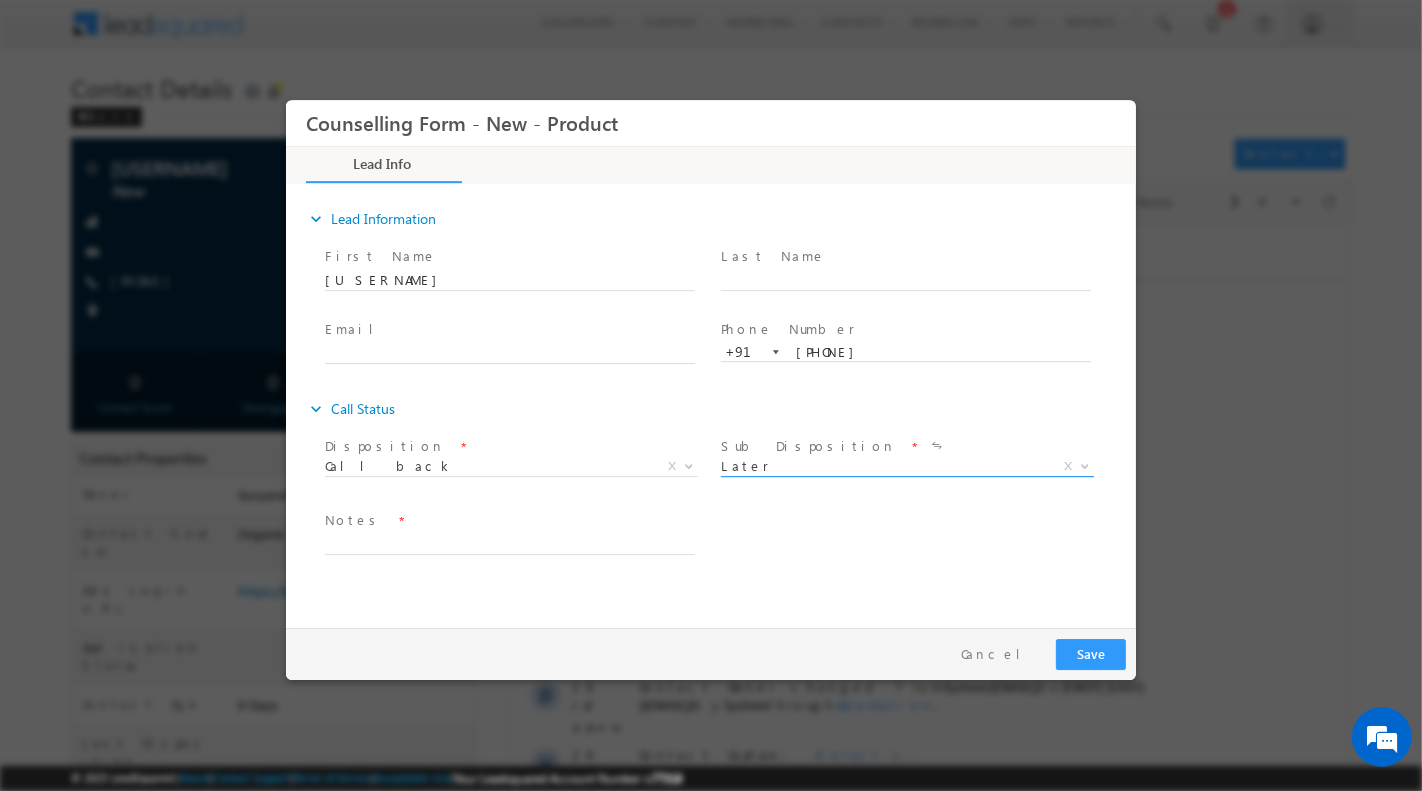 click on "Later" at bounding box center [882, 465] 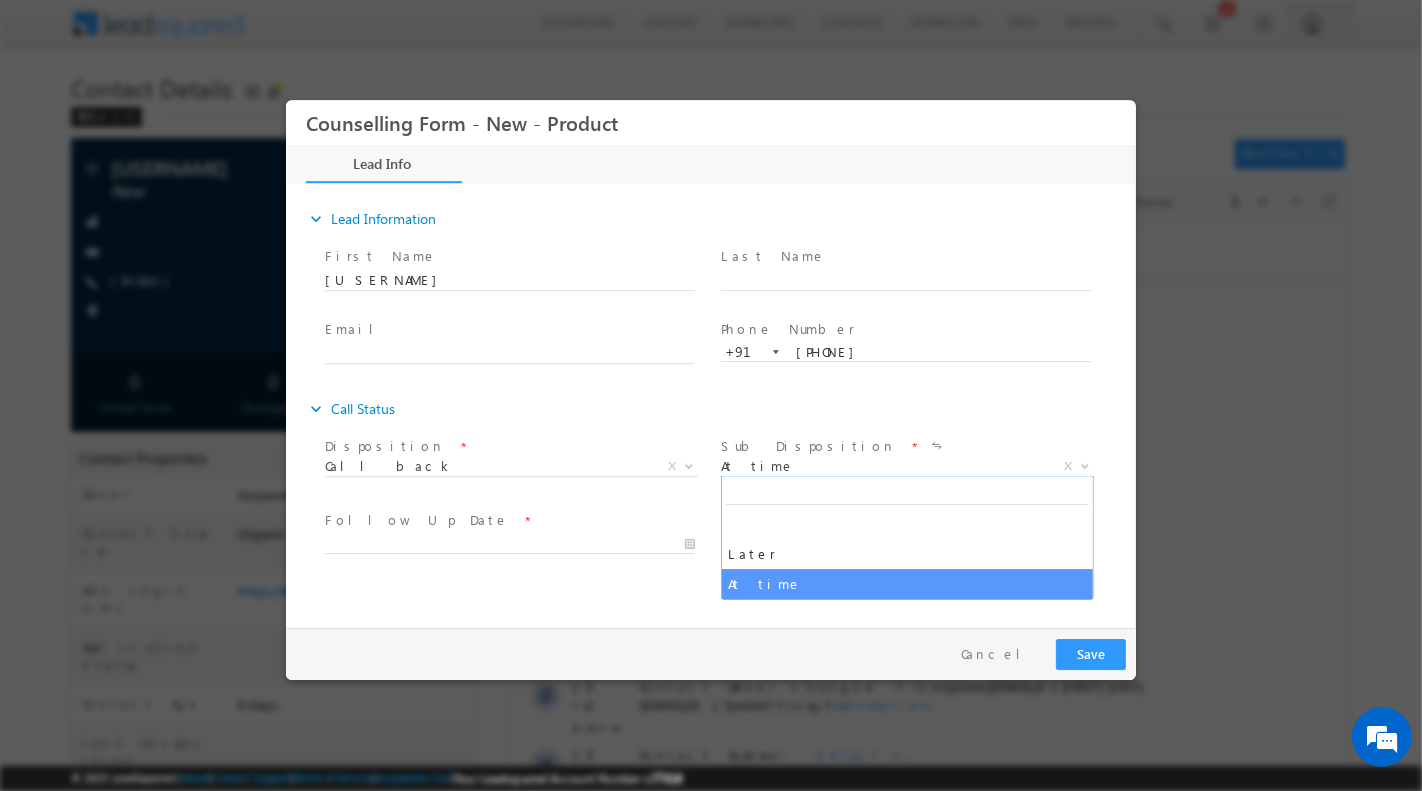 click on "At time" at bounding box center (882, 465) 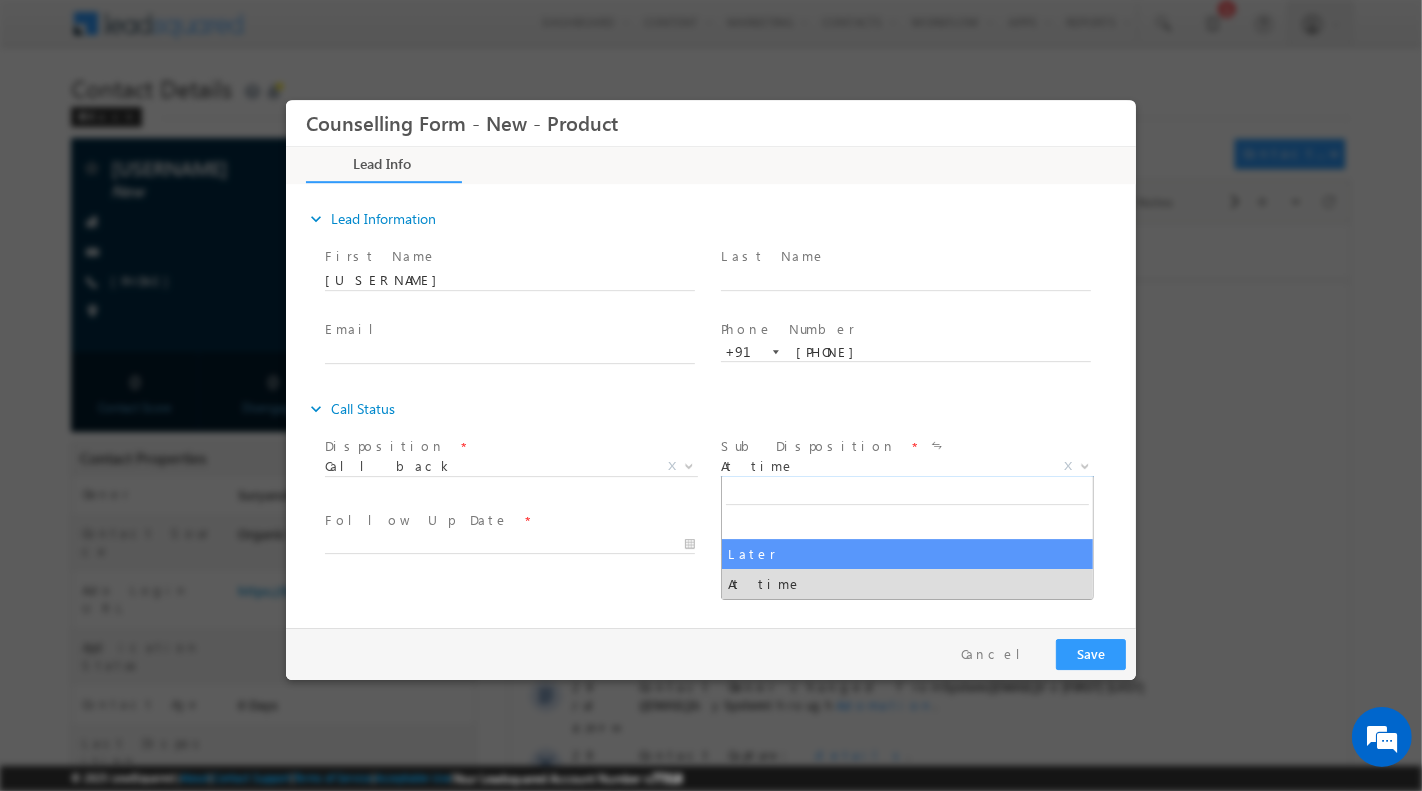 select on "Later" 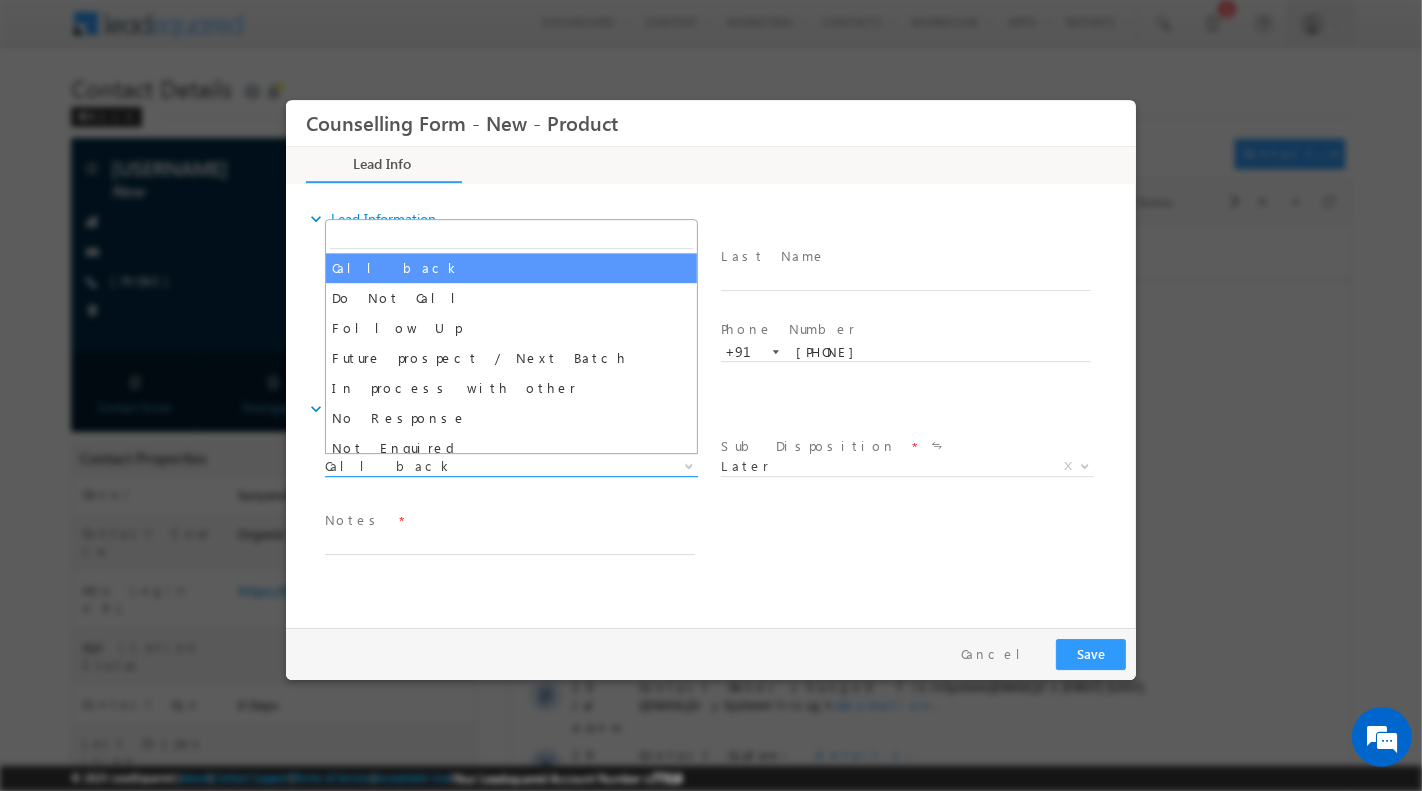 click on "Call back" at bounding box center (486, 465) 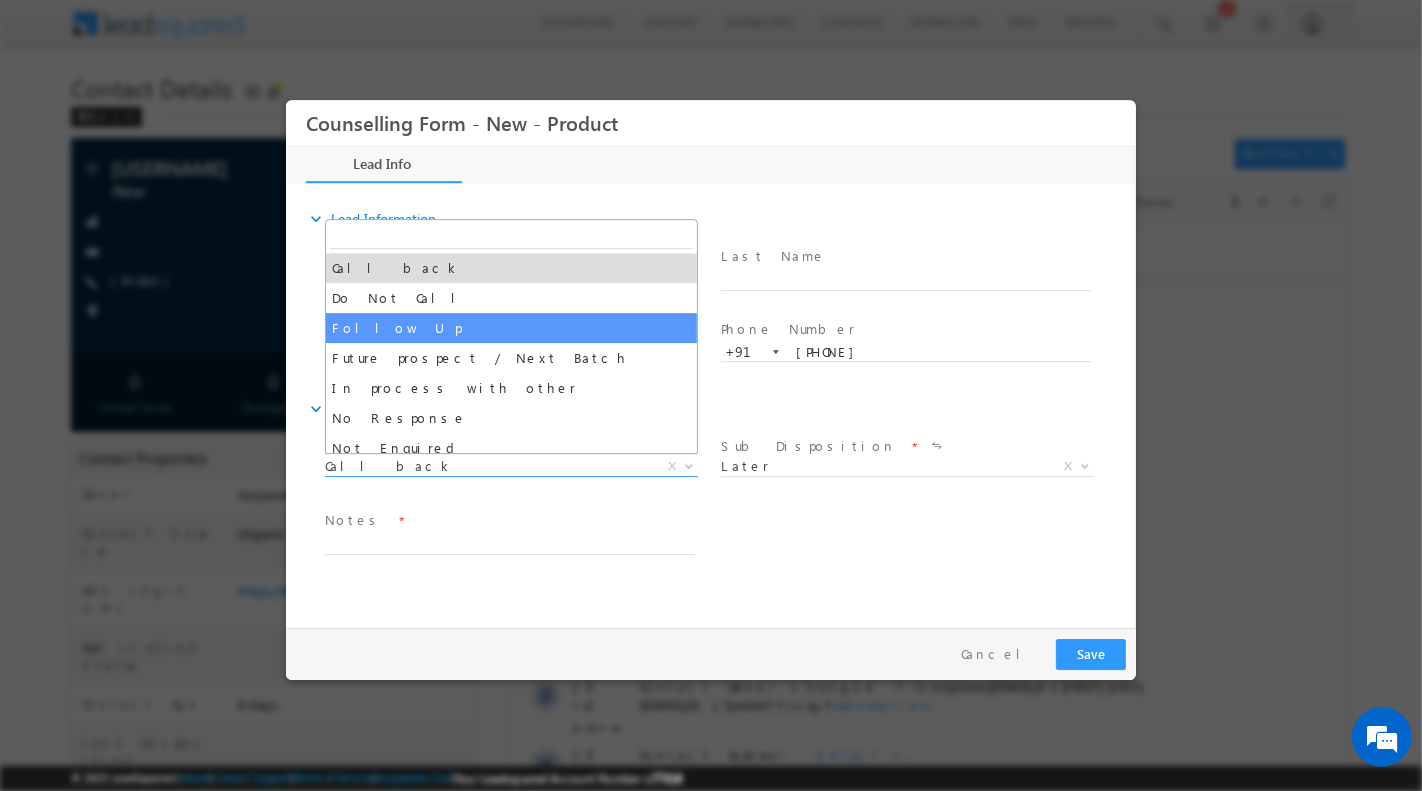 select on "Follow Up" 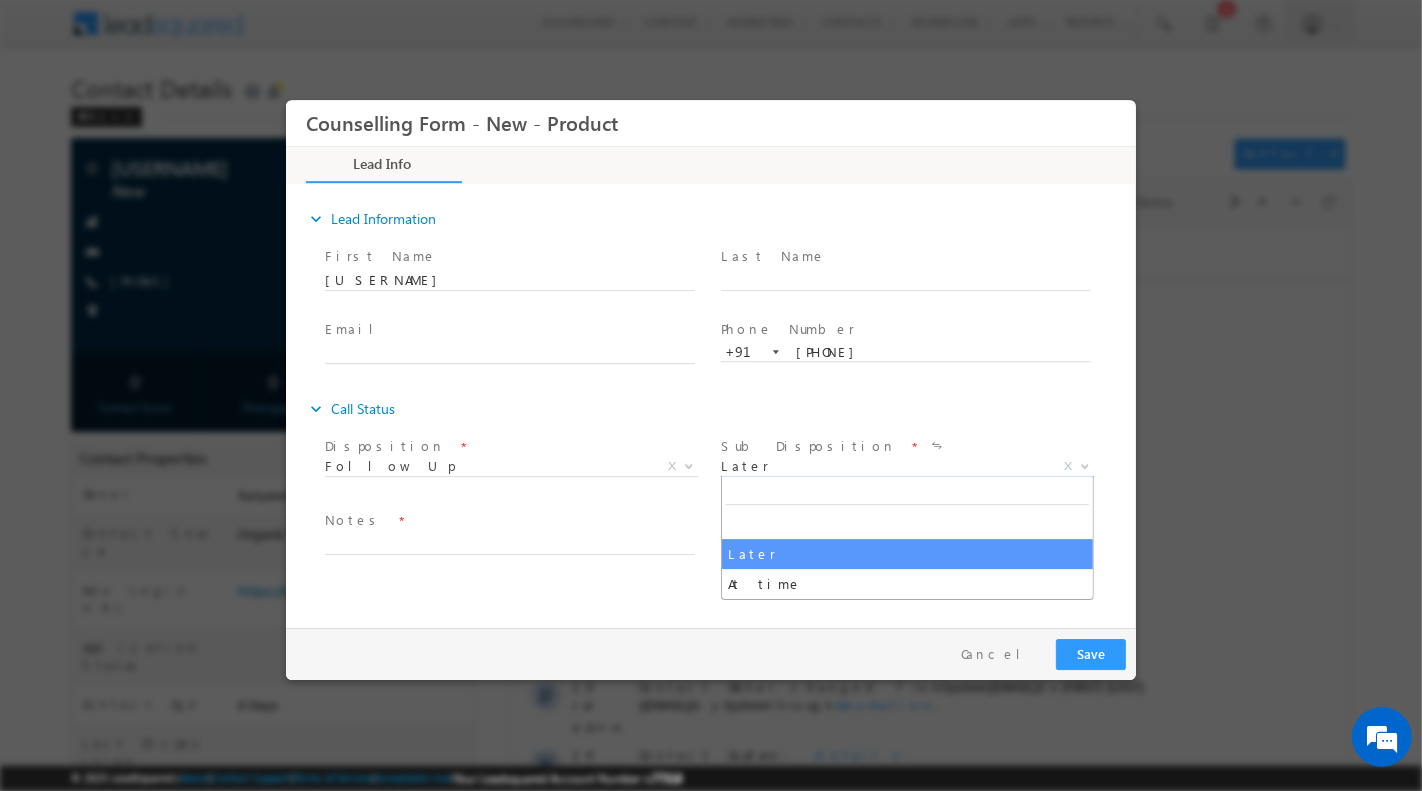 click on "Later" at bounding box center (882, 465) 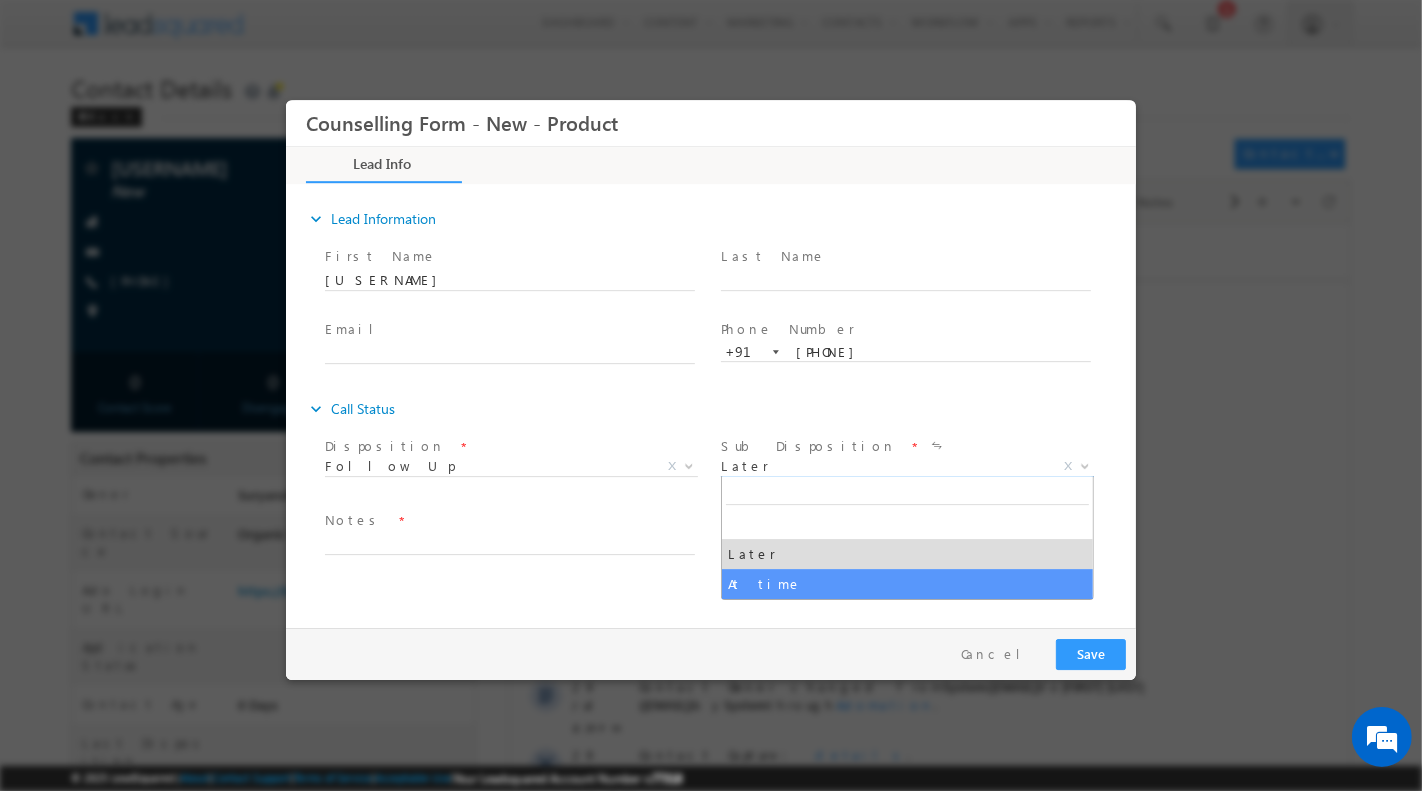 select on "At time" 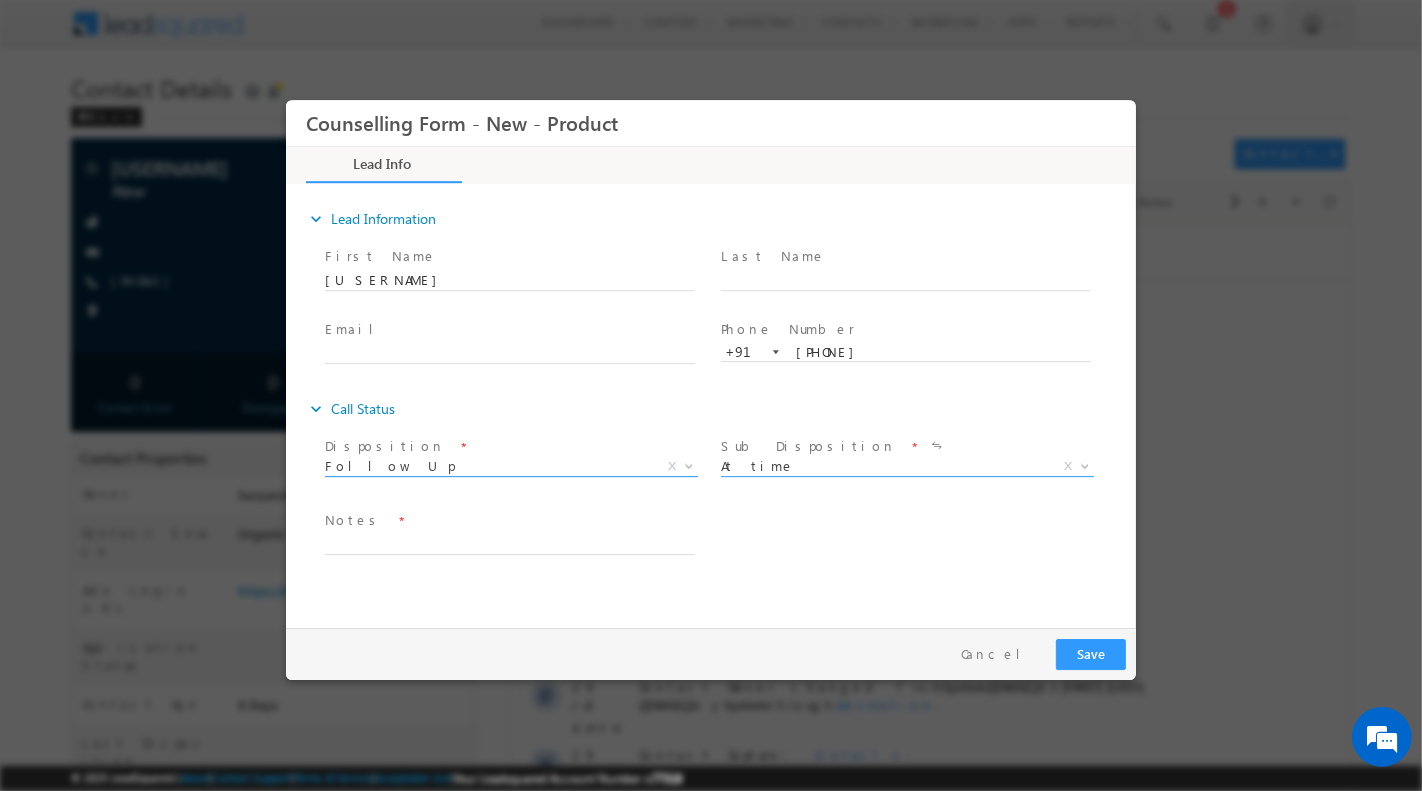 click on "Follow Up" at bounding box center [486, 465] 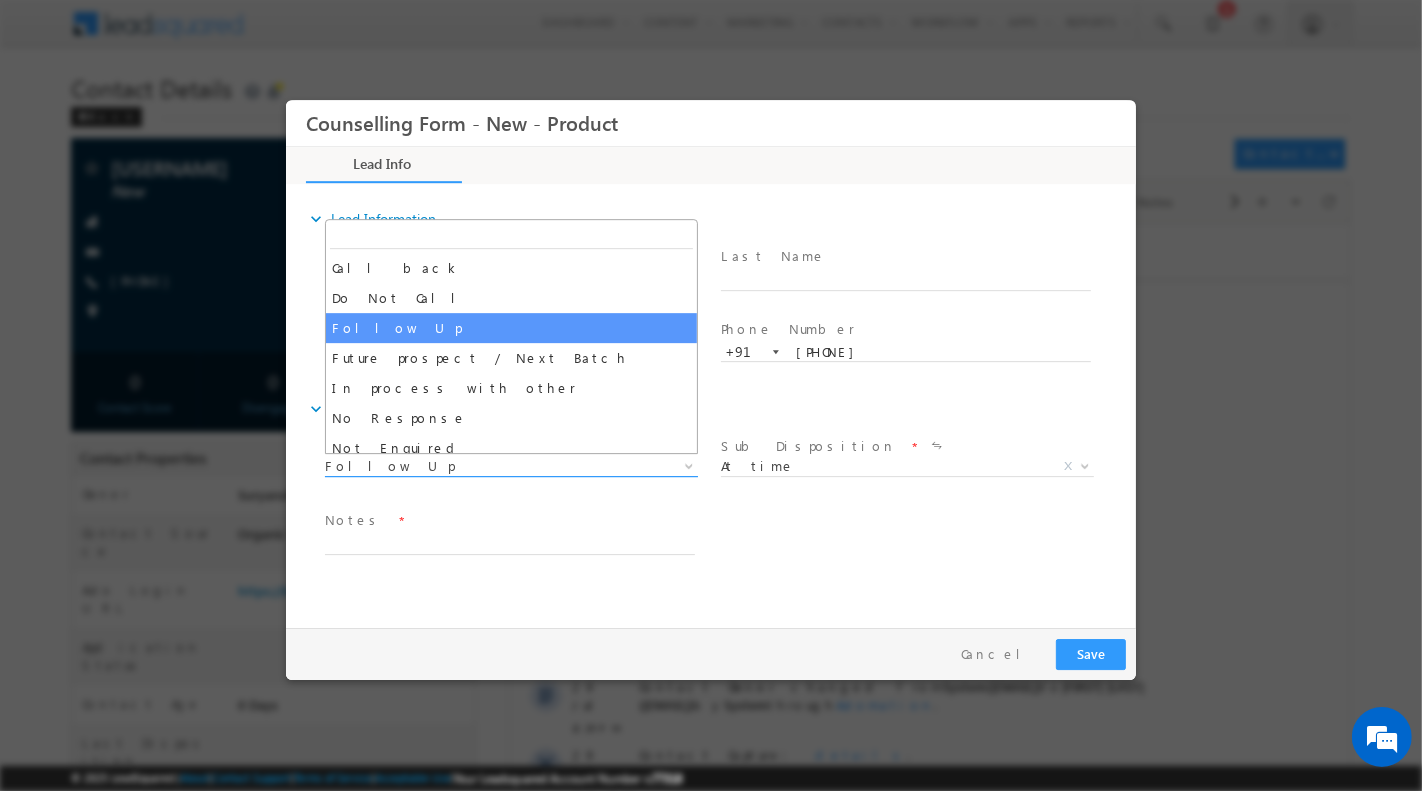 click on "Follow Up" at bounding box center (486, 465) 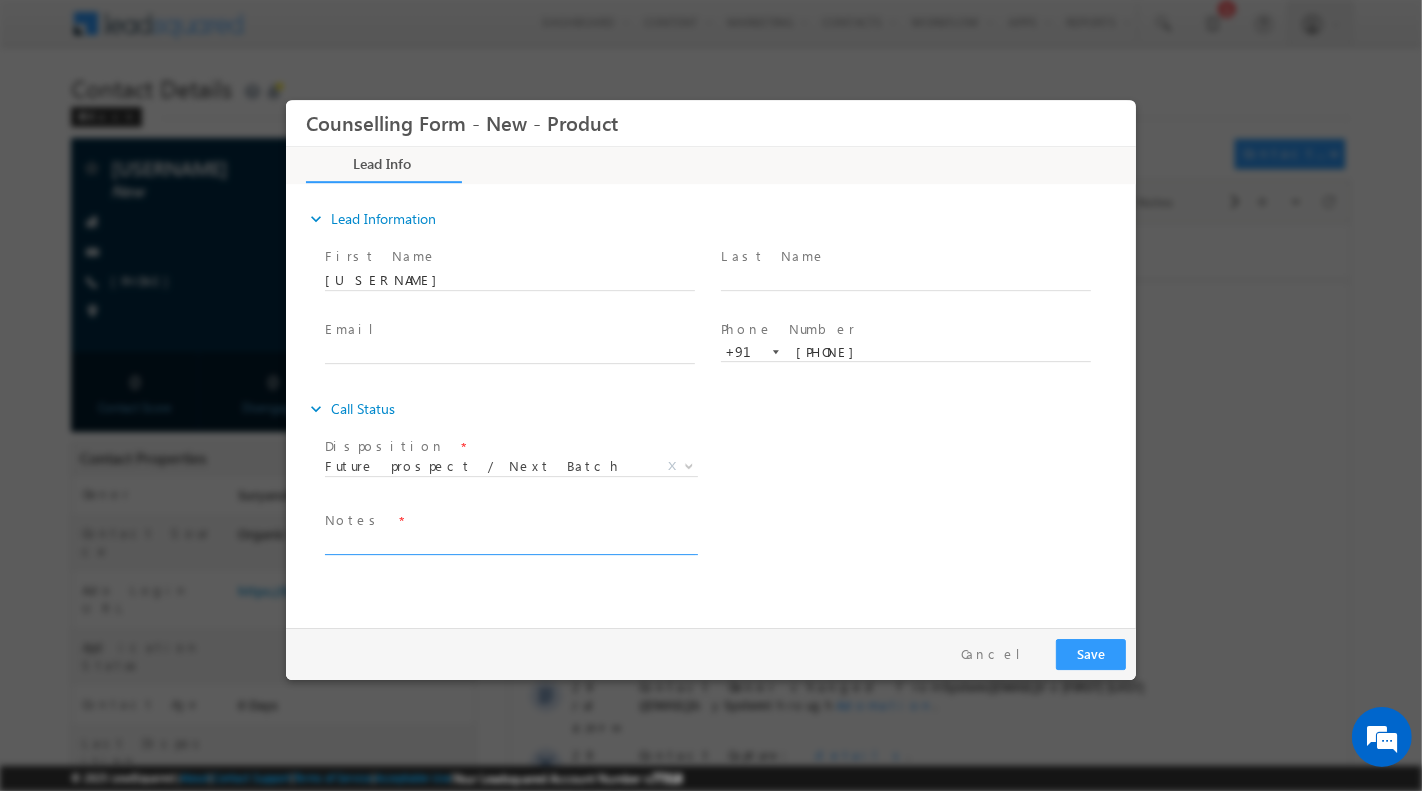 click at bounding box center [509, 542] 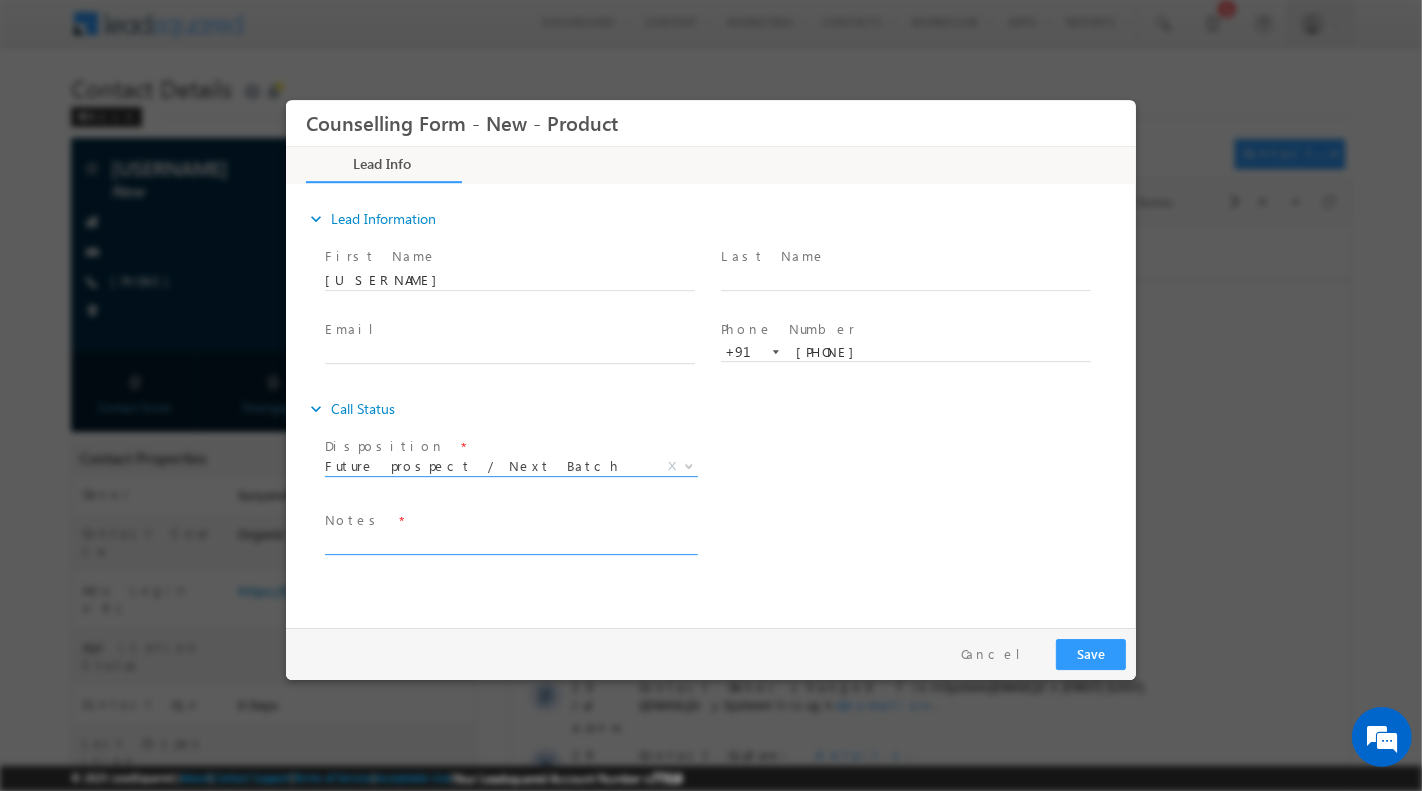click on "Future prospect / Next Batch" at bounding box center [486, 465] 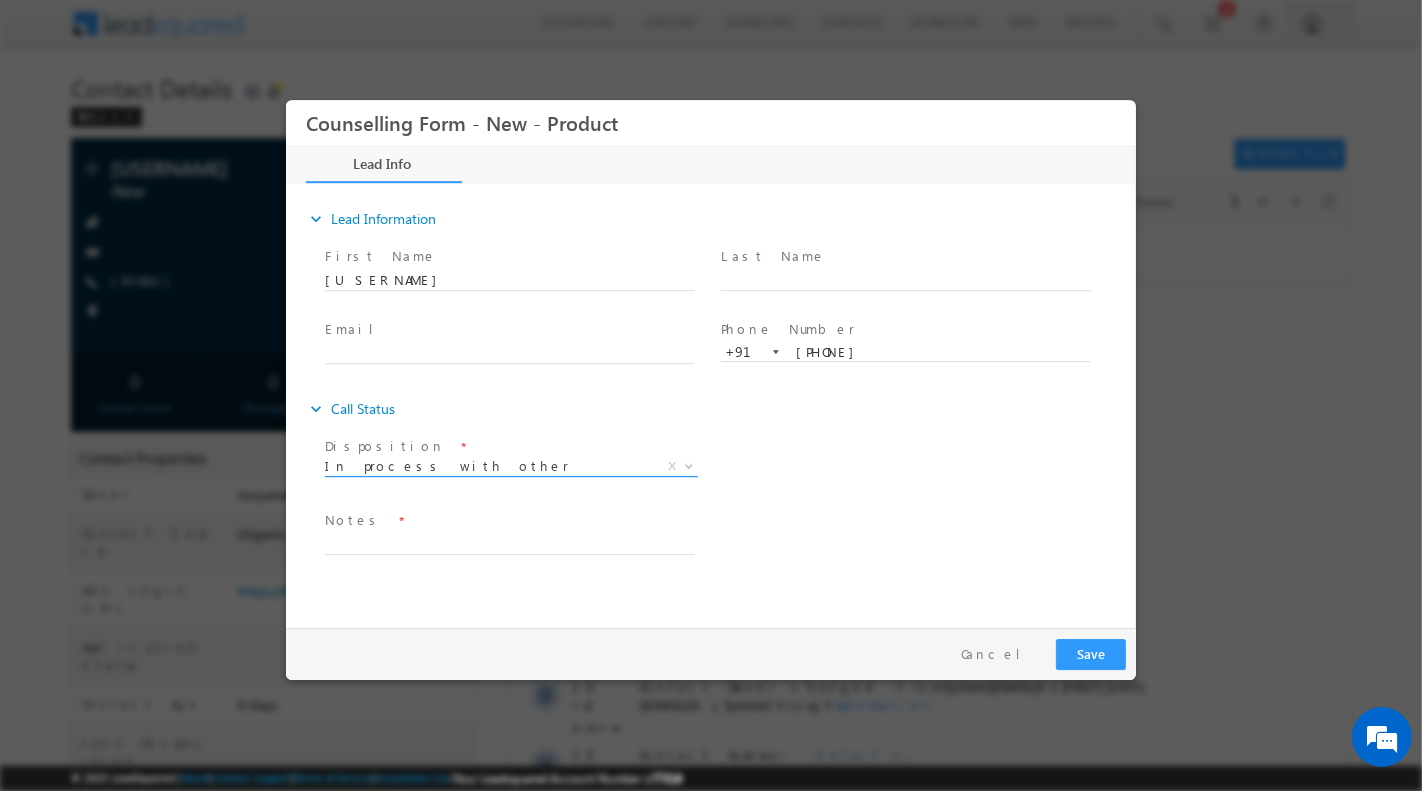 click on "In process with other X" at bounding box center [510, 470] 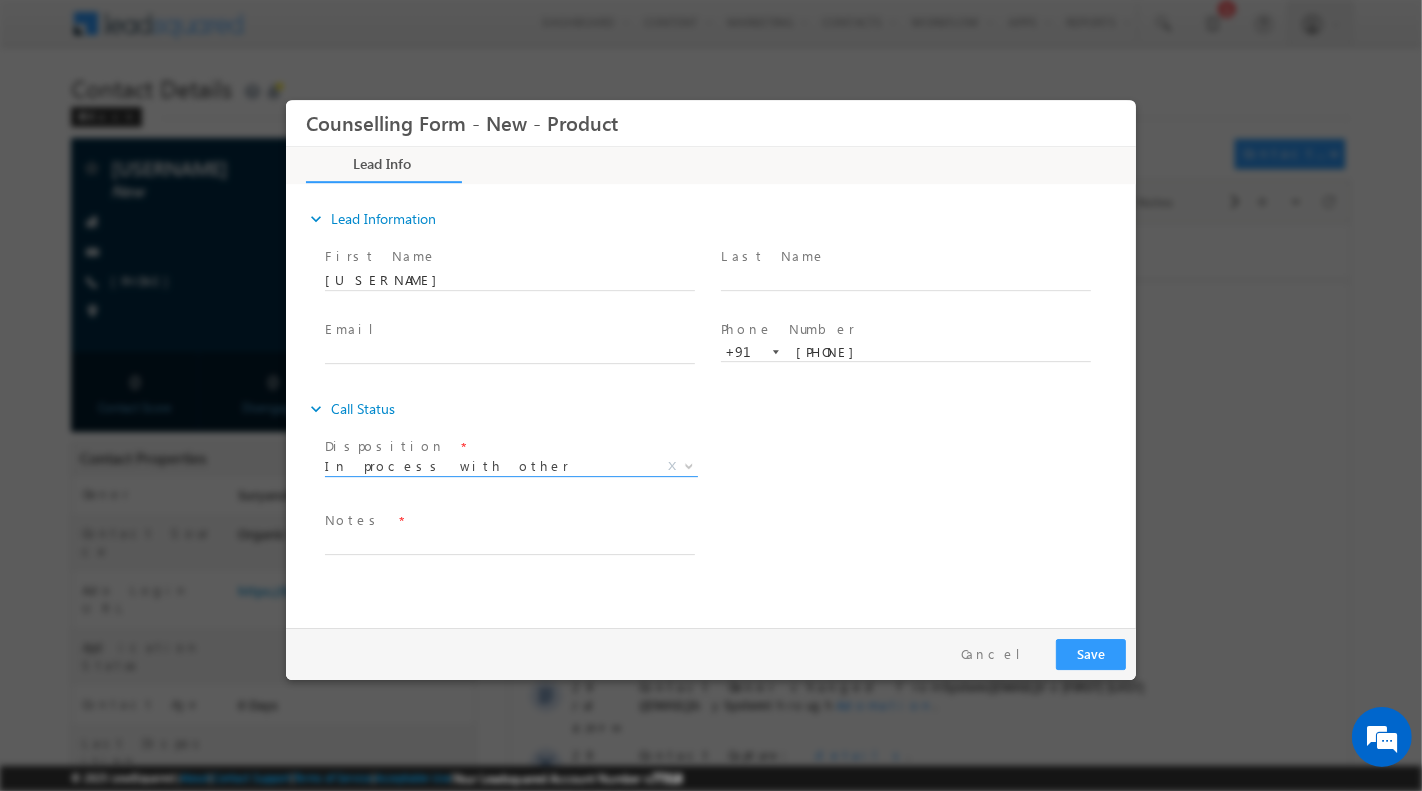 click on "In process with other" at bounding box center [486, 465] 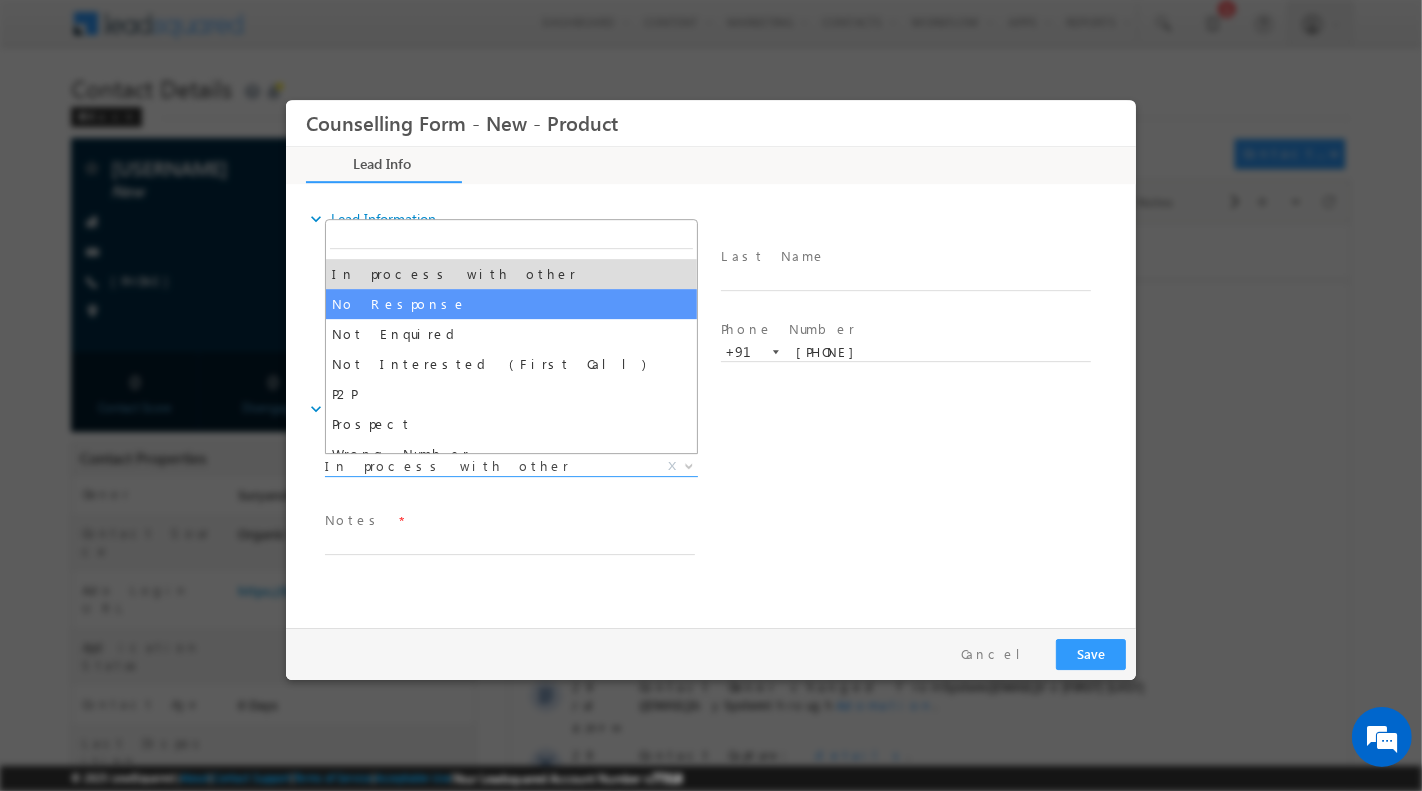 scroll, scrollTop: 115, scrollLeft: 0, axis: vertical 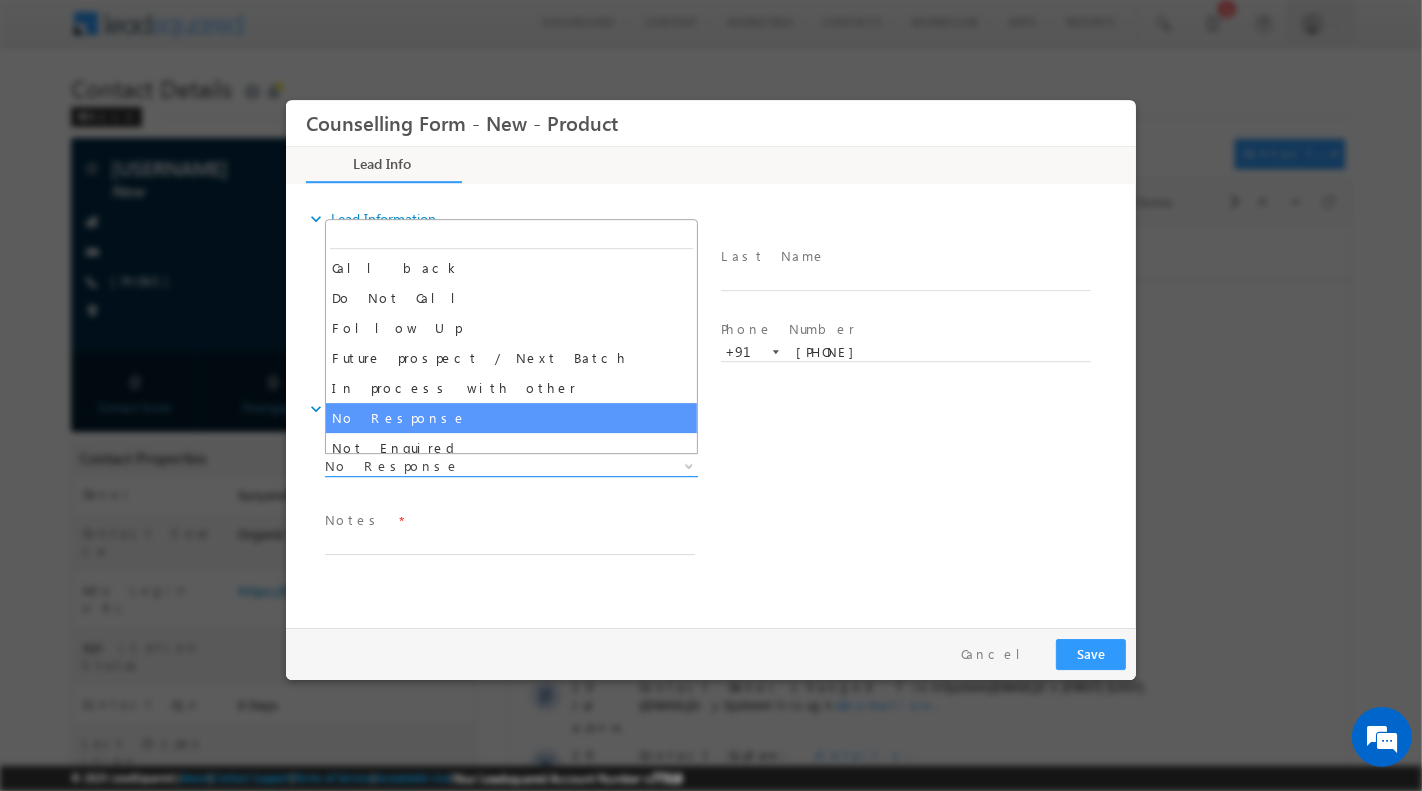 click on "No Response" at bounding box center [486, 465] 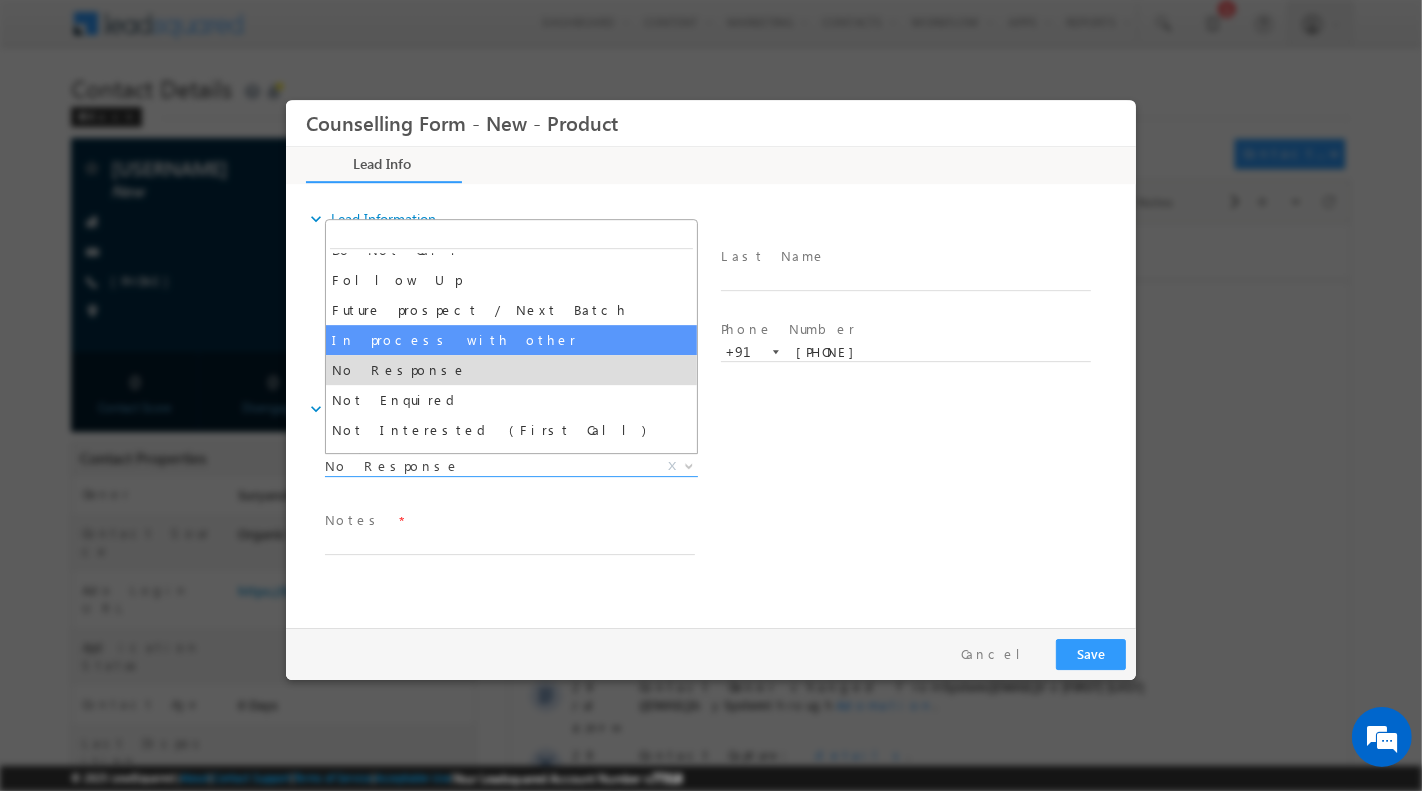 scroll, scrollTop: 130, scrollLeft: 0, axis: vertical 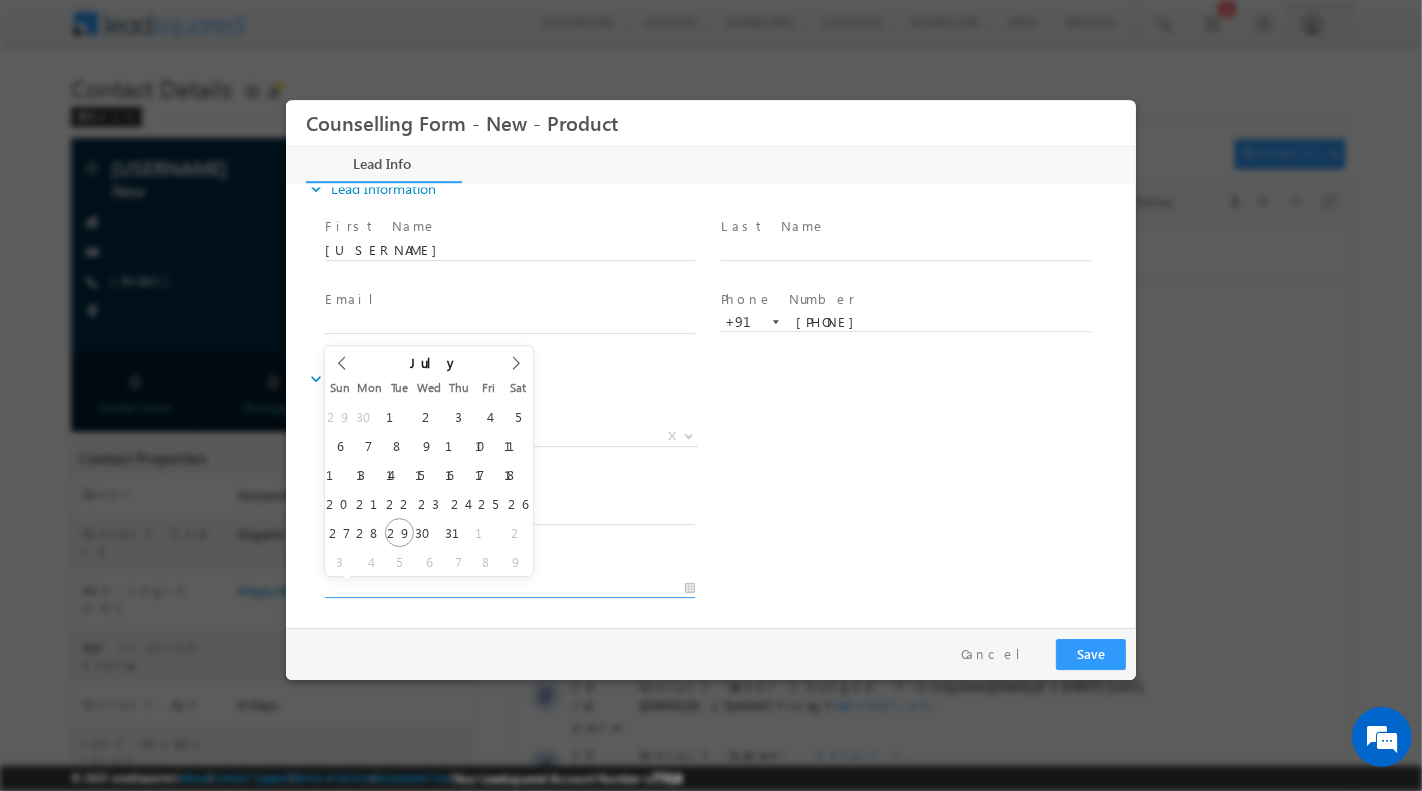 click at bounding box center [509, 588] 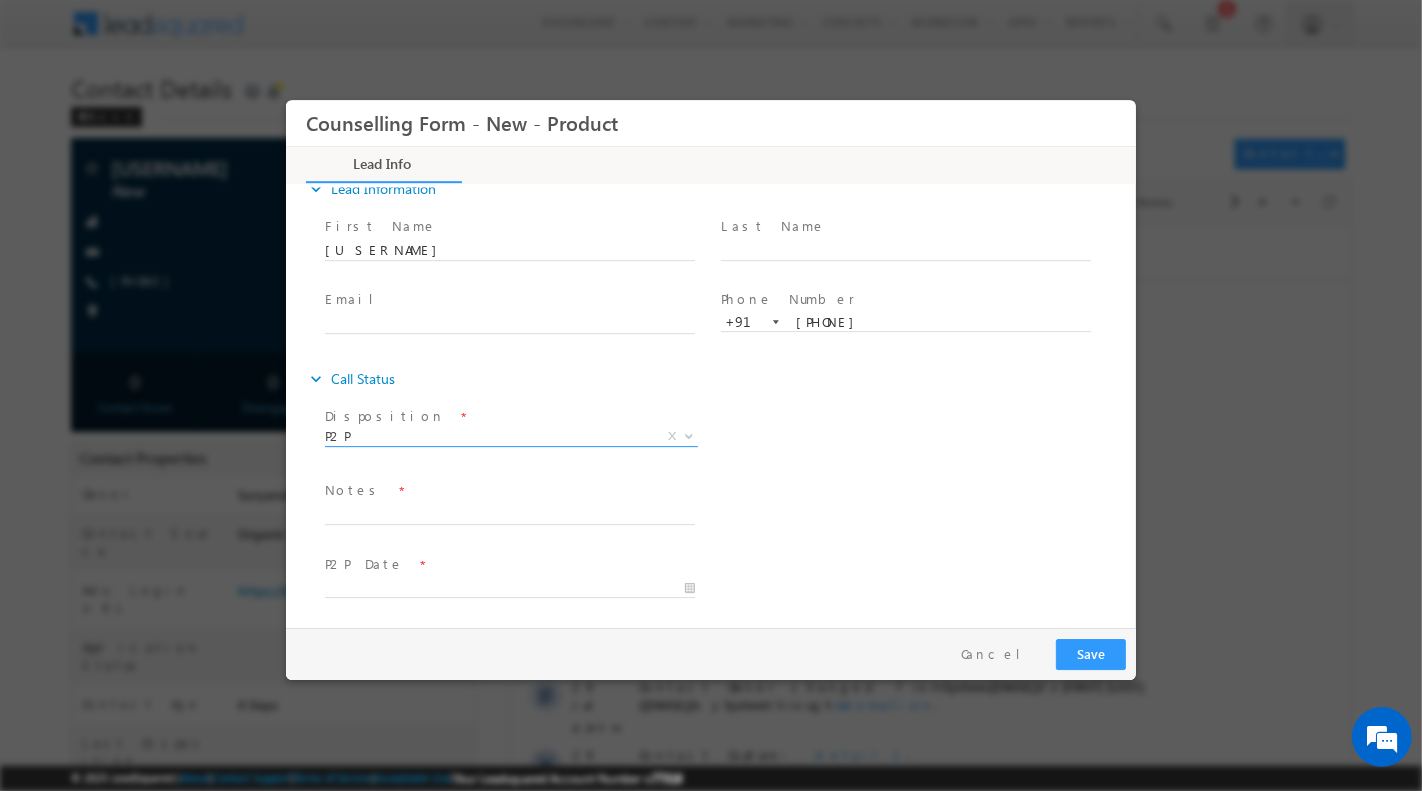 click on "P2P" at bounding box center (486, 435) 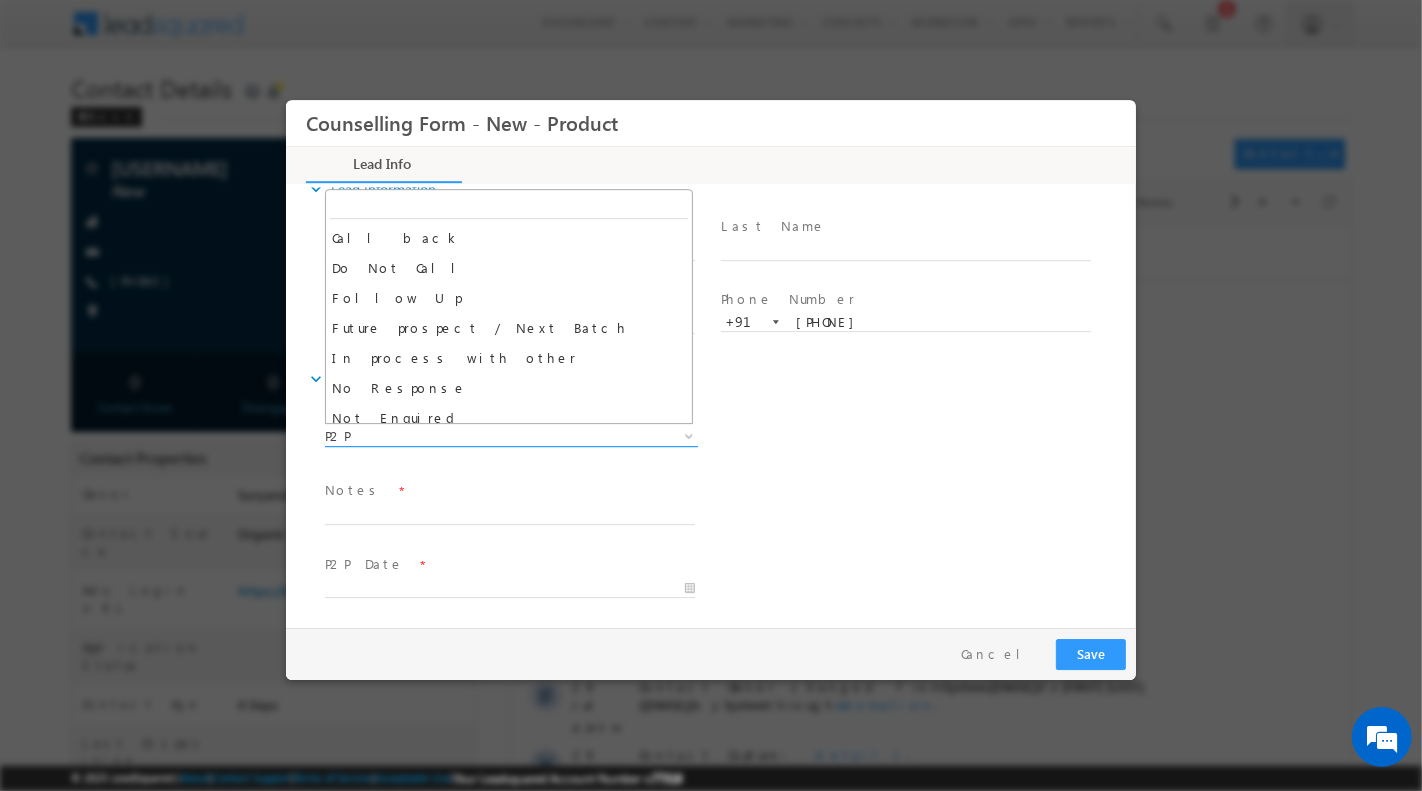 scroll, scrollTop: 130, scrollLeft: 0, axis: vertical 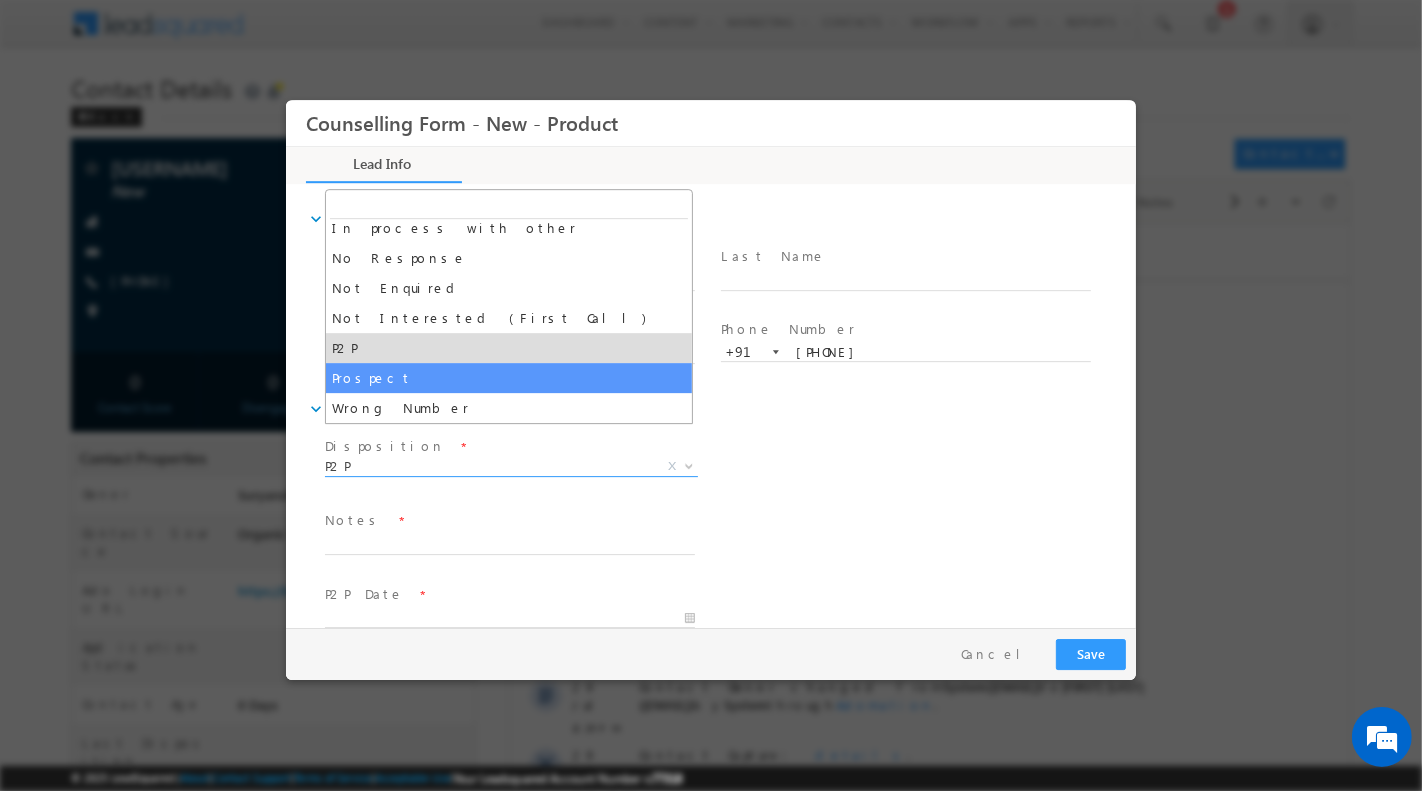 select on "Prospect" 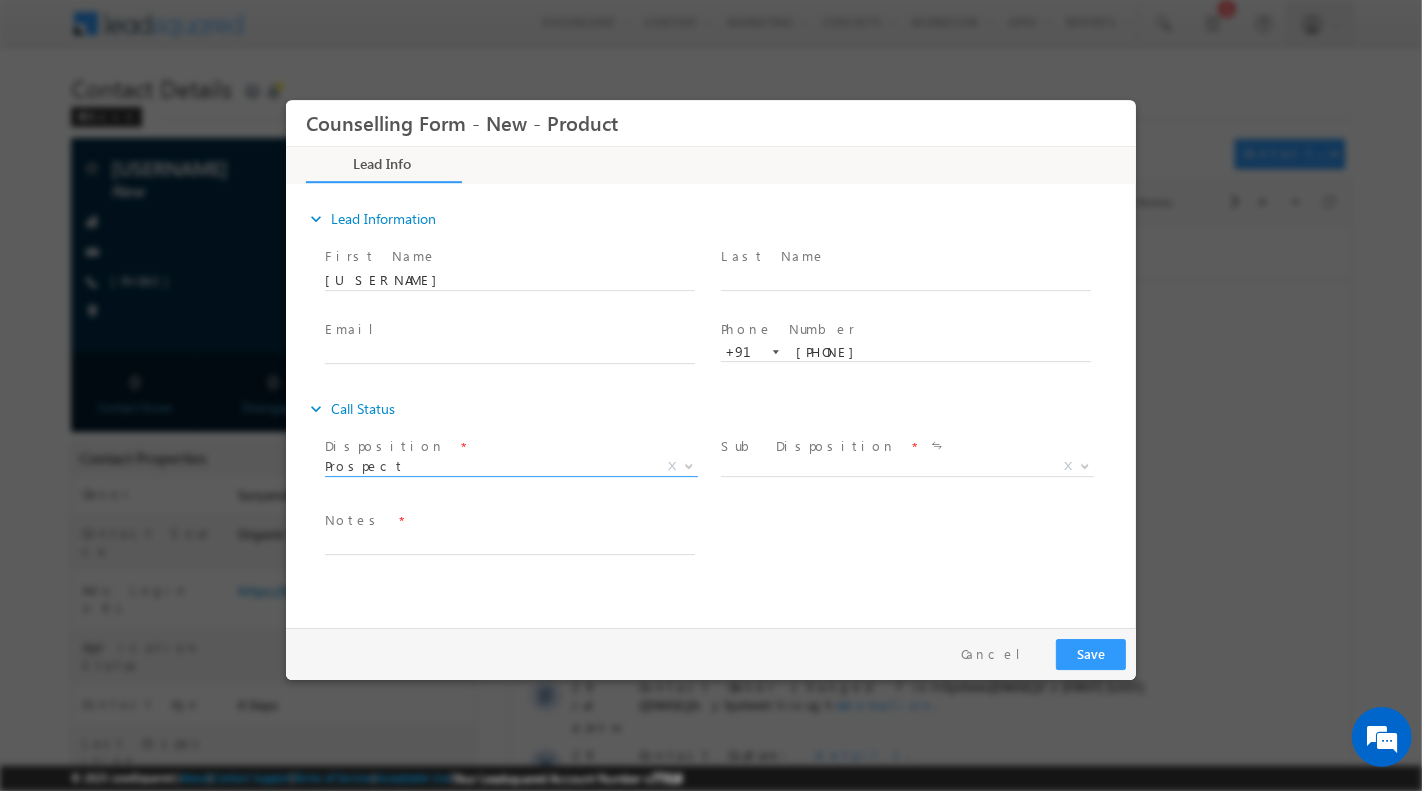 click on "X" at bounding box center (906, 466) 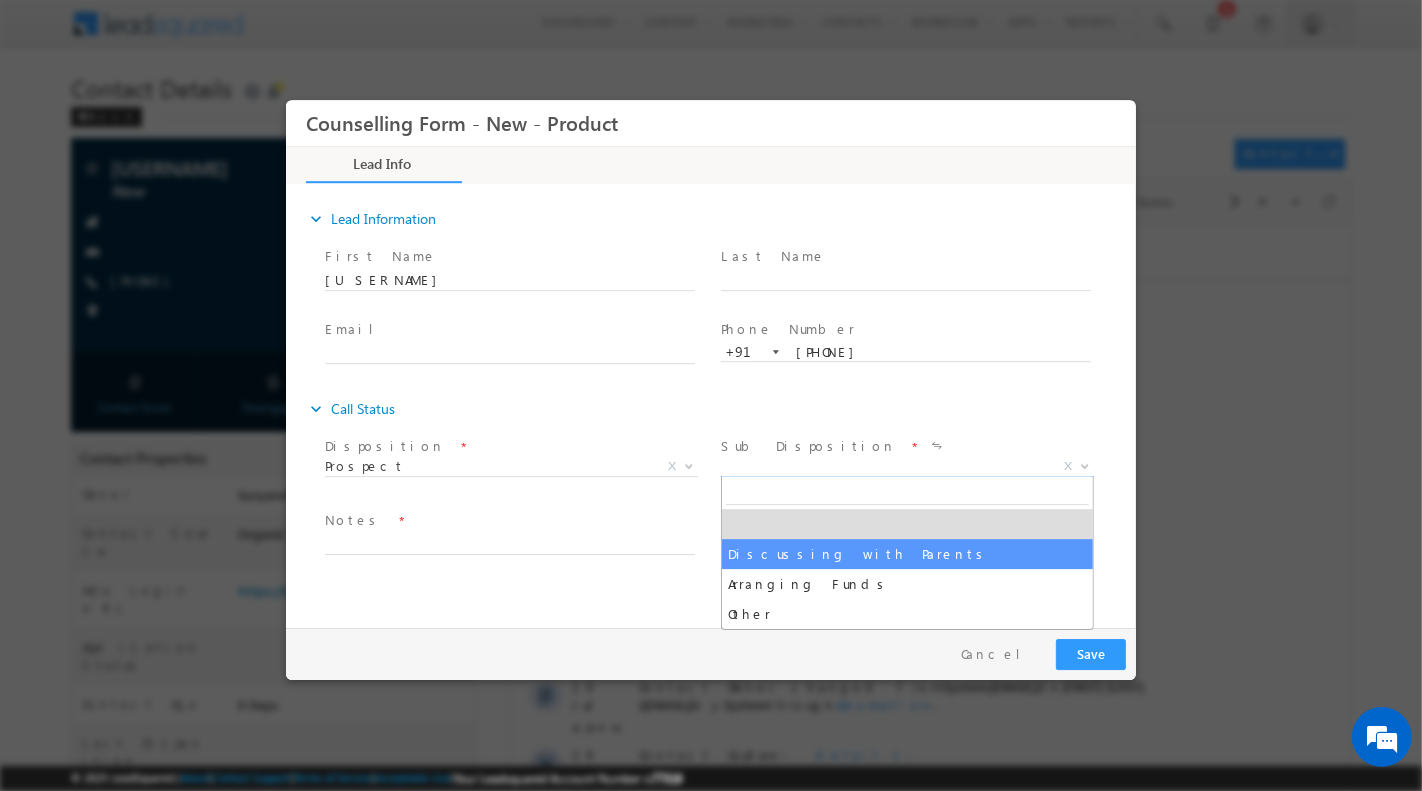 select on "Discussing with Parents" 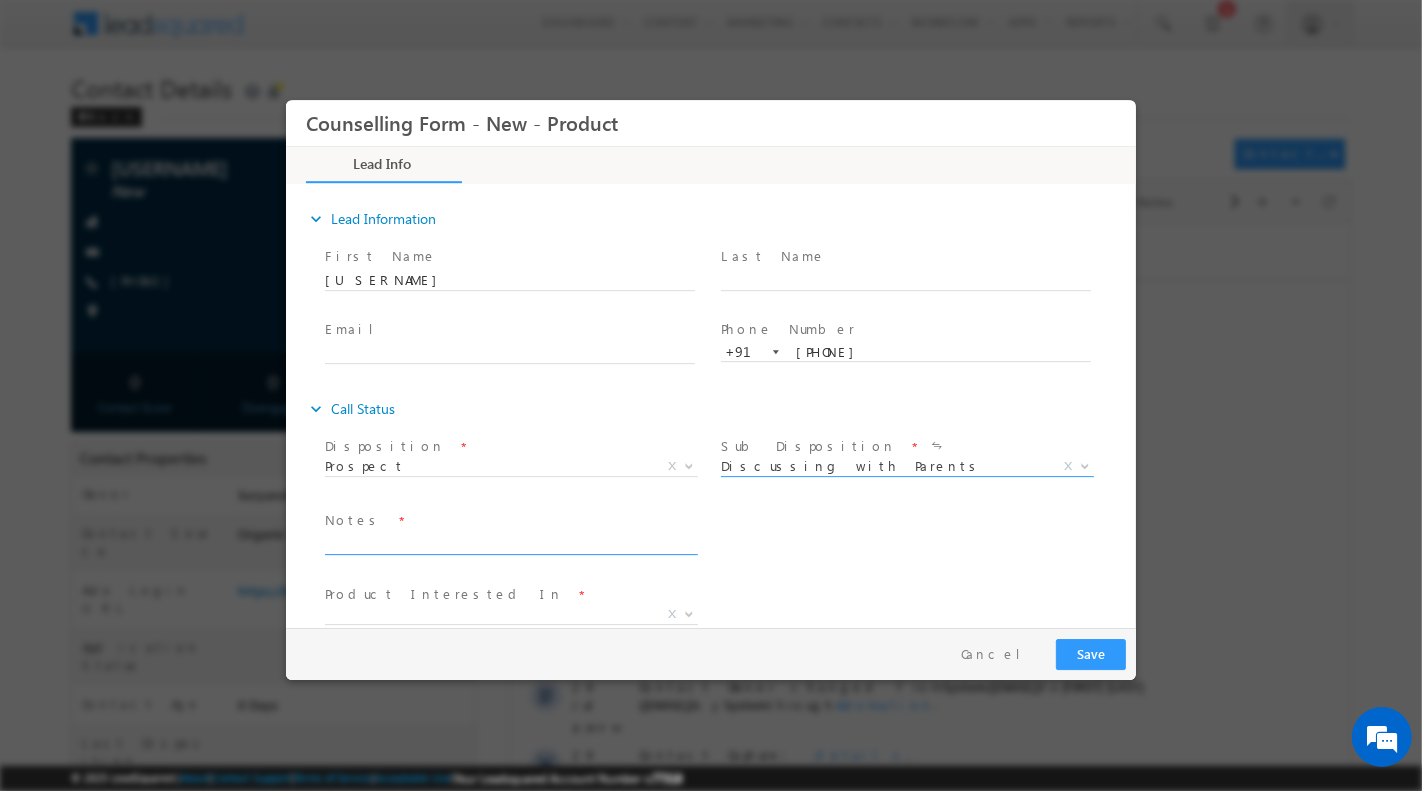 scroll, scrollTop: 31, scrollLeft: 0, axis: vertical 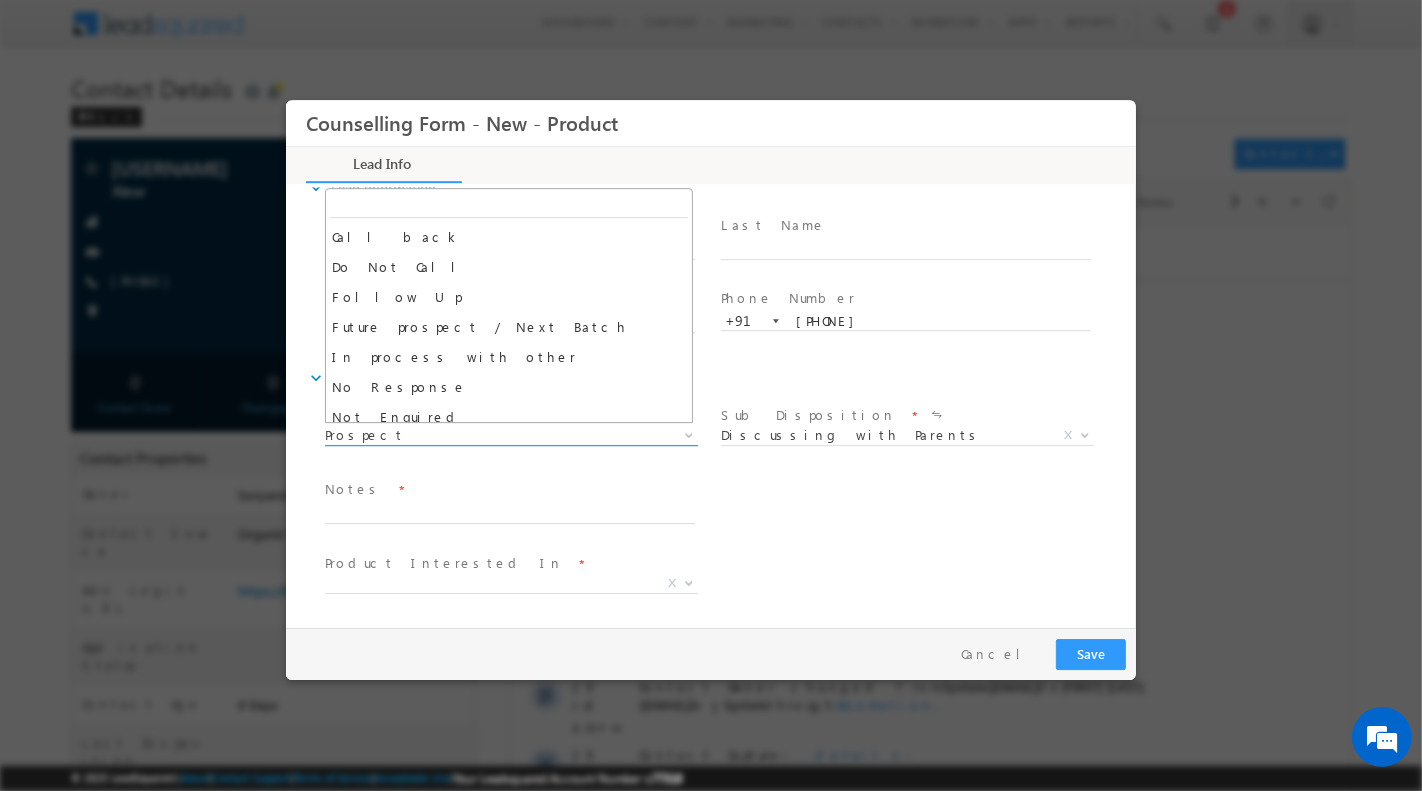 click on "Prospect" at bounding box center (486, 434) 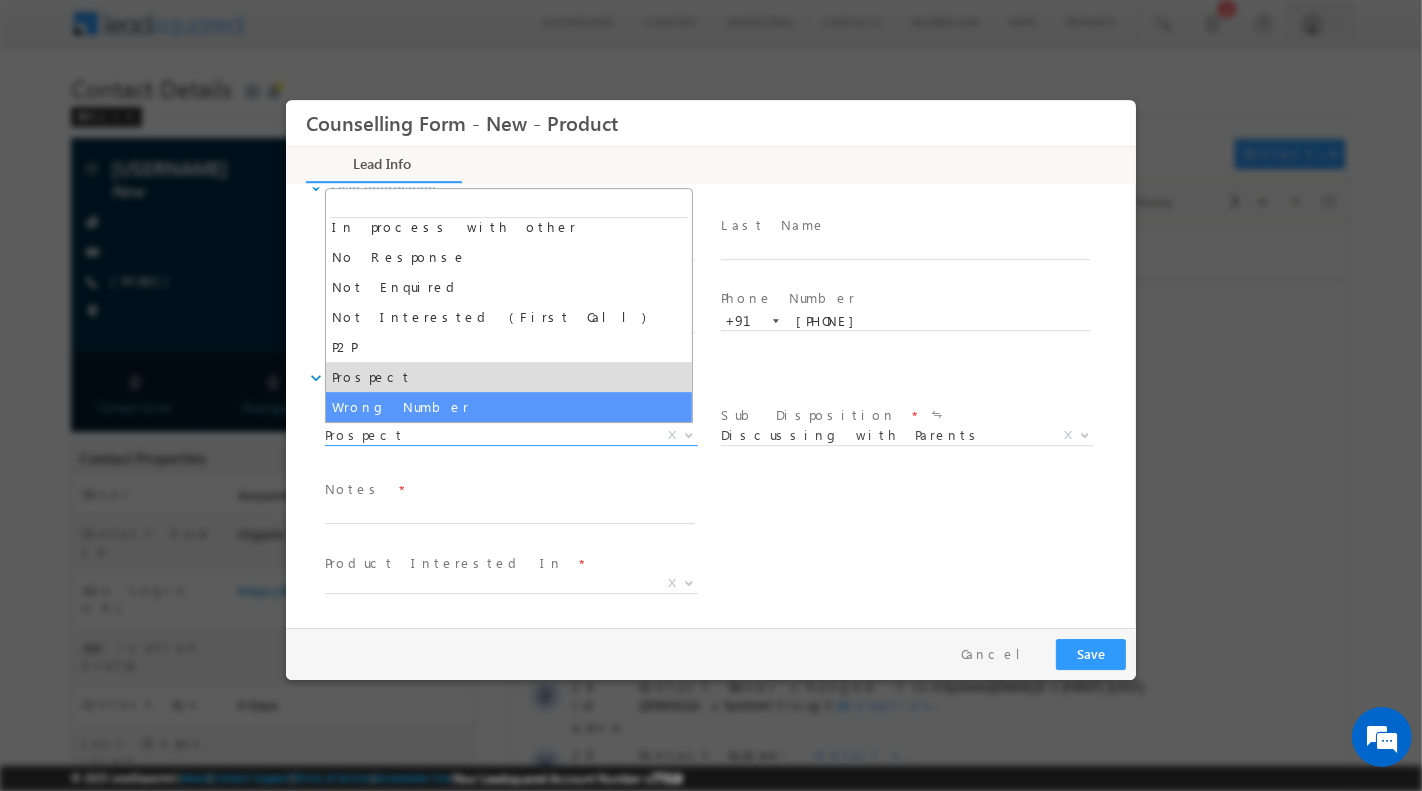 scroll, scrollTop: 0, scrollLeft: 0, axis: both 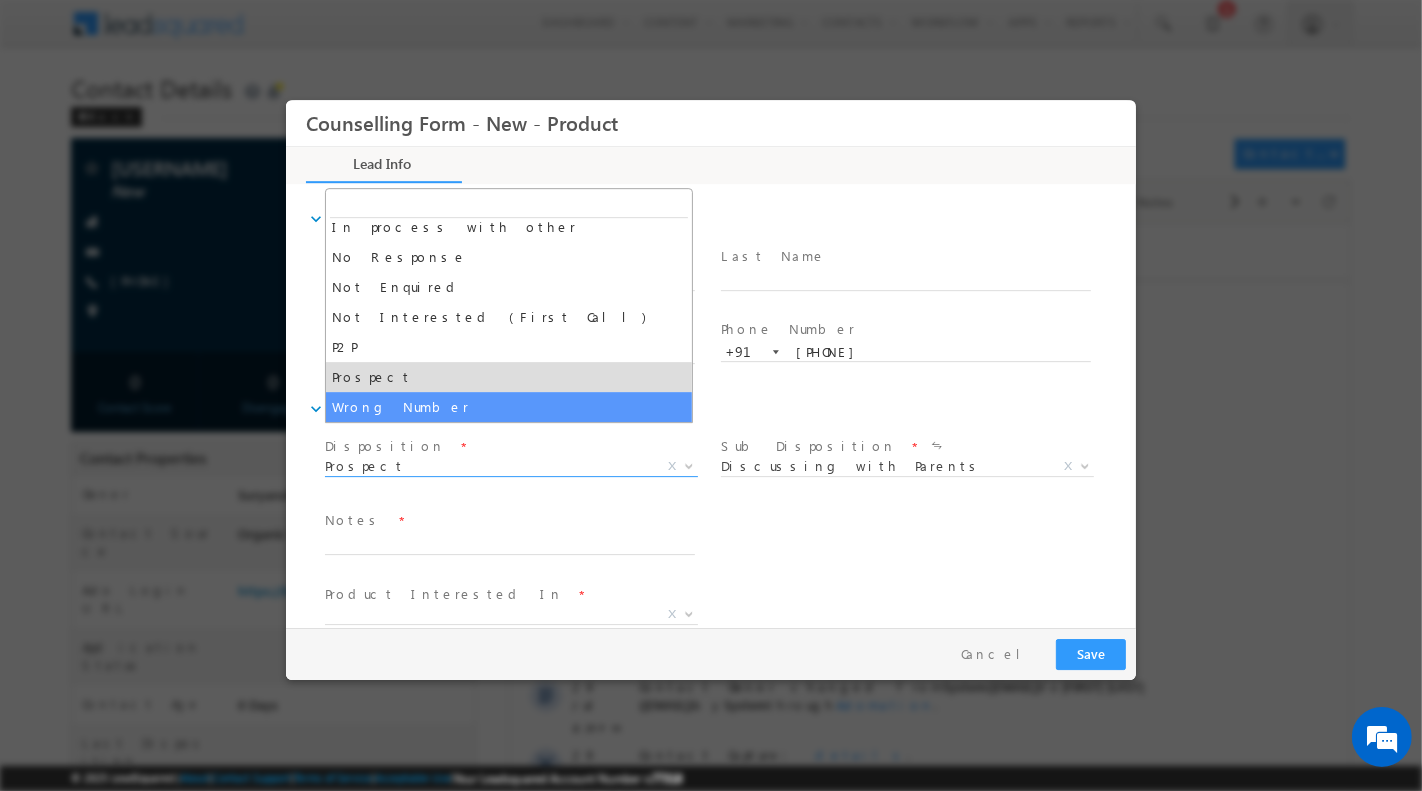 select on "Wrong Number" 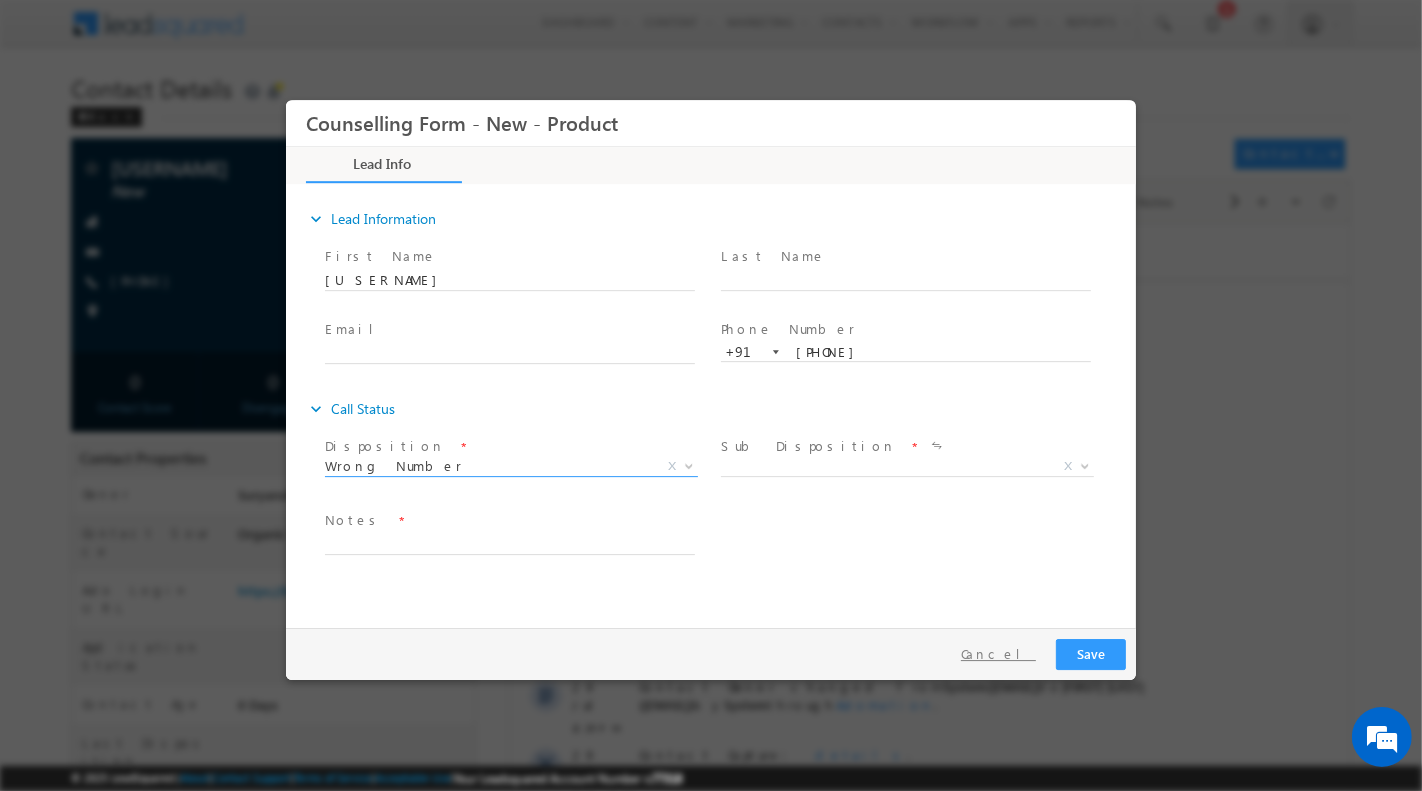 click on "Cancel" at bounding box center (997, 653) 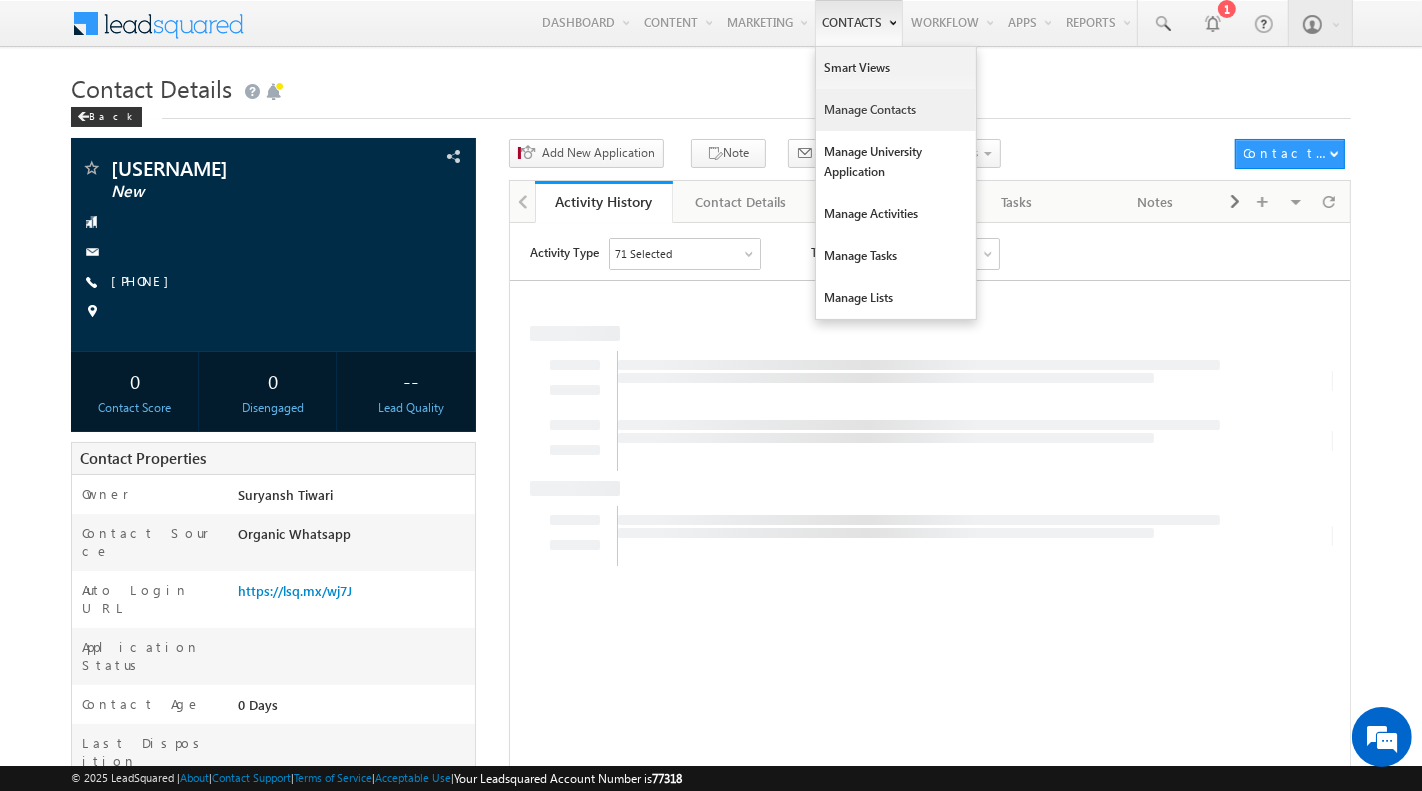 click on "Manage Contacts" at bounding box center [896, 110] 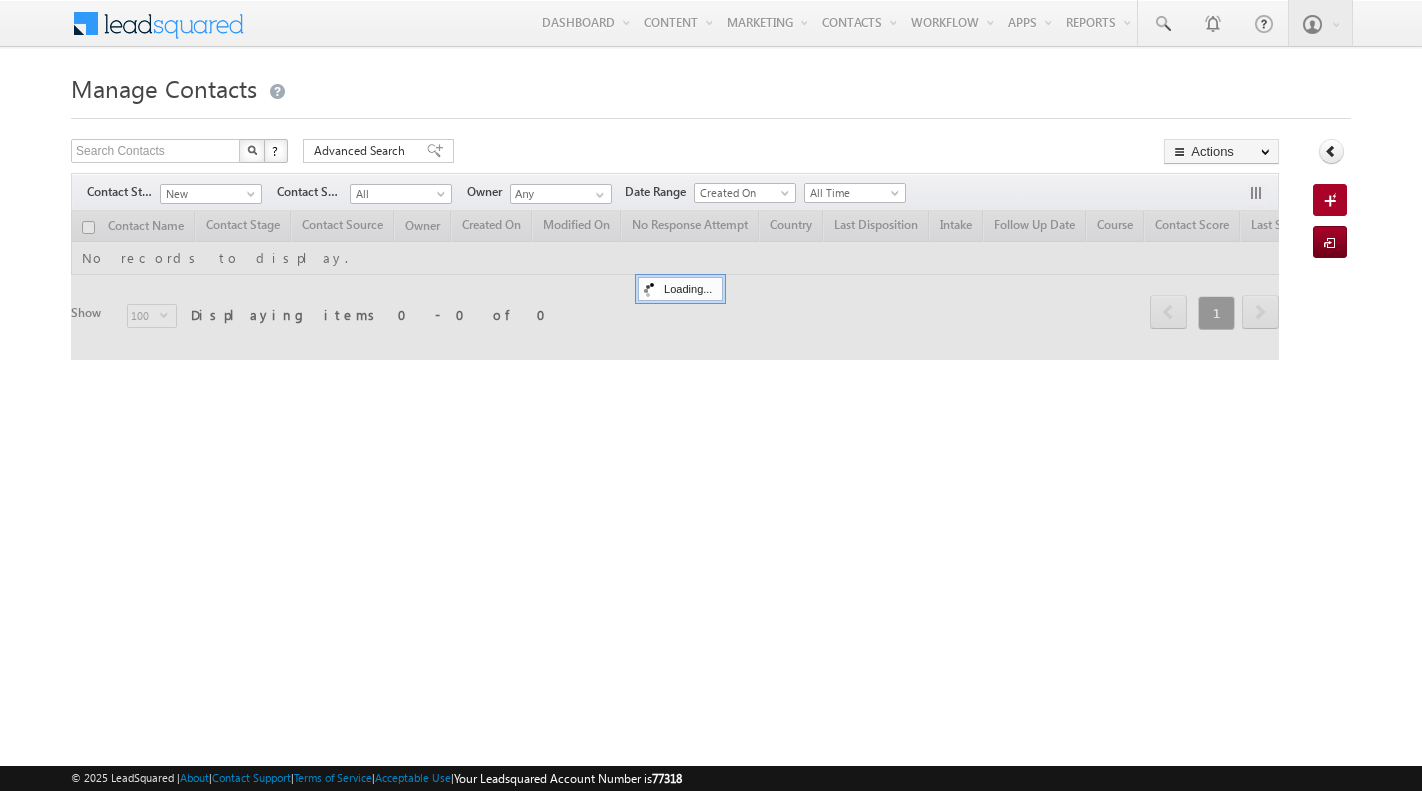 scroll, scrollTop: 0, scrollLeft: 0, axis: both 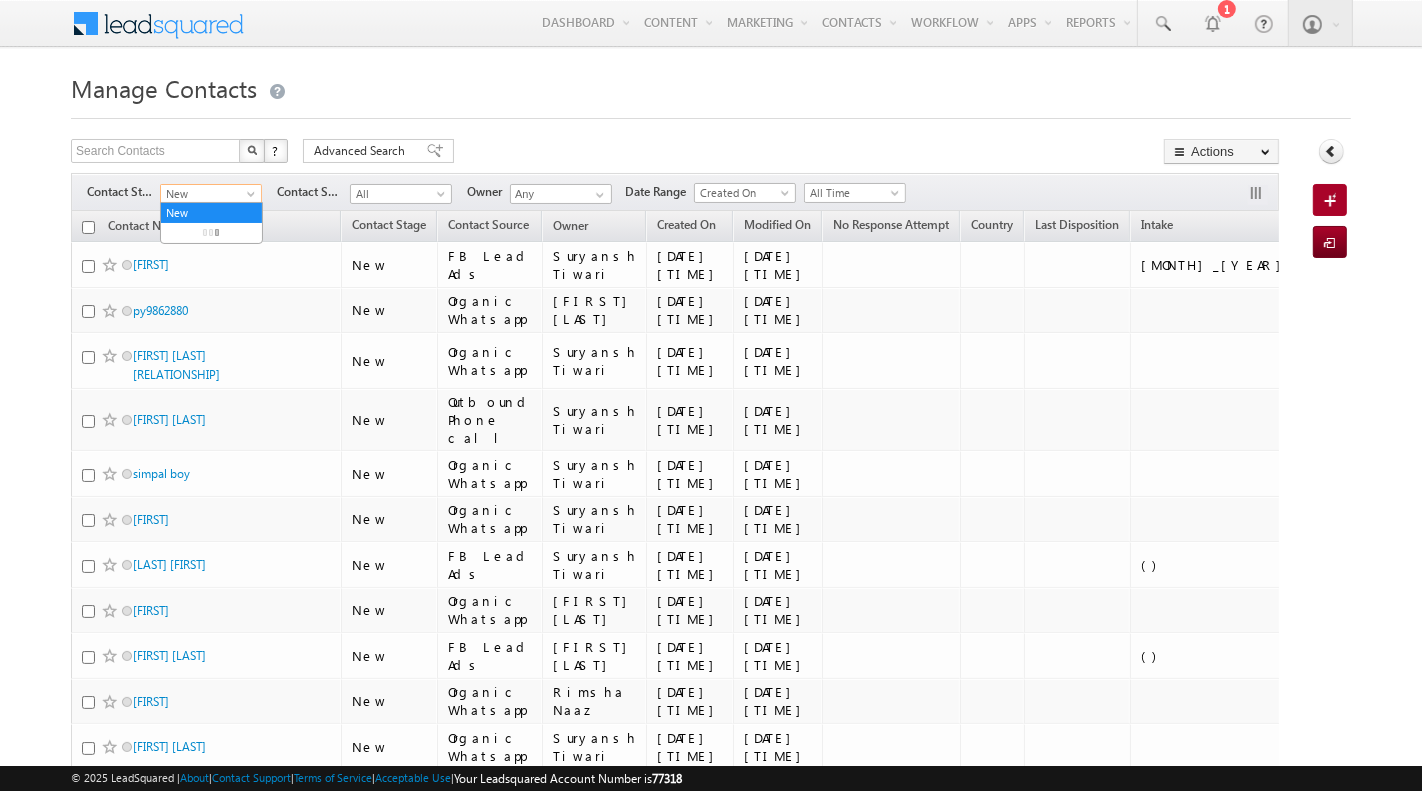 click at bounding box center (253, 198) 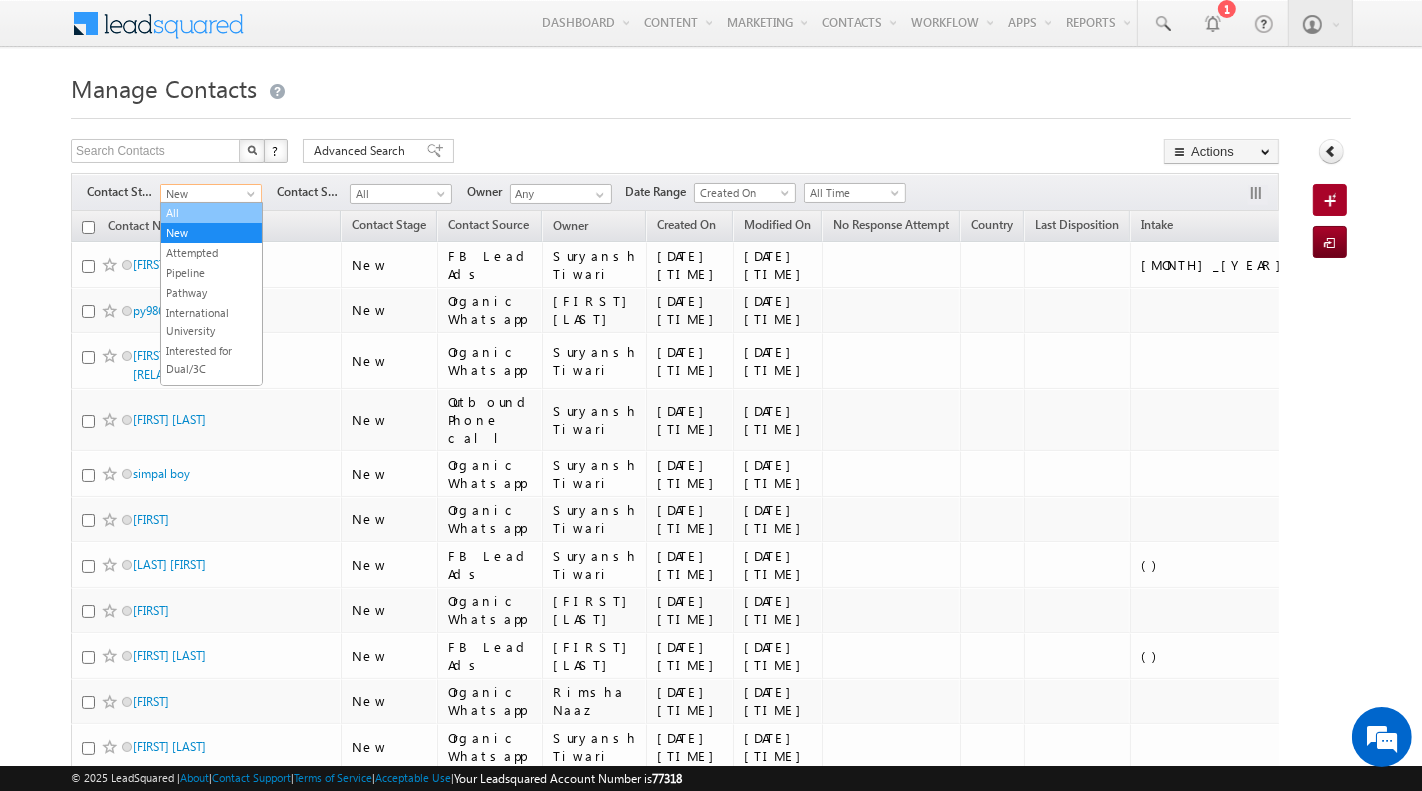 click on "All" at bounding box center (211, 213) 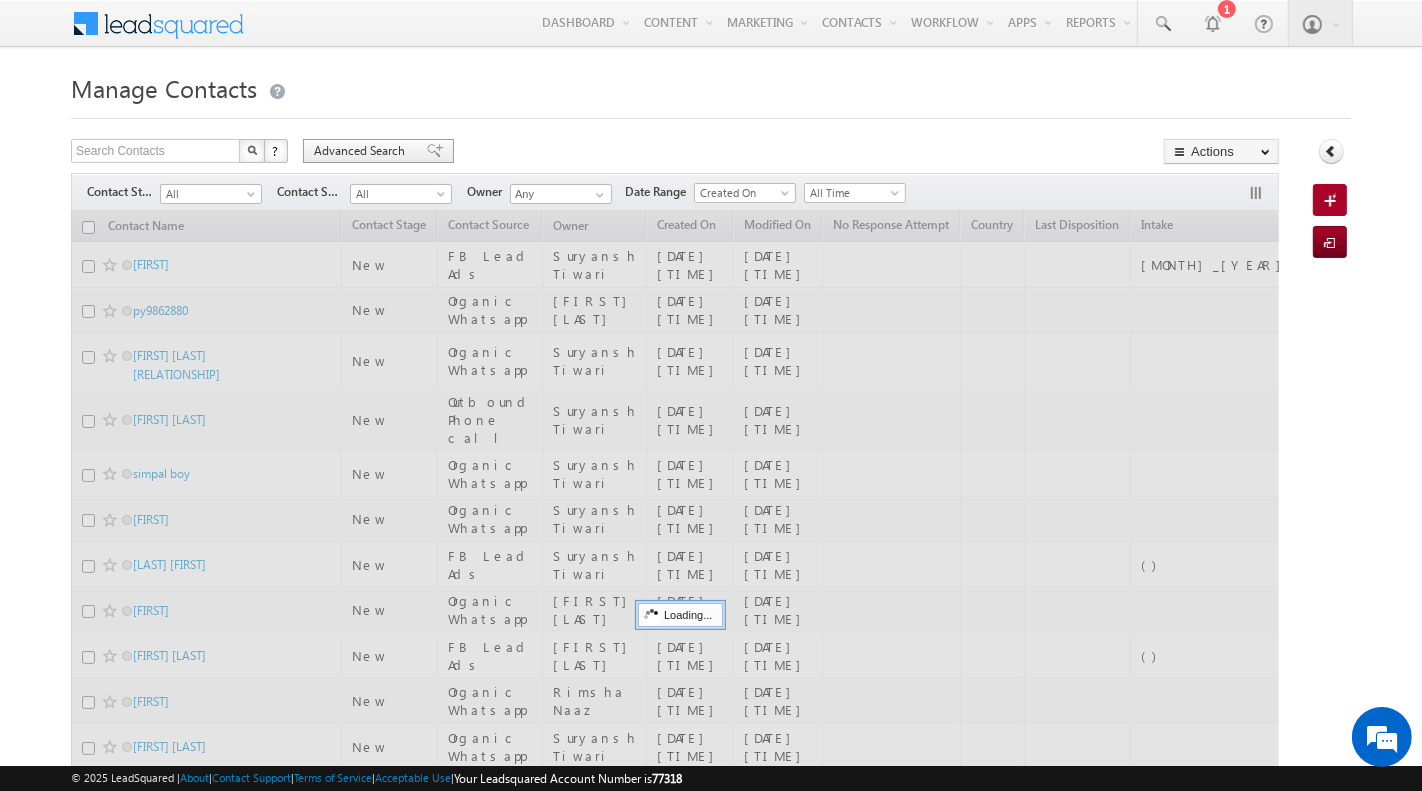 click at bounding box center (435, 151) 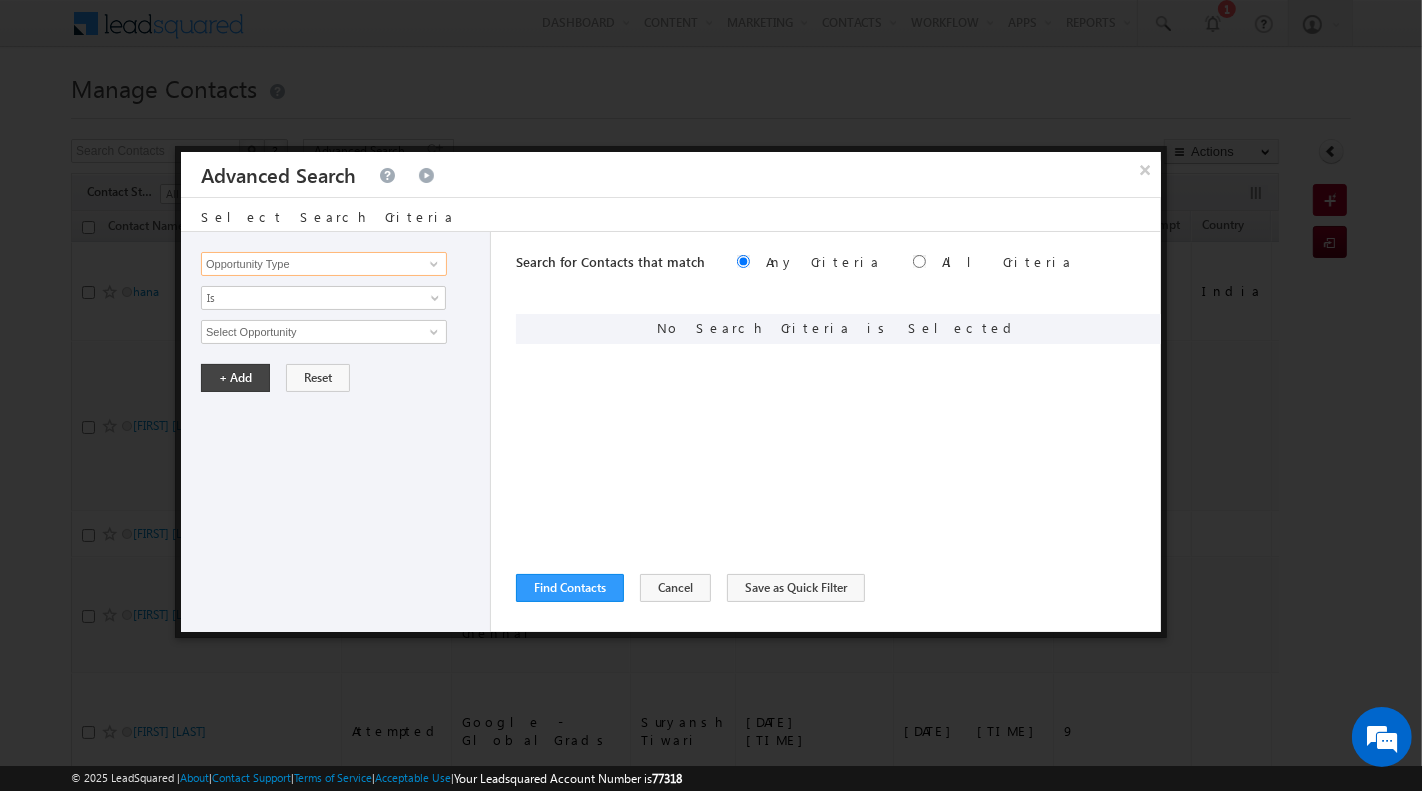 click on "Opportunity Type" at bounding box center (324, 264) 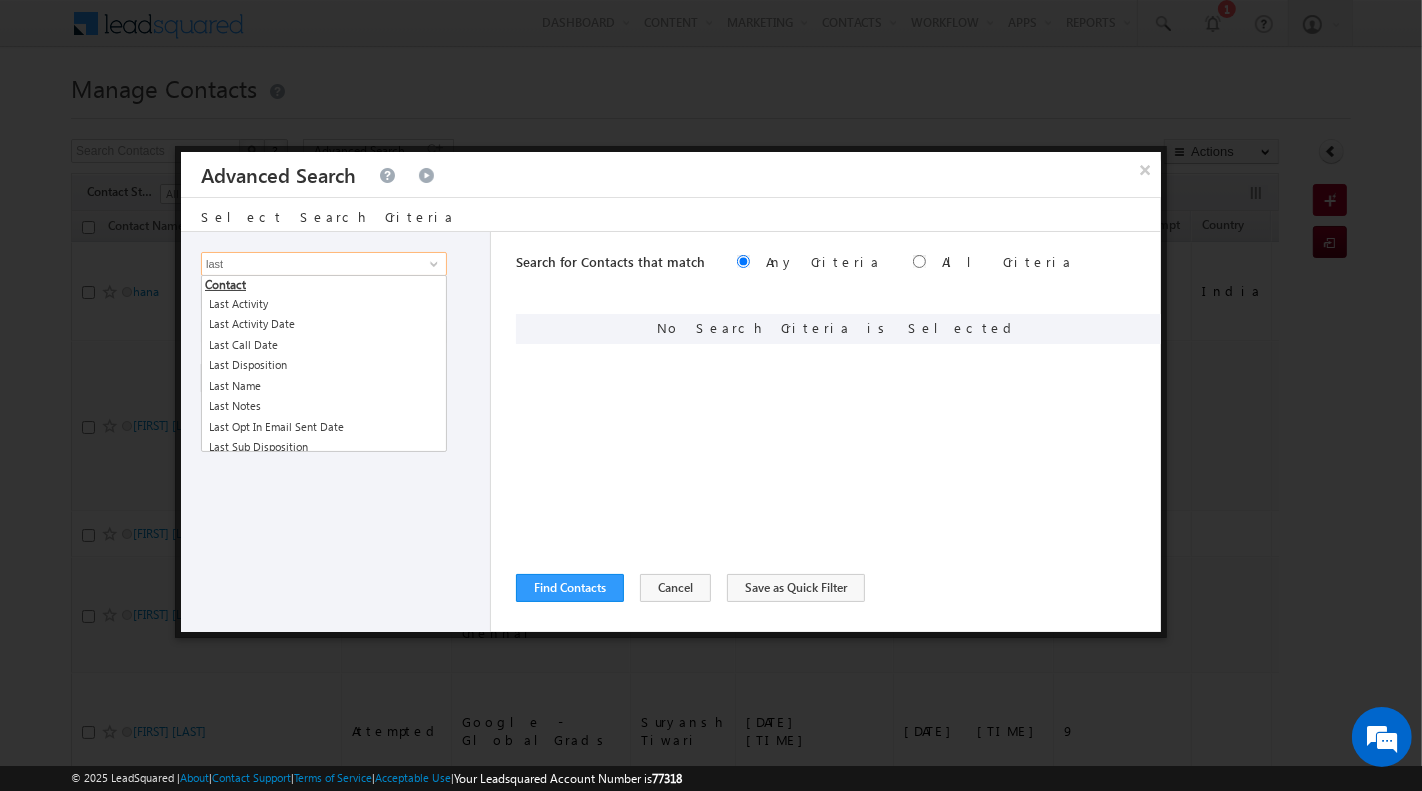 type on "last" 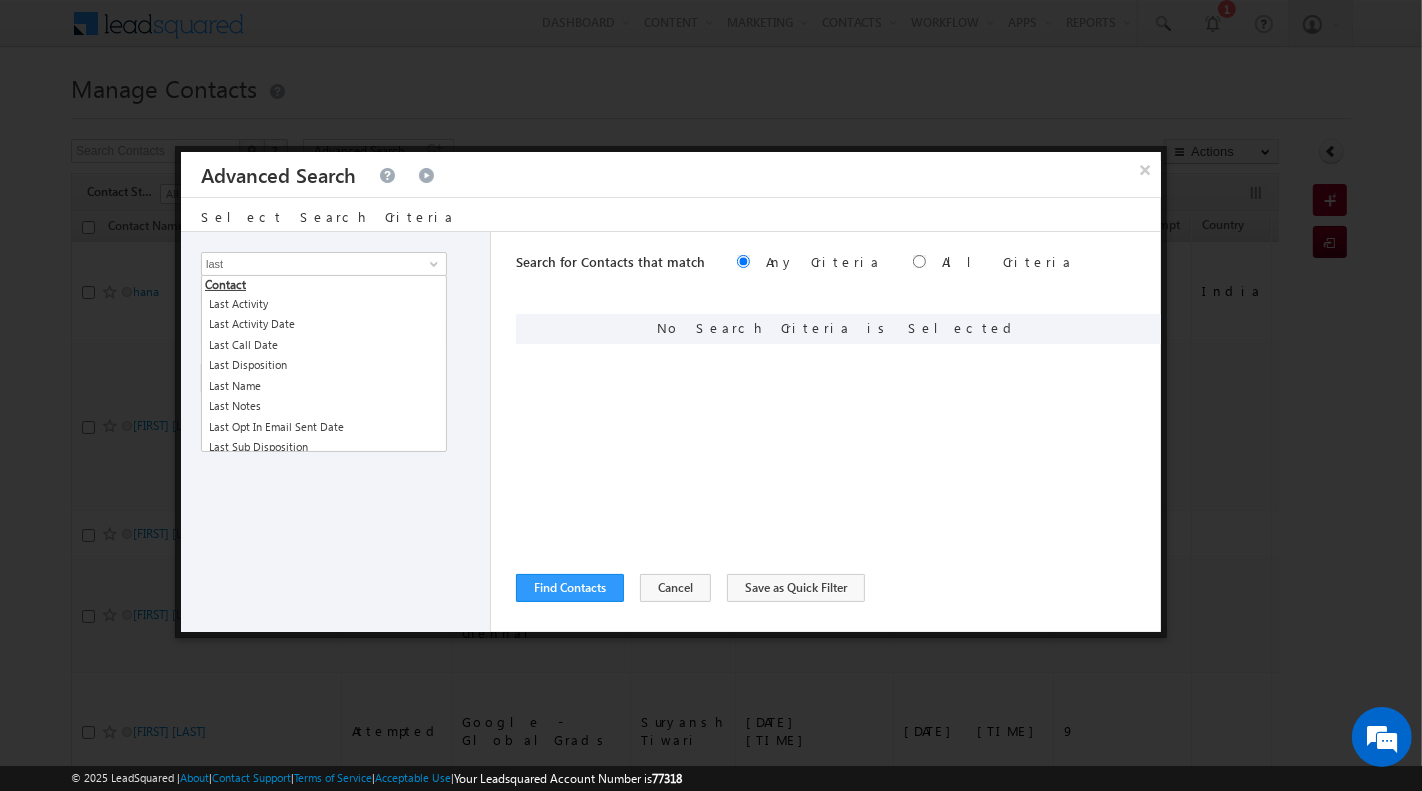 type 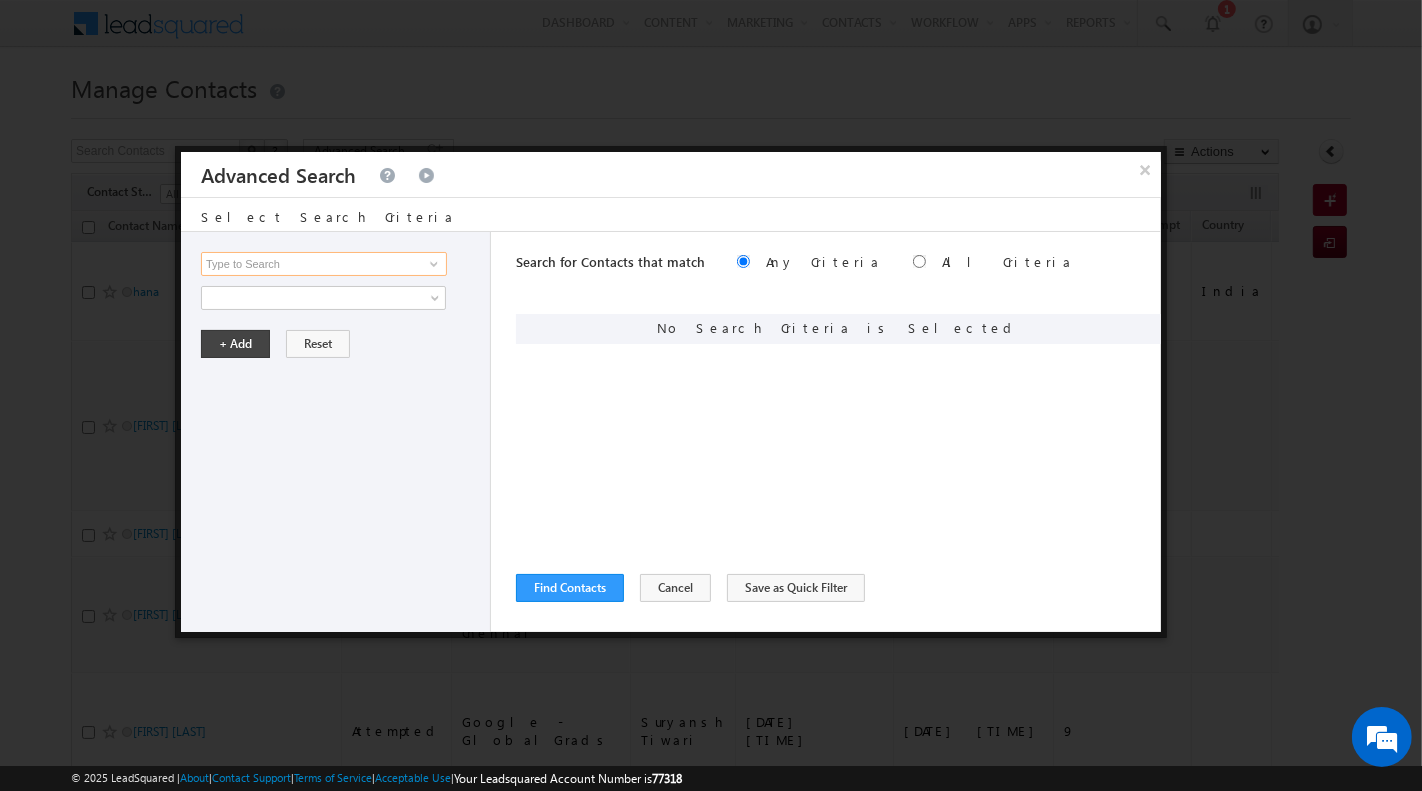 scroll, scrollTop: 0, scrollLeft: 0, axis: both 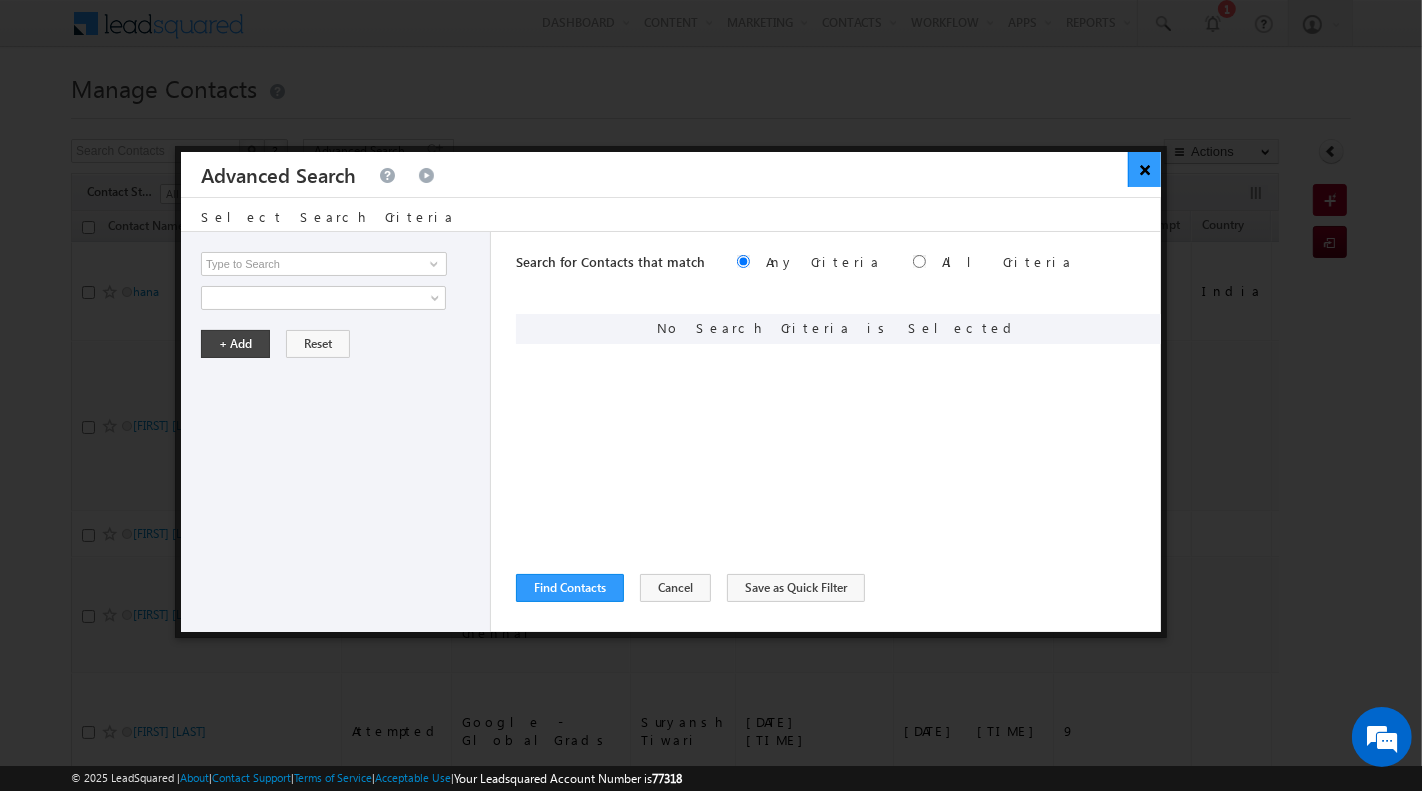 click on "×" at bounding box center [1144, 169] 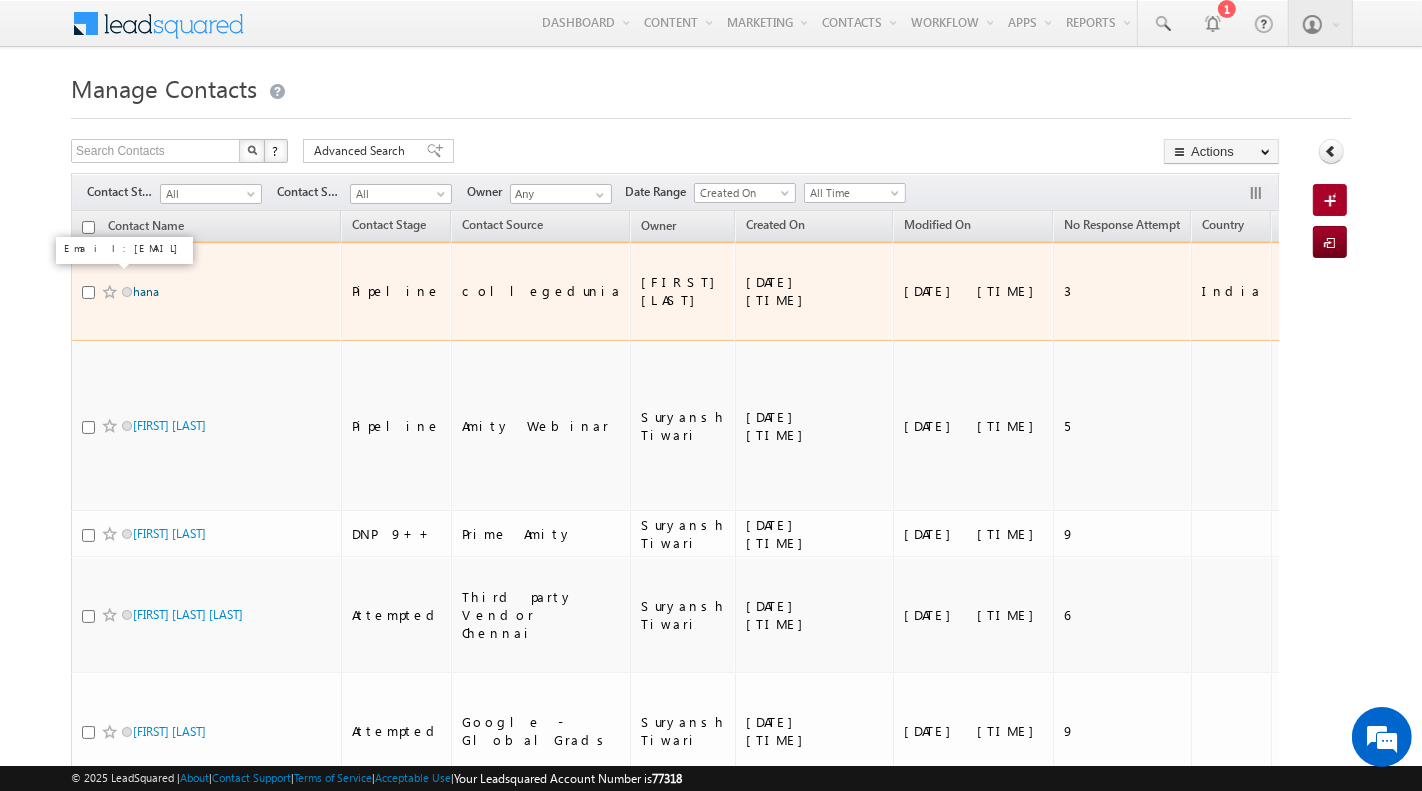 click on "hana" at bounding box center (146, 291) 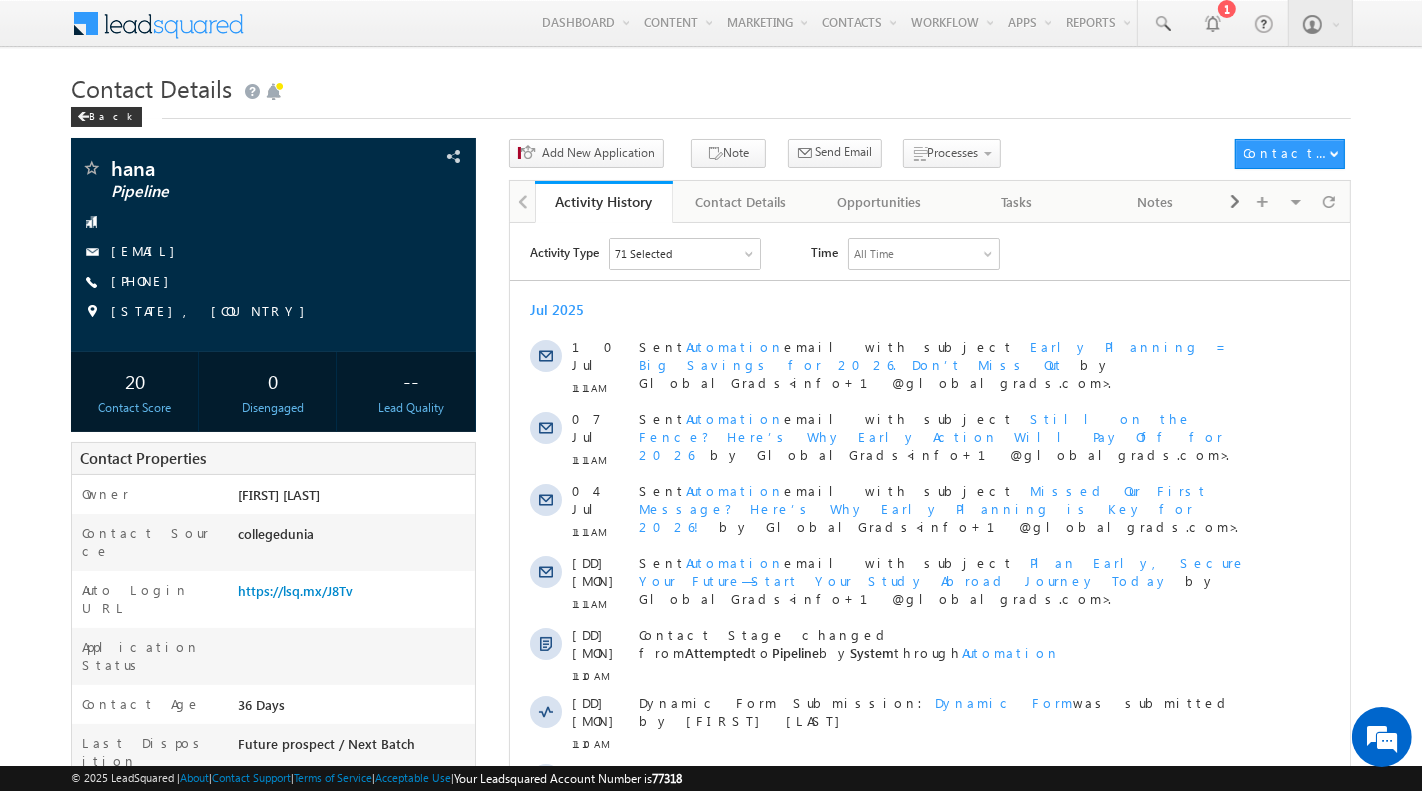 scroll, scrollTop: 0, scrollLeft: 0, axis: both 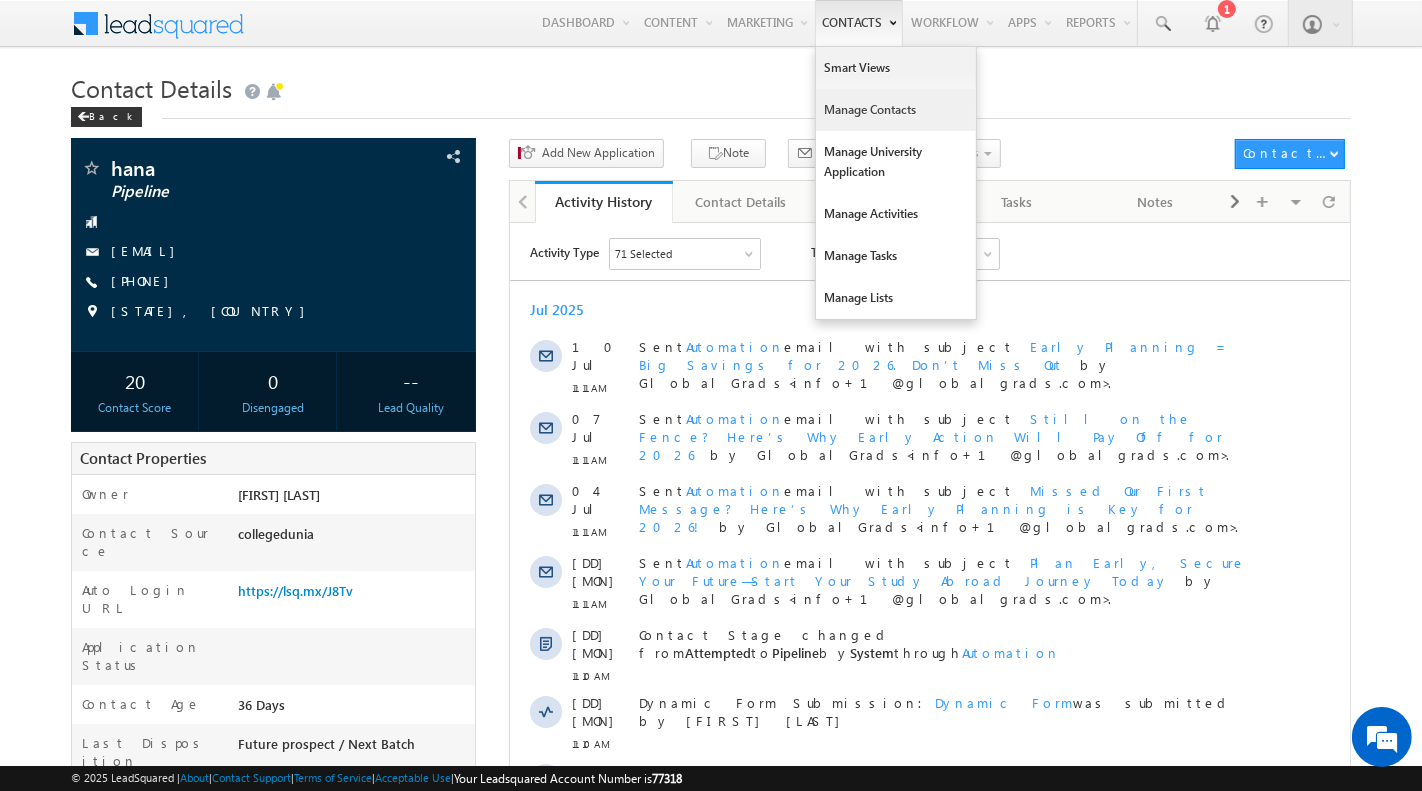click on "Manage Contacts" at bounding box center (896, 110) 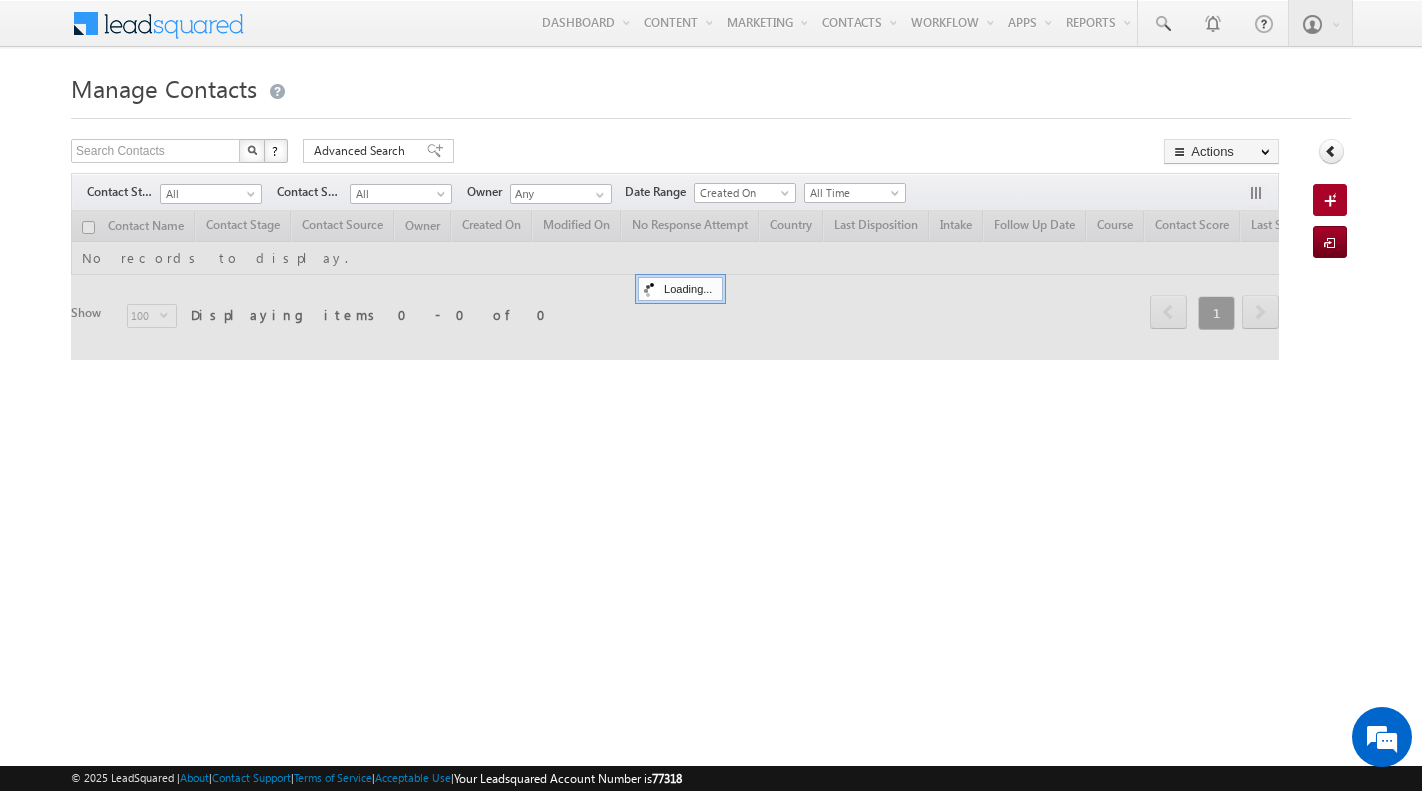 scroll, scrollTop: 0, scrollLeft: 0, axis: both 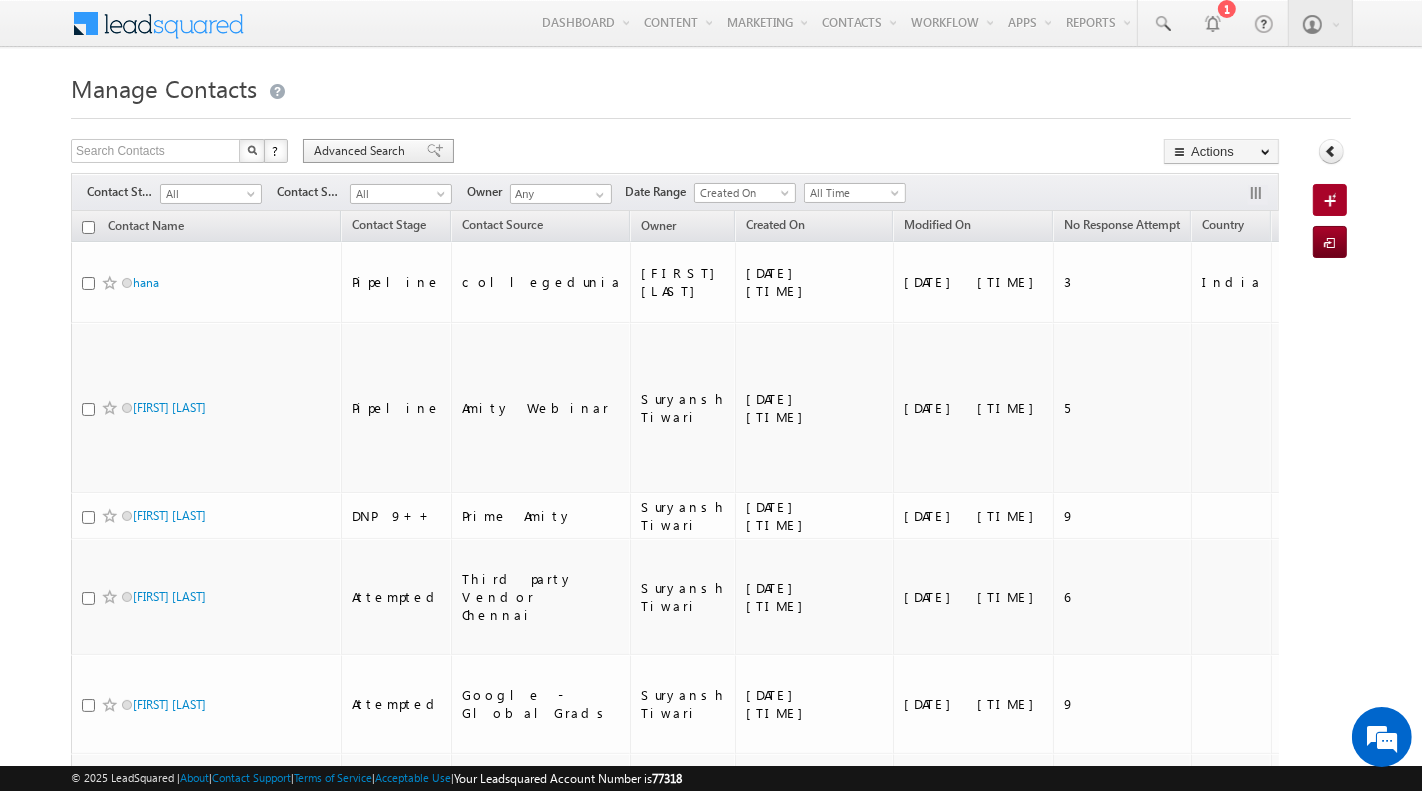click on "Advanced Search" at bounding box center [378, 151] 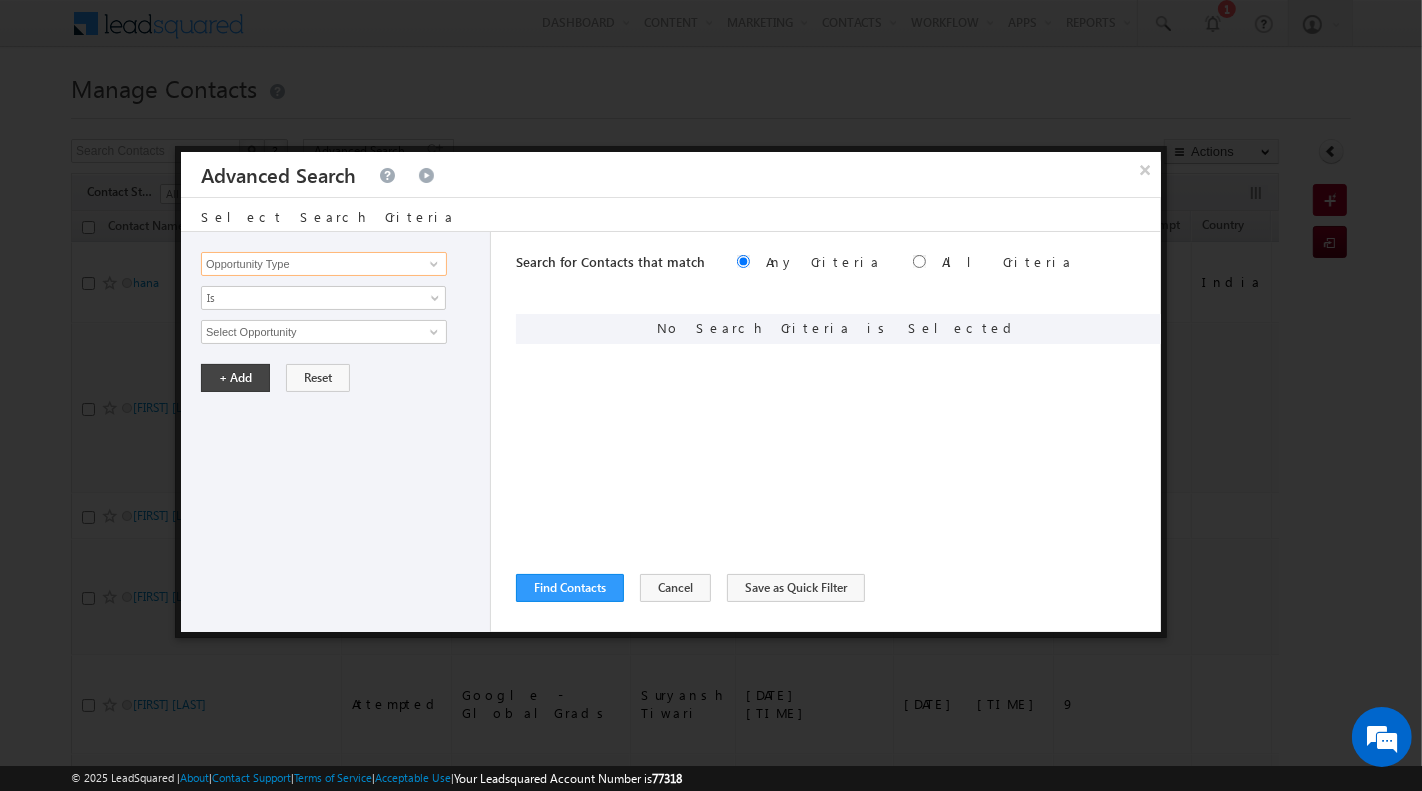click on "Opportunity Type" at bounding box center [324, 264] 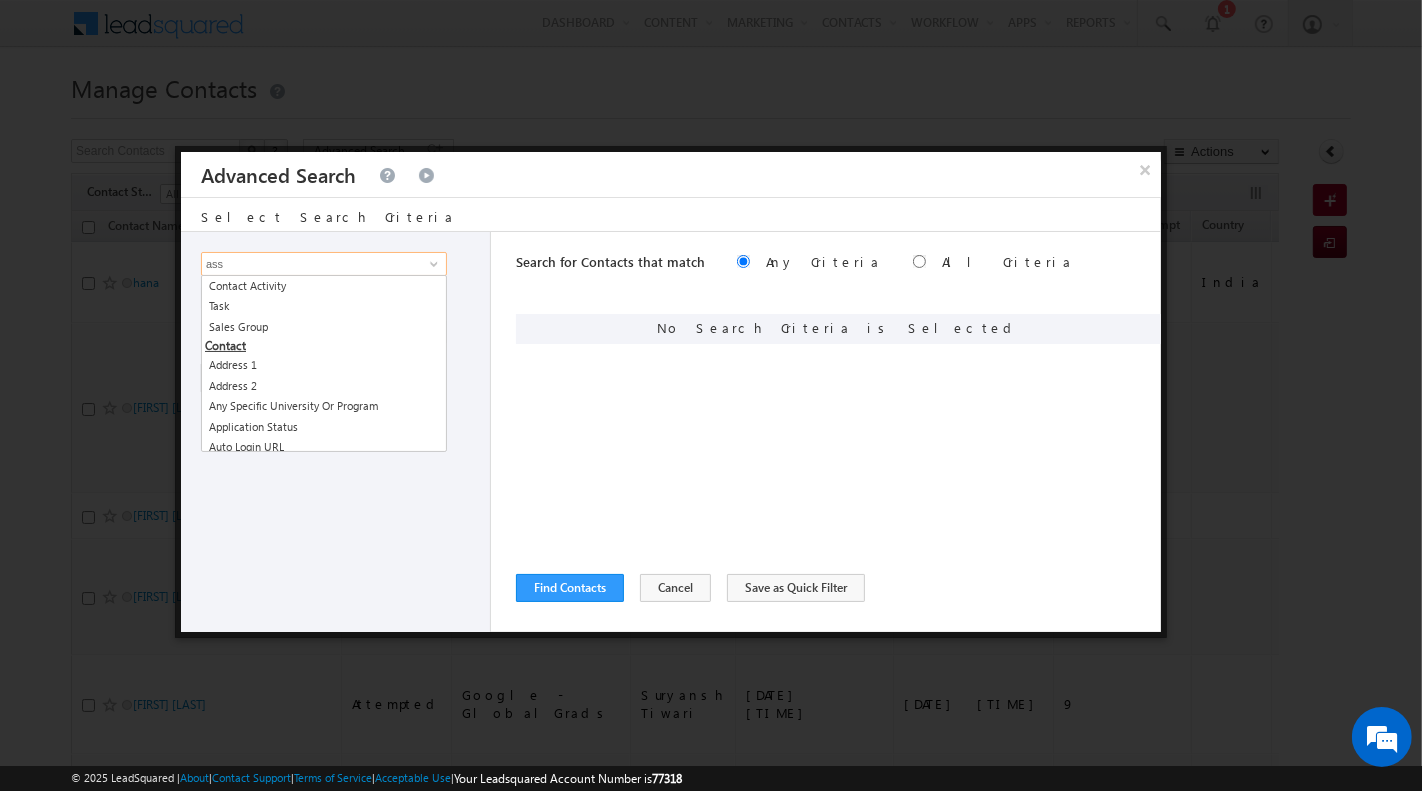 scroll, scrollTop: 0, scrollLeft: 0, axis: both 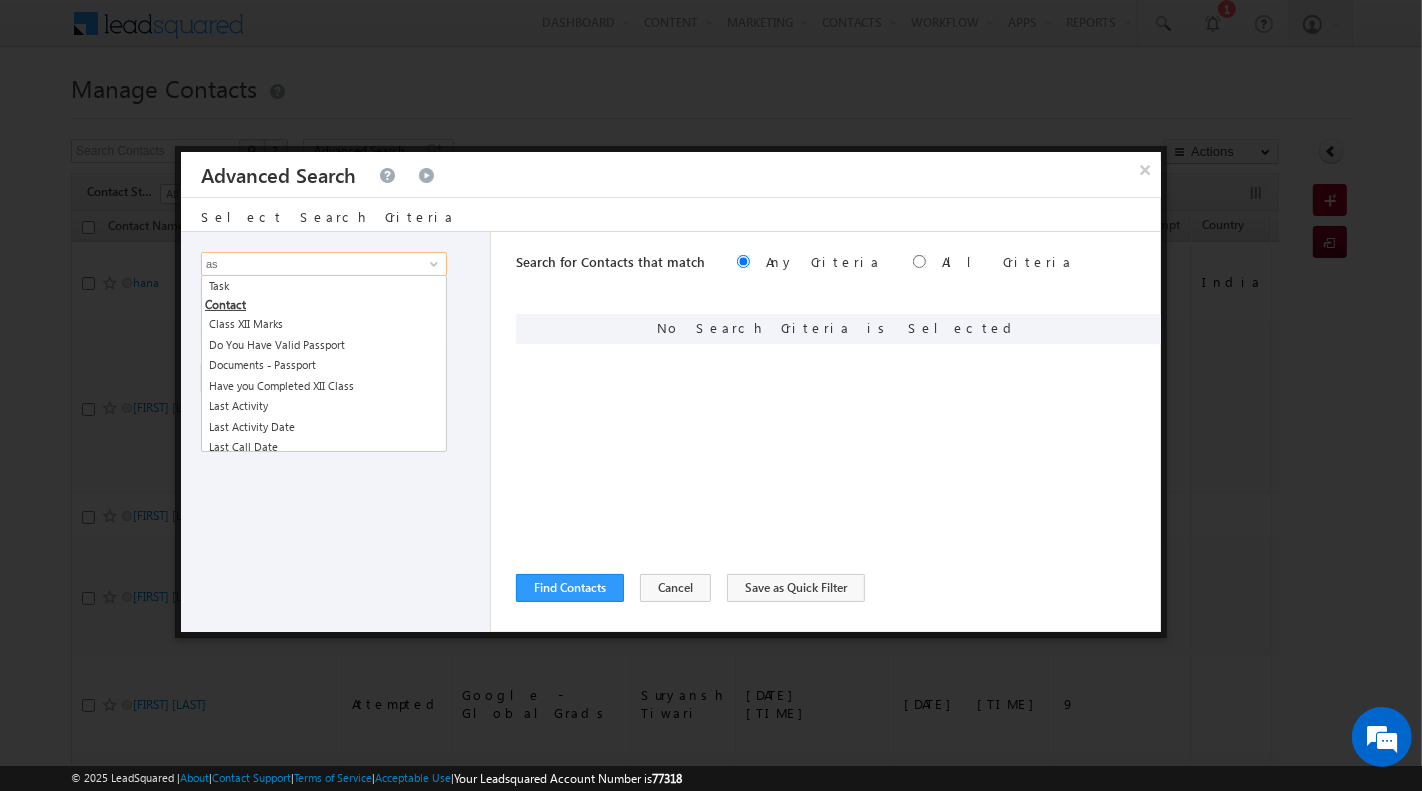 type on "a" 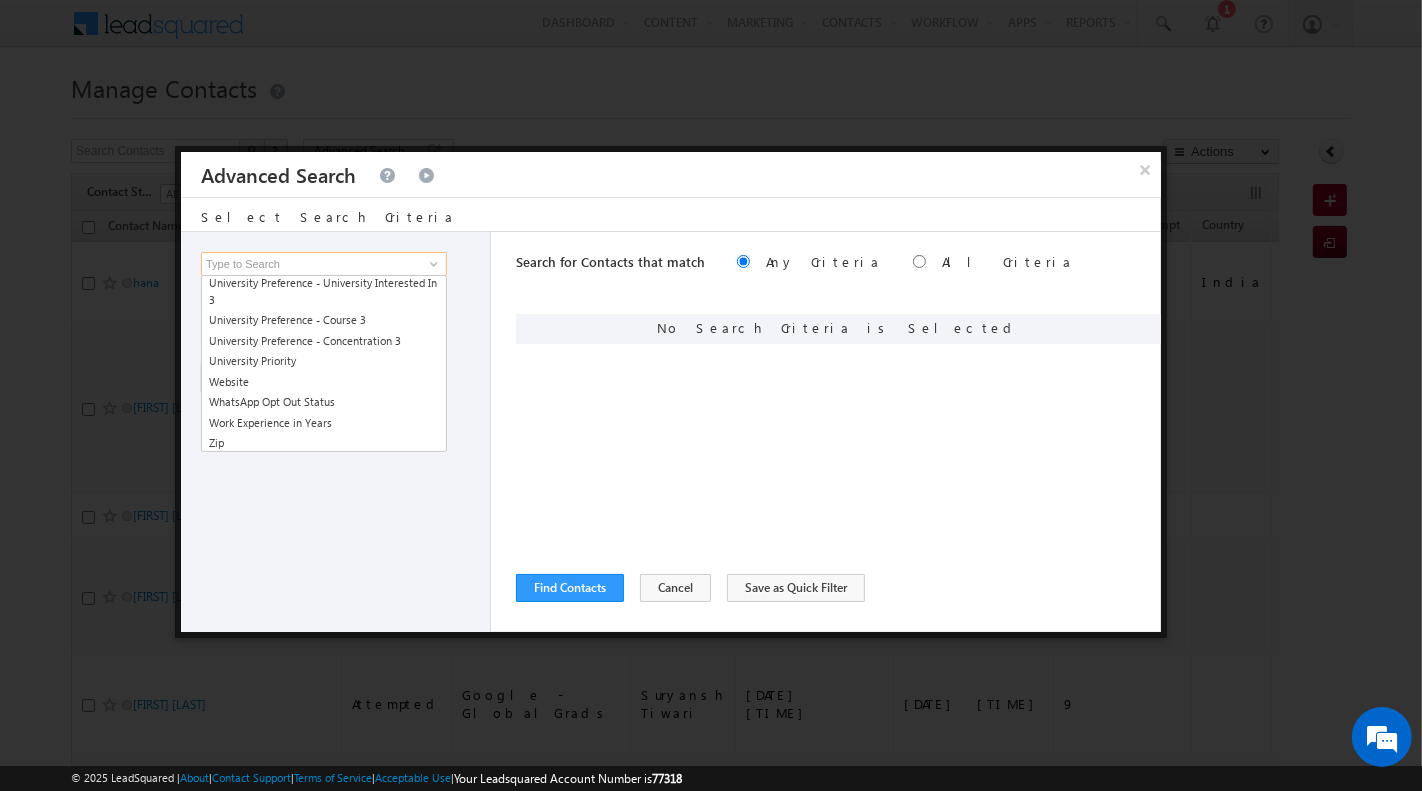 scroll, scrollTop: 3186, scrollLeft: 0, axis: vertical 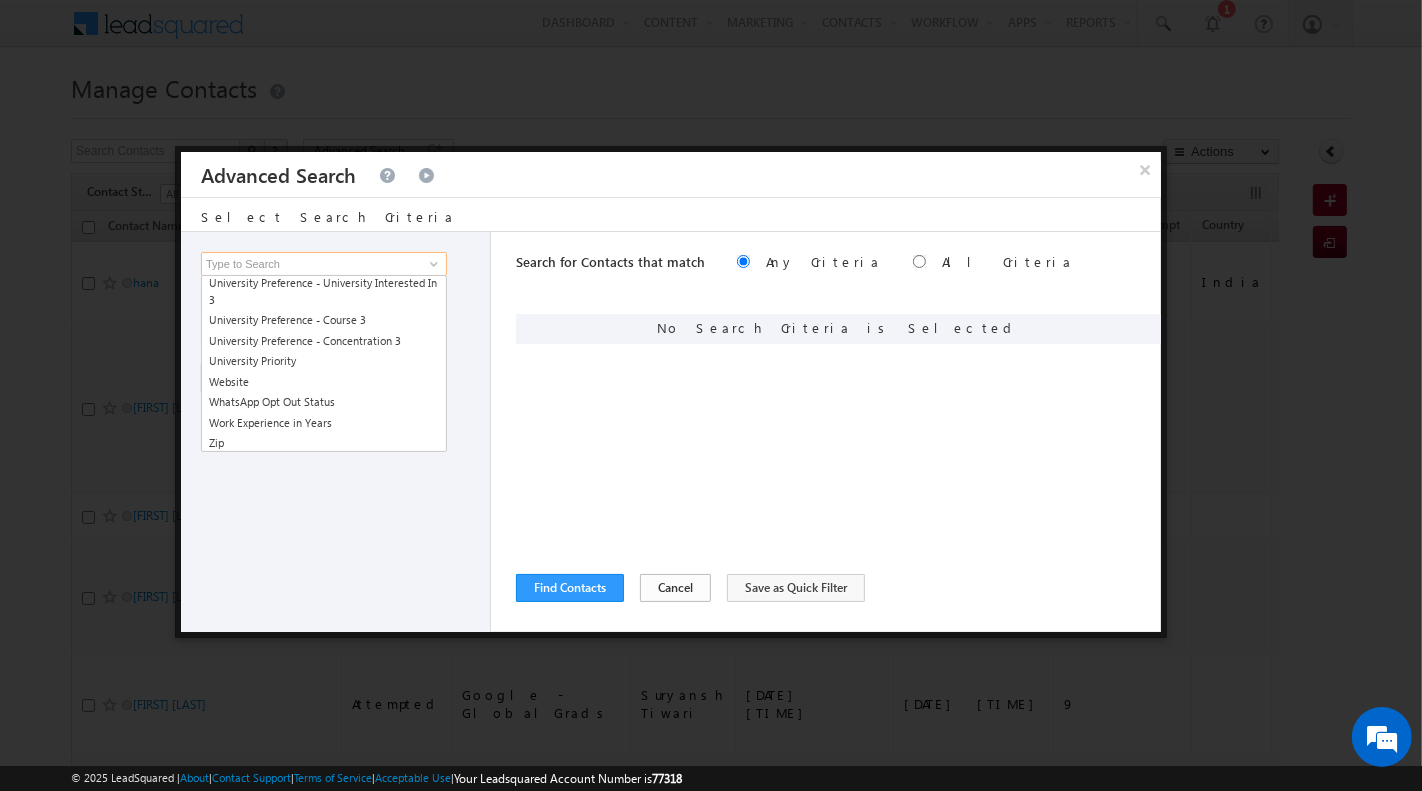 type 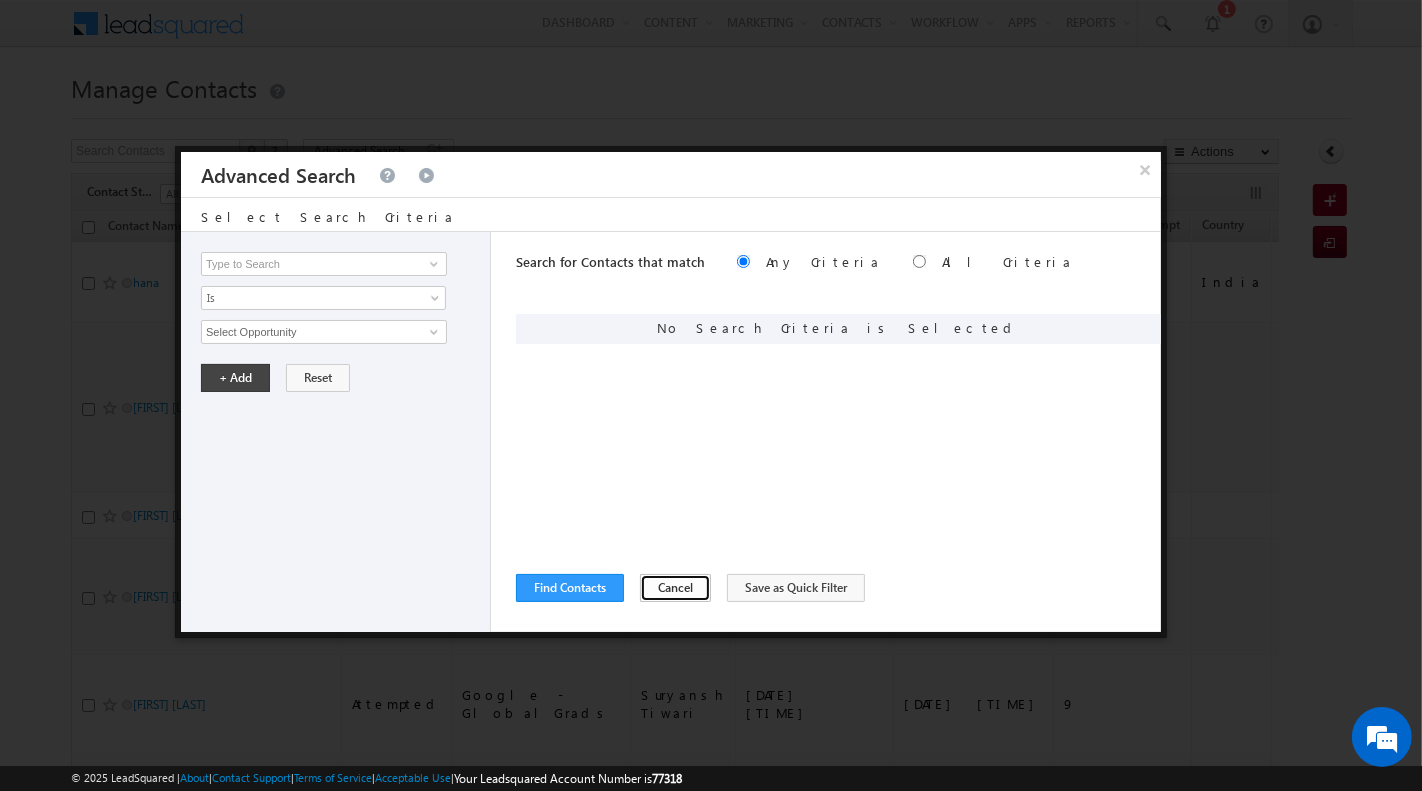 click on "Cancel" at bounding box center [675, 588] 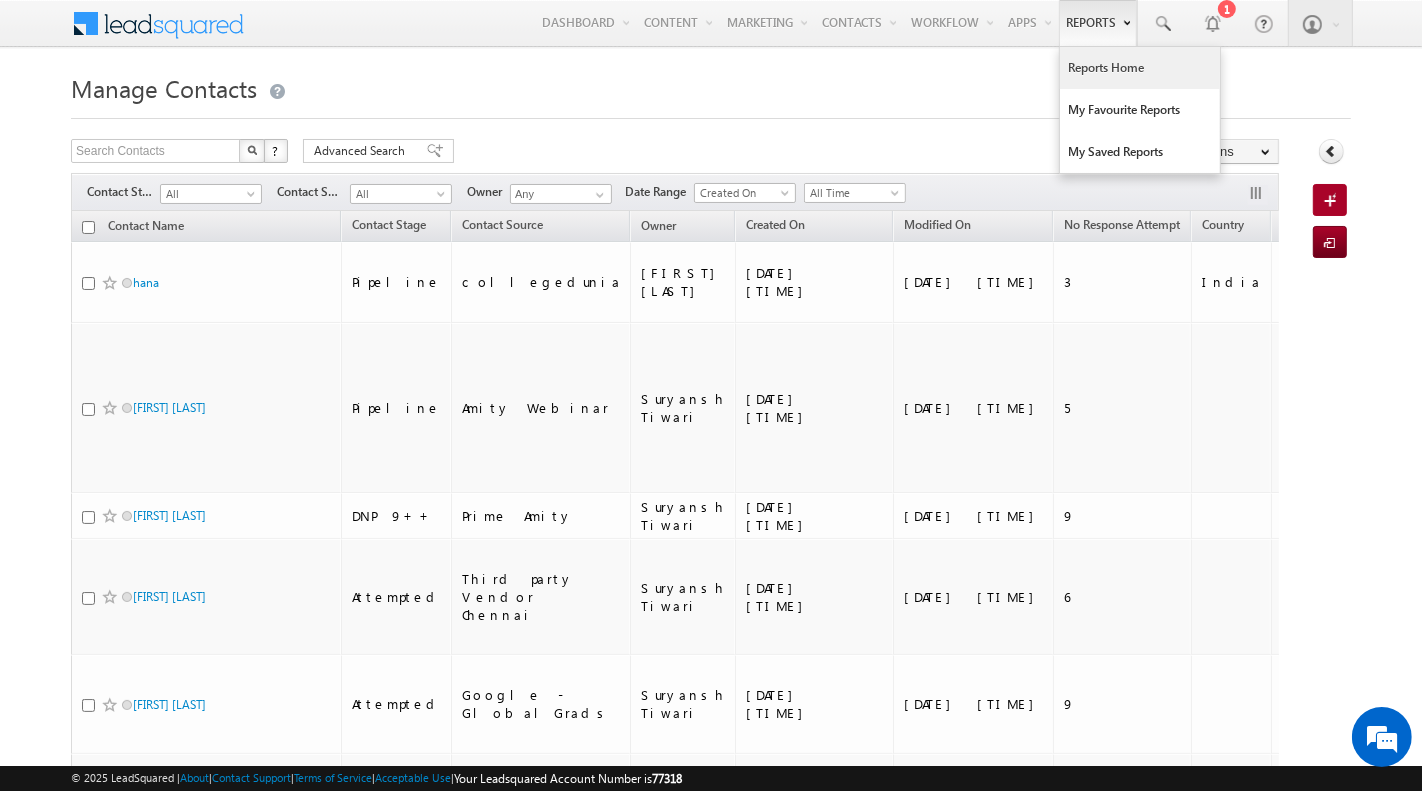 click on "Reports Home" at bounding box center (1140, 68) 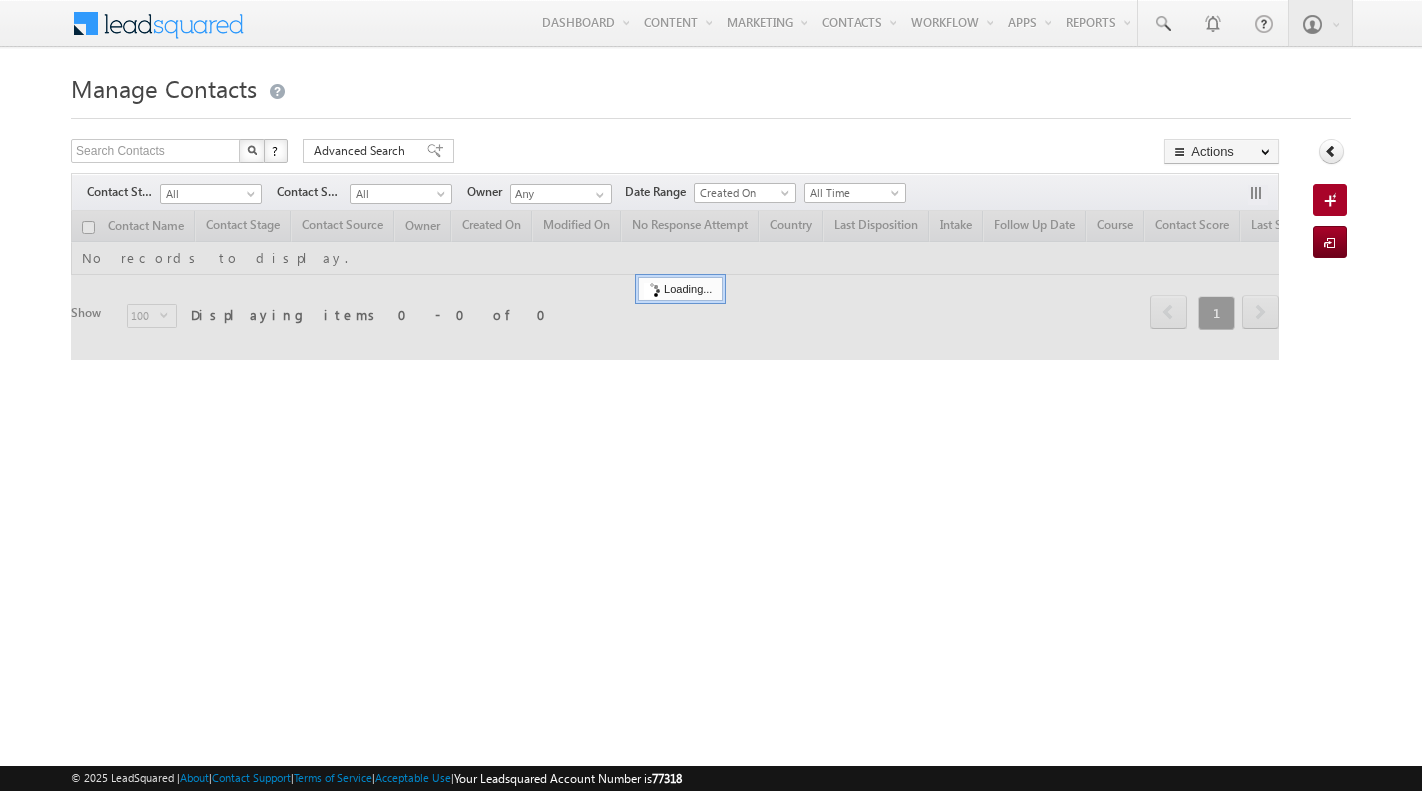 scroll, scrollTop: 0, scrollLeft: 0, axis: both 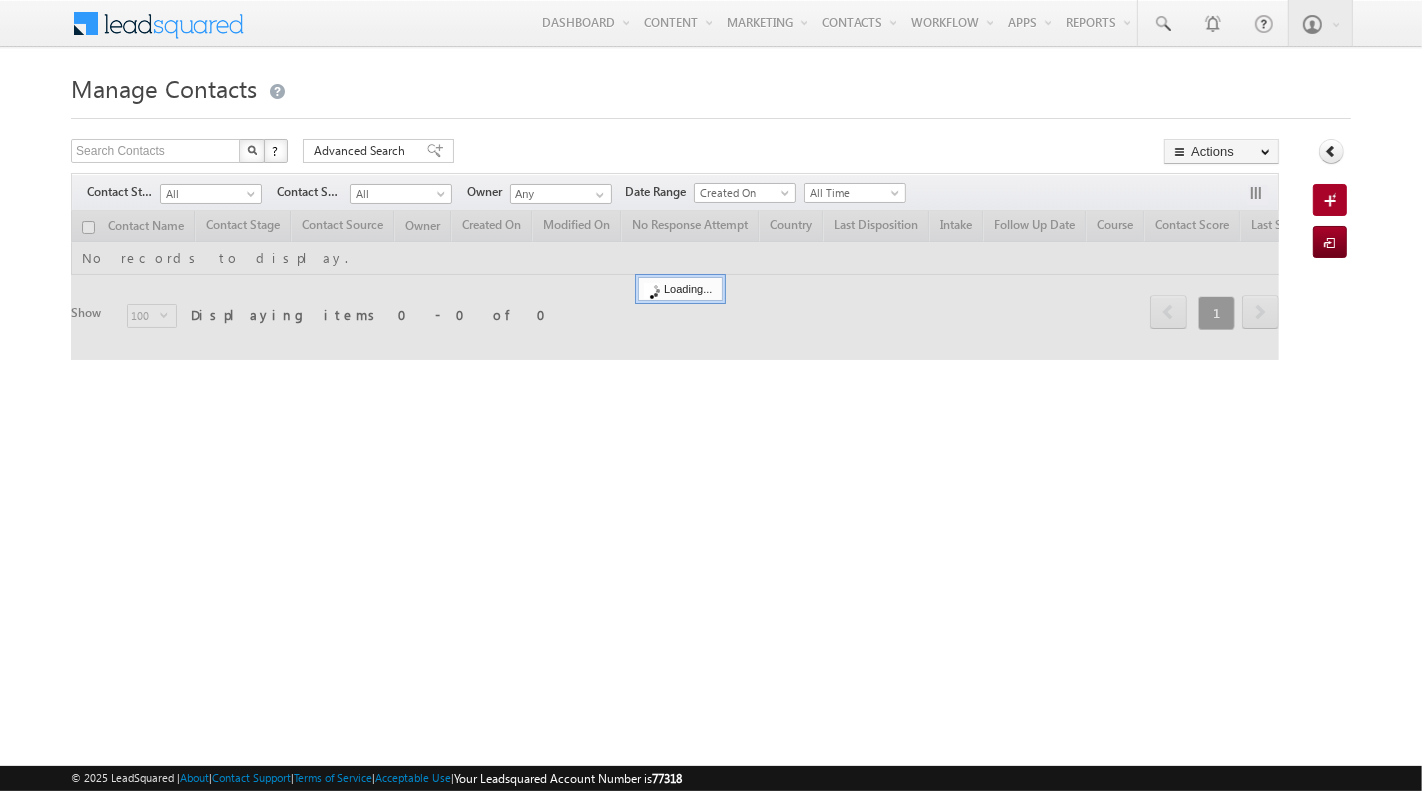 click on "All" at bounding box center [208, 194] 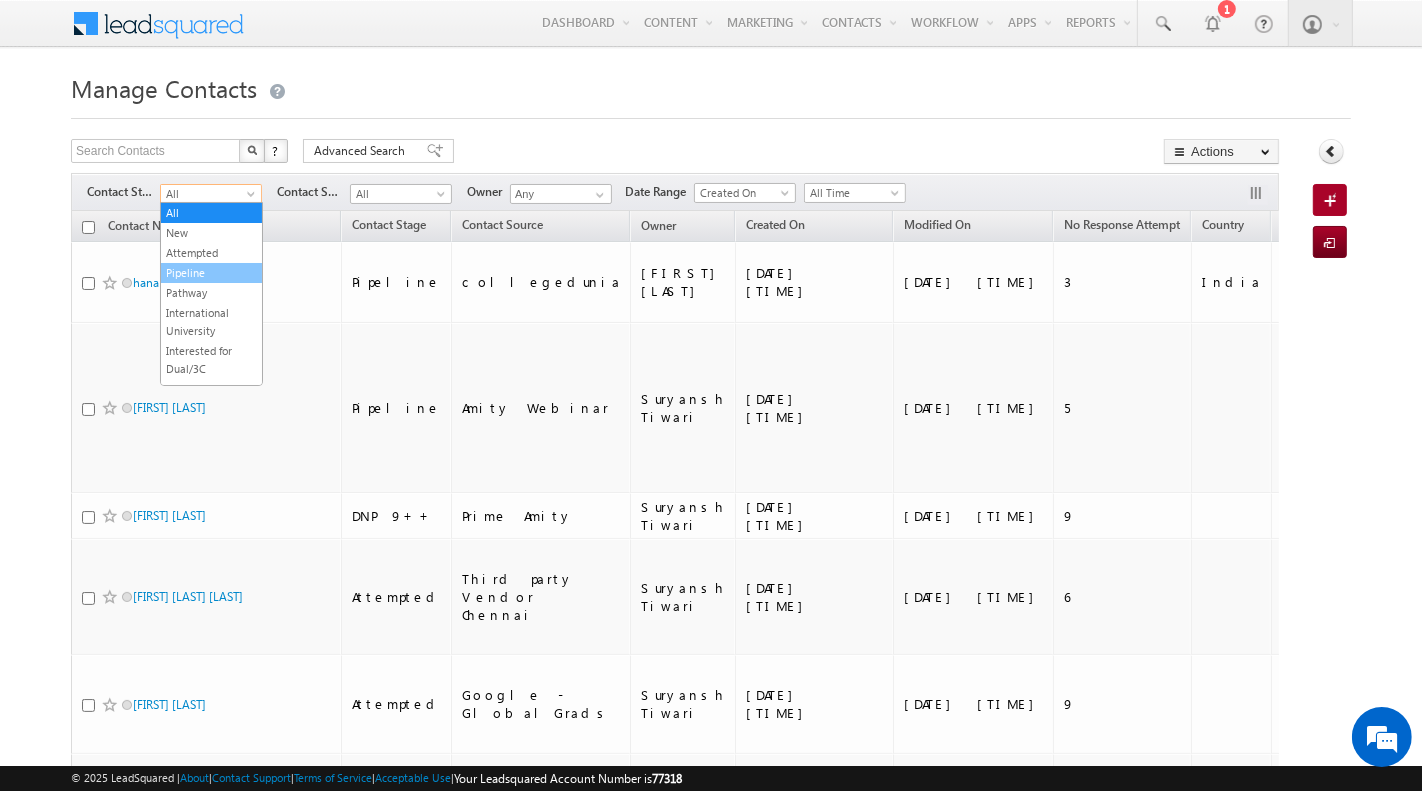 click on "Pipeline" at bounding box center (211, 273) 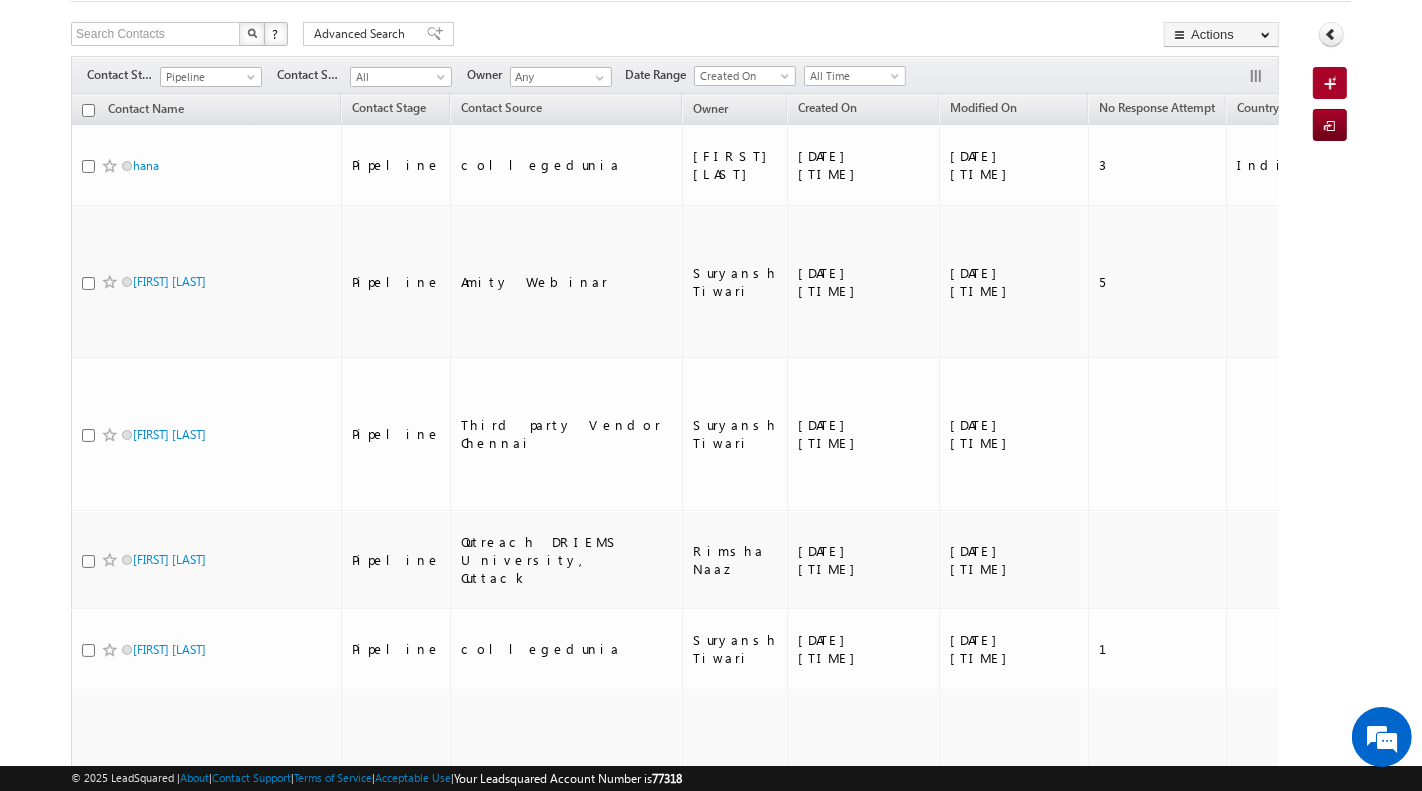 scroll, scrollTop: 0, scrollLeft: 0, axis: both 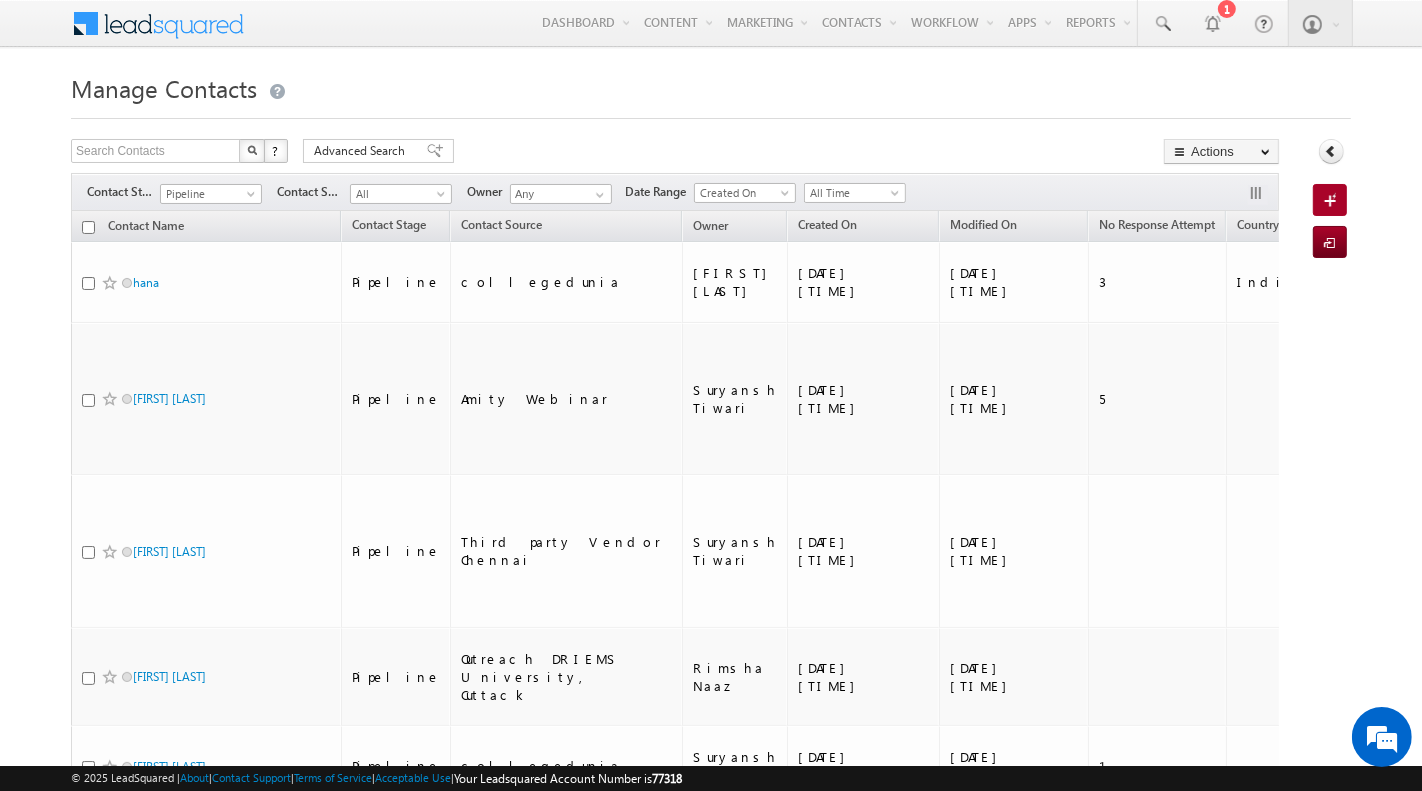 click on "Last Disposition" at bounding box center (1359, 227) 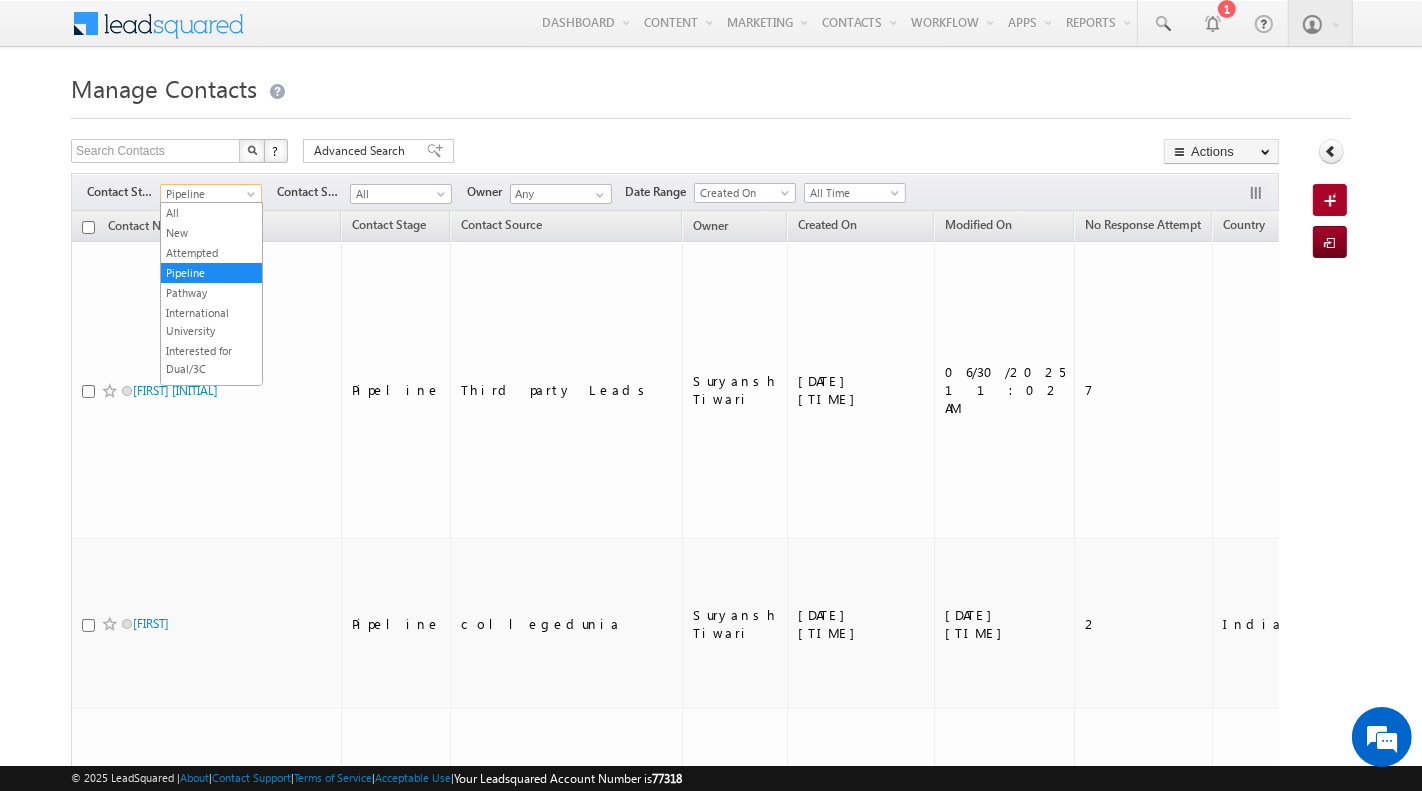 click on "Pipeline" at bounding box center (208, 194) 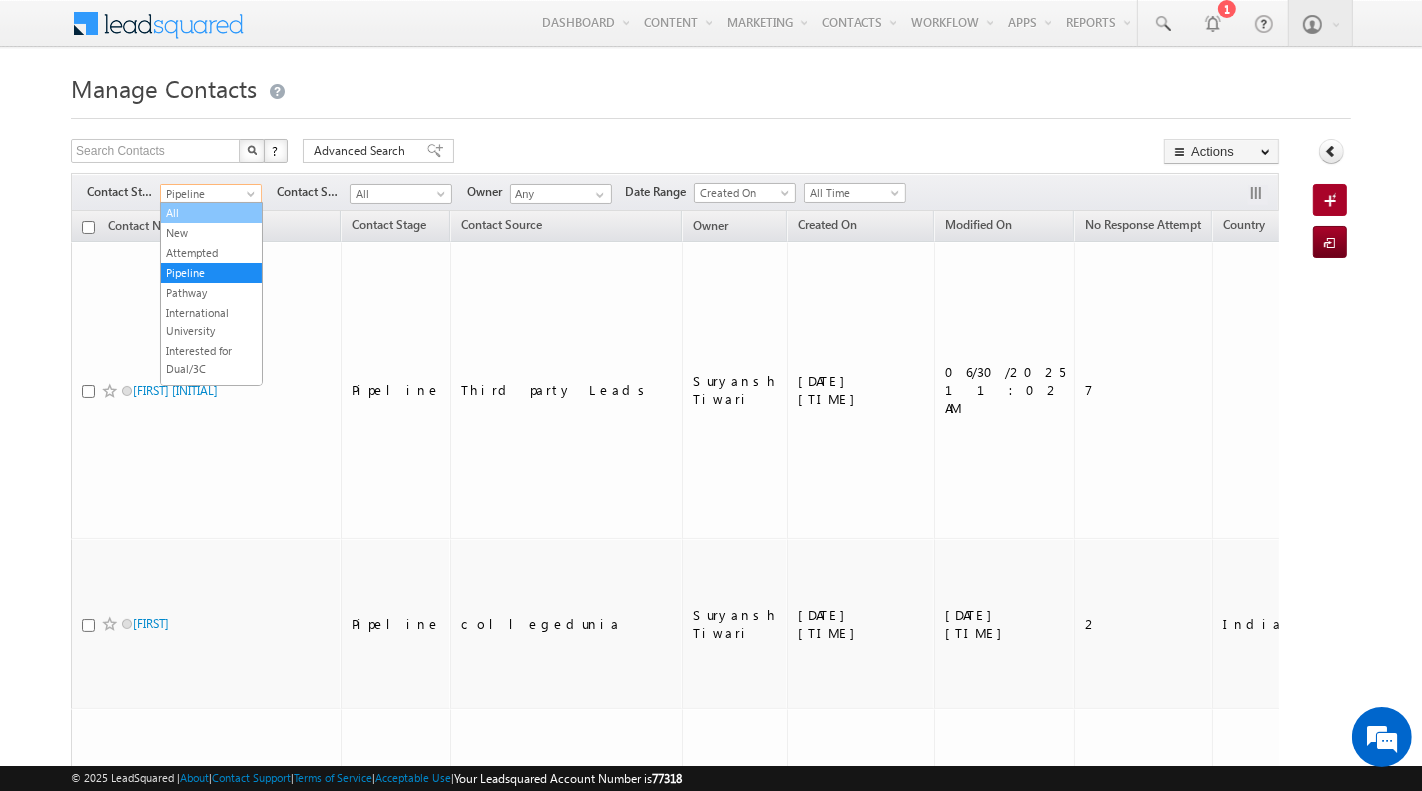 click on "All" at bounding box center (211, 213) 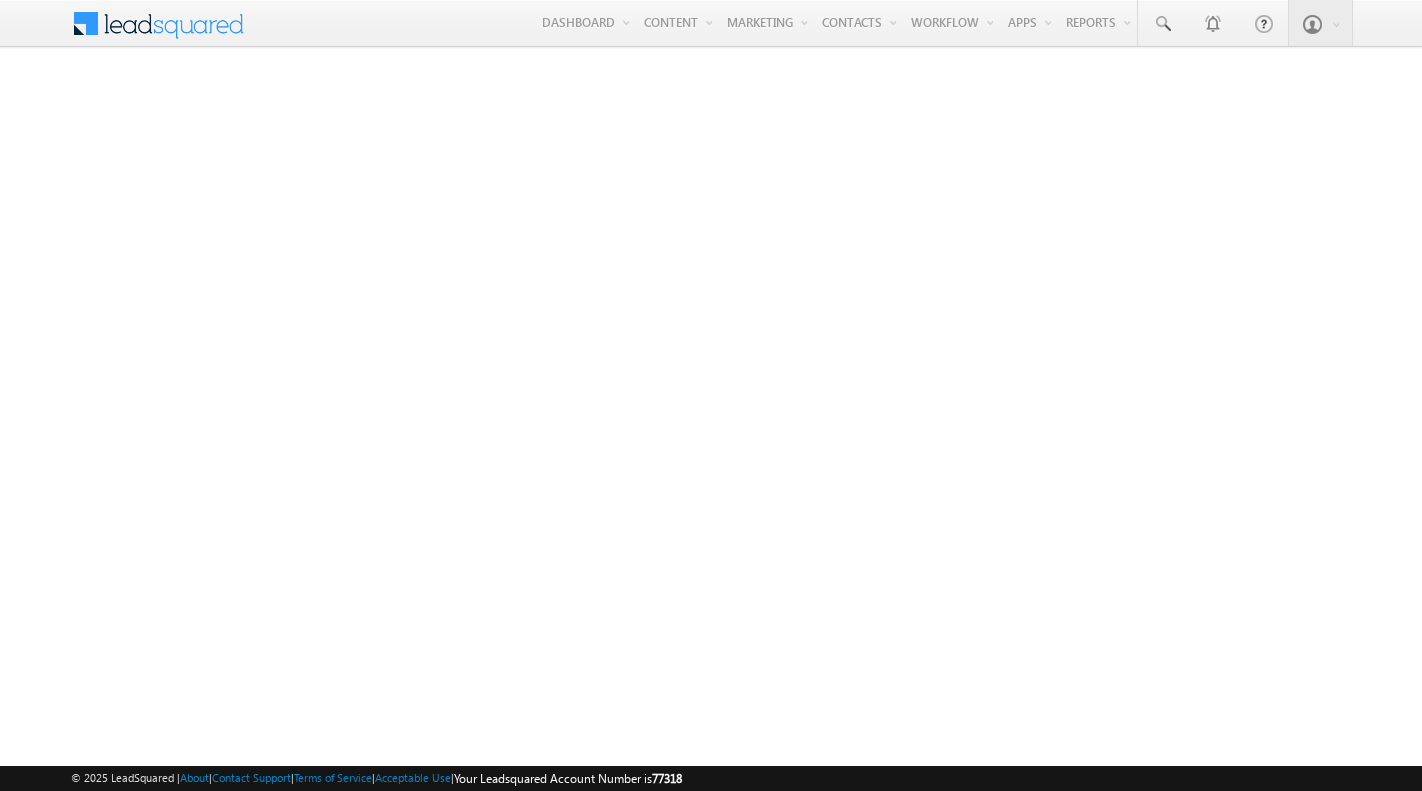 scroll, scrollTop: 0, scrollLeft: 0, axis: both 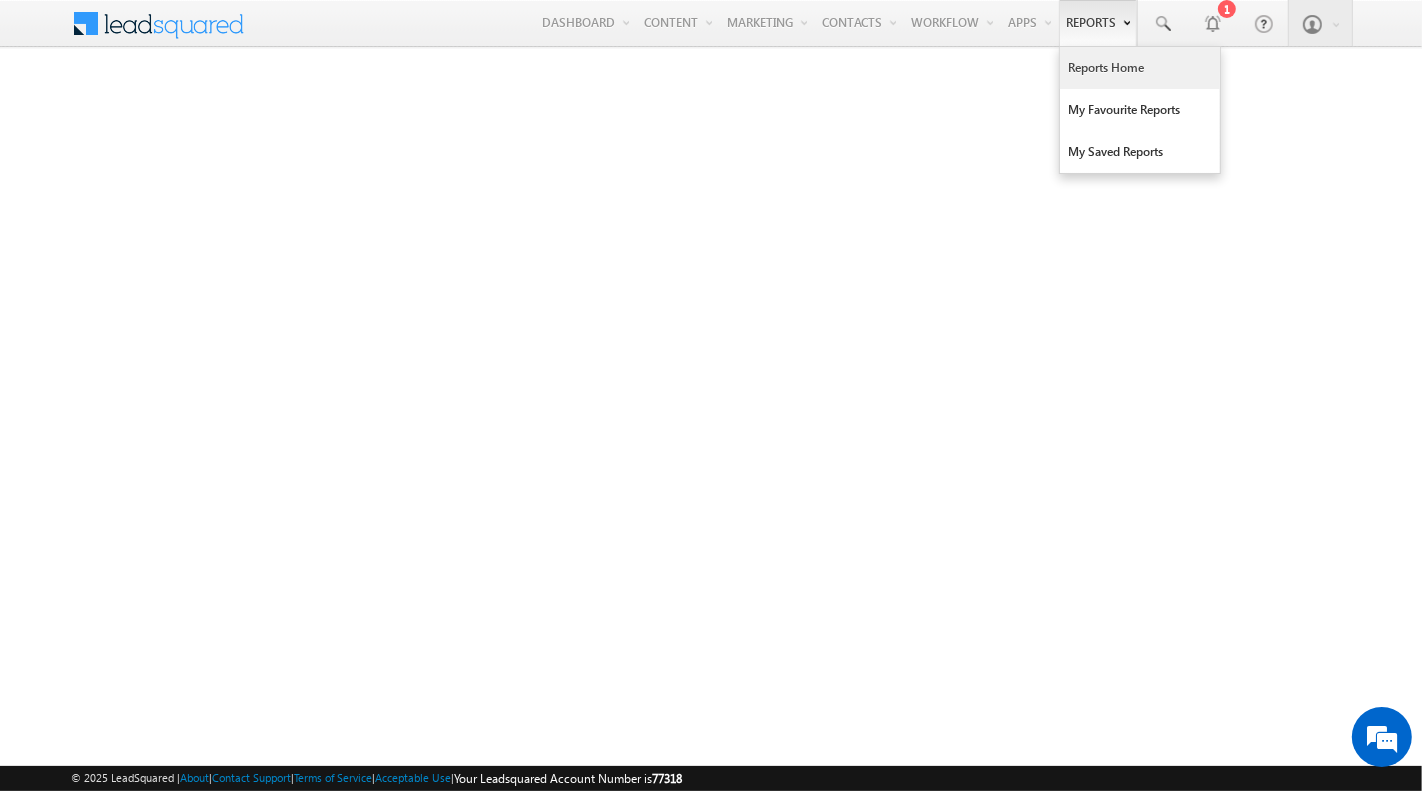 click on "Reports Home" at bounding box center (1140, 68) 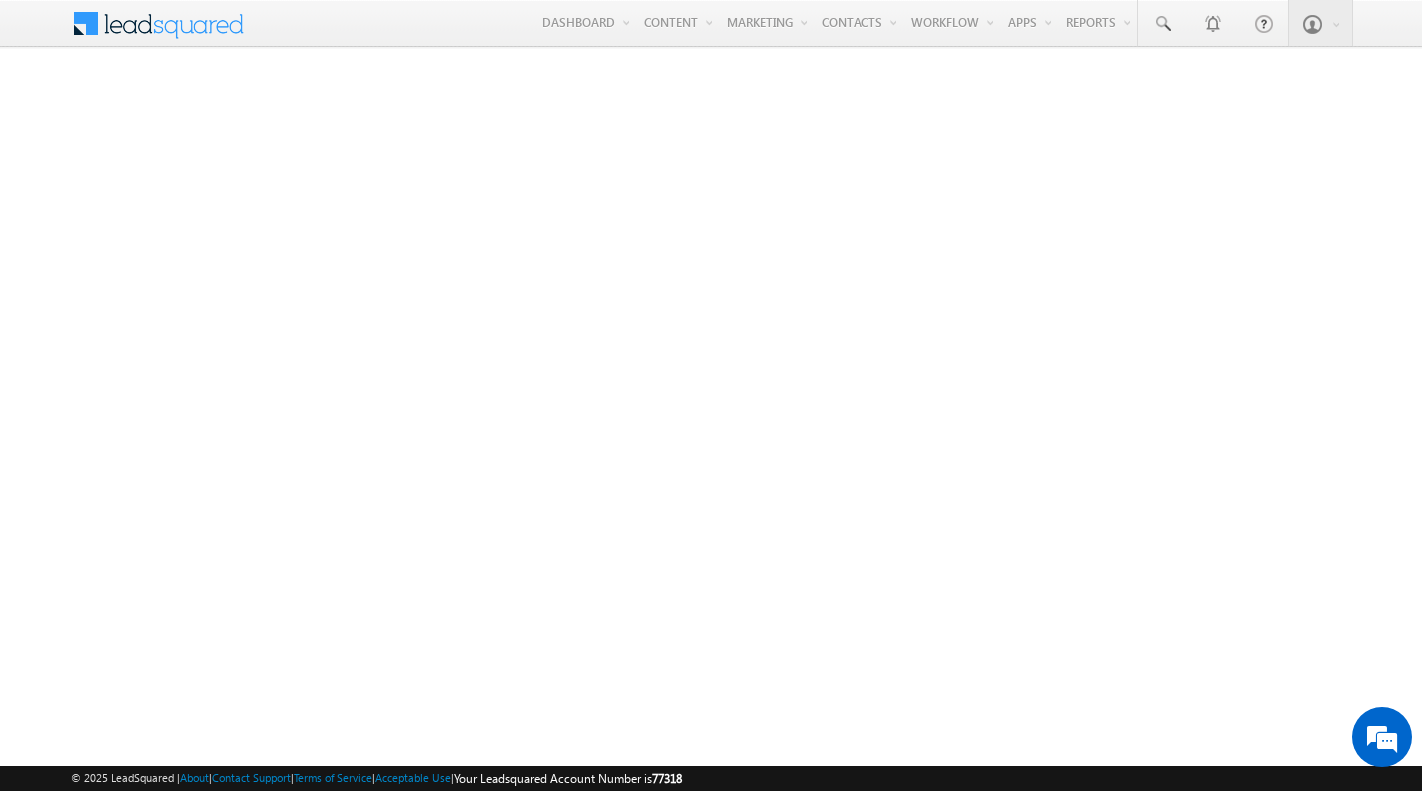 scroll, scrollTop: 0, scrollLeft: 0, axis: both 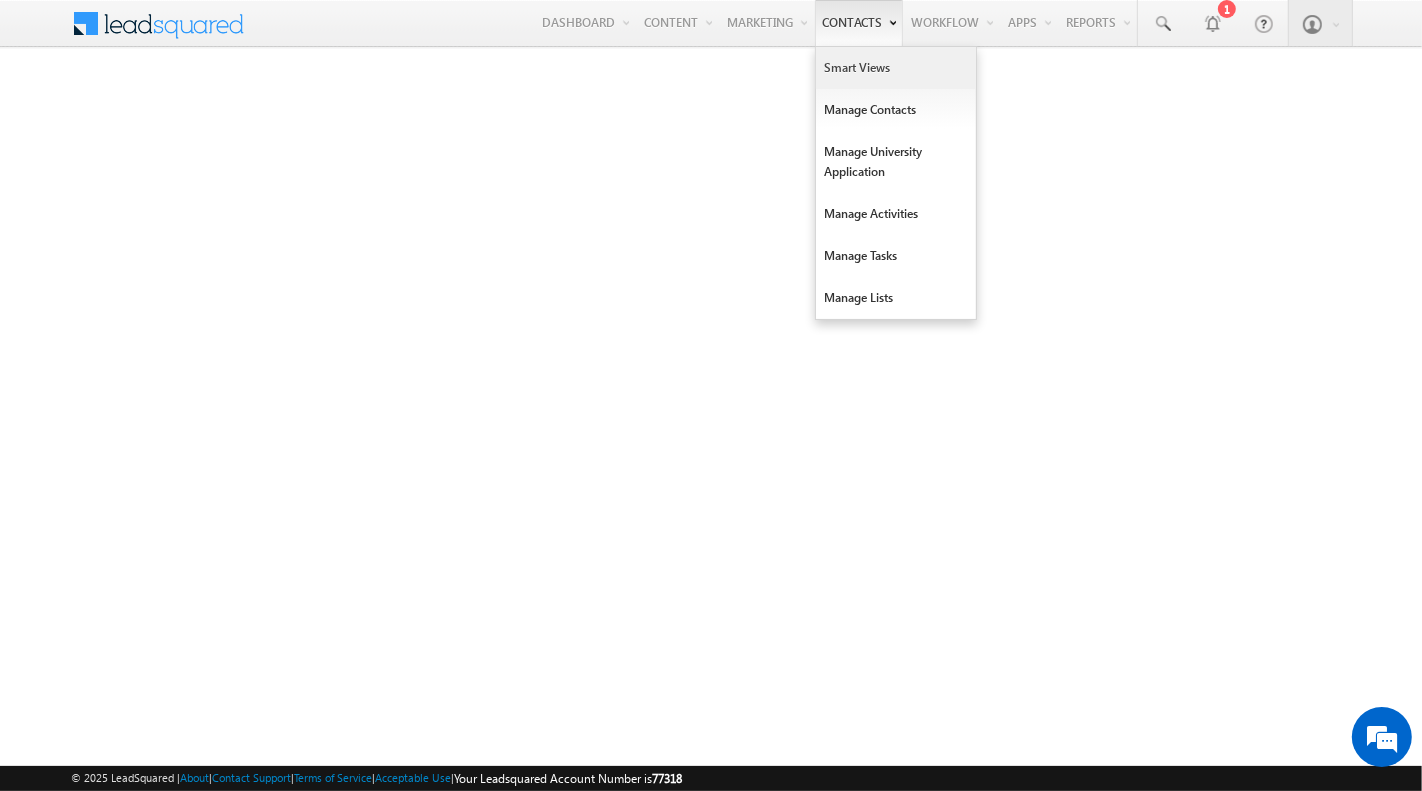 click on "Smart Views" at bounding box center (896, 68) 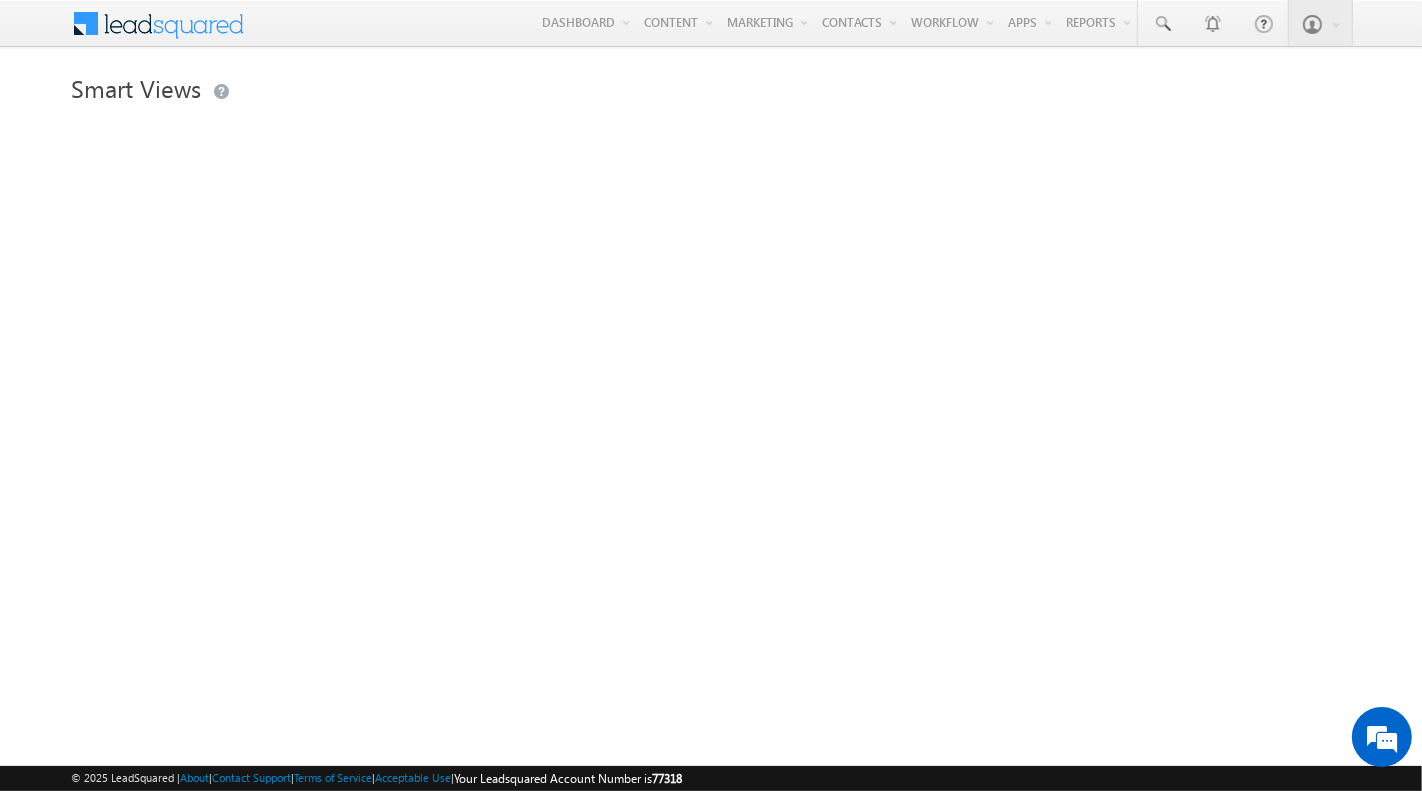 scroll, scrollTop: 0, scrollLeft: 0, axis: both 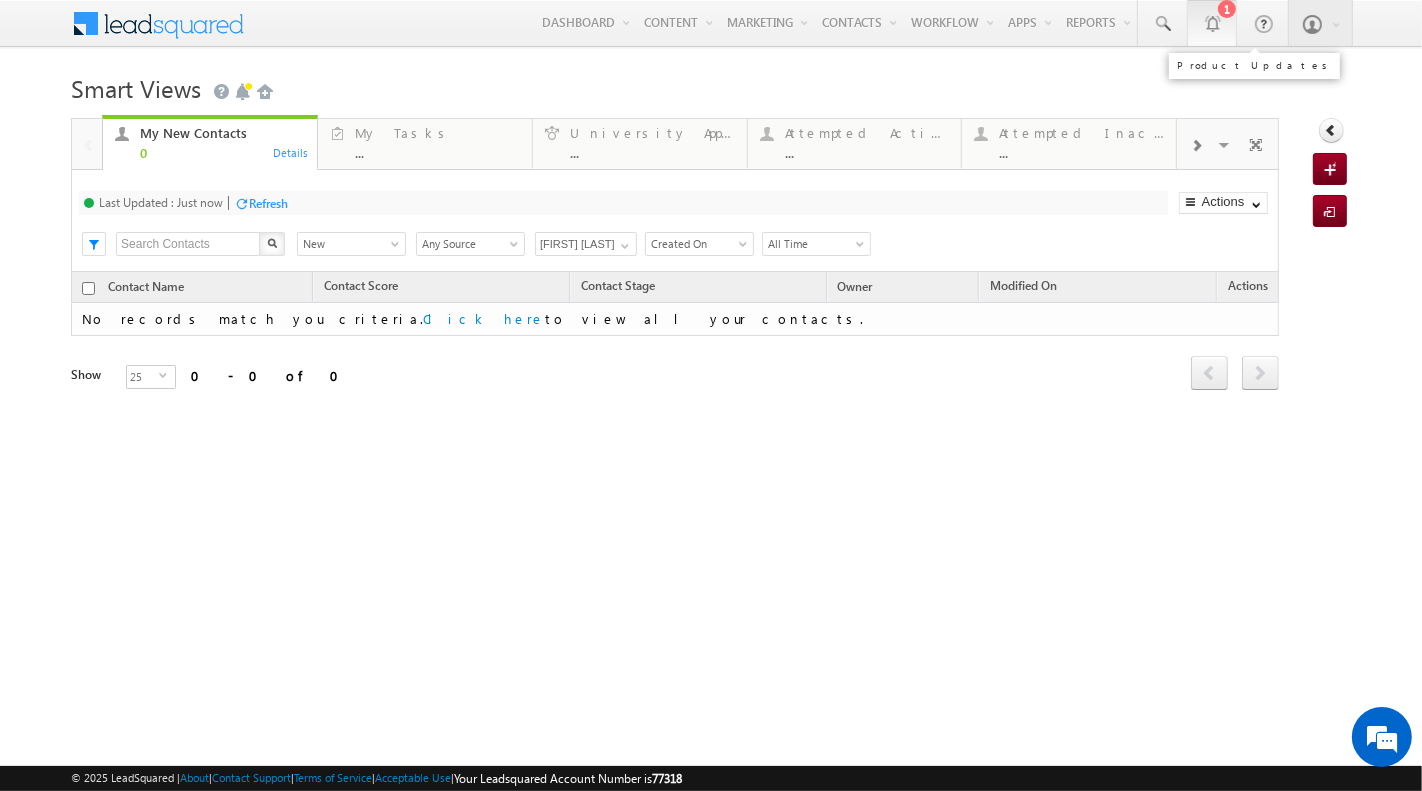 click at bounding box center (1212, 23) 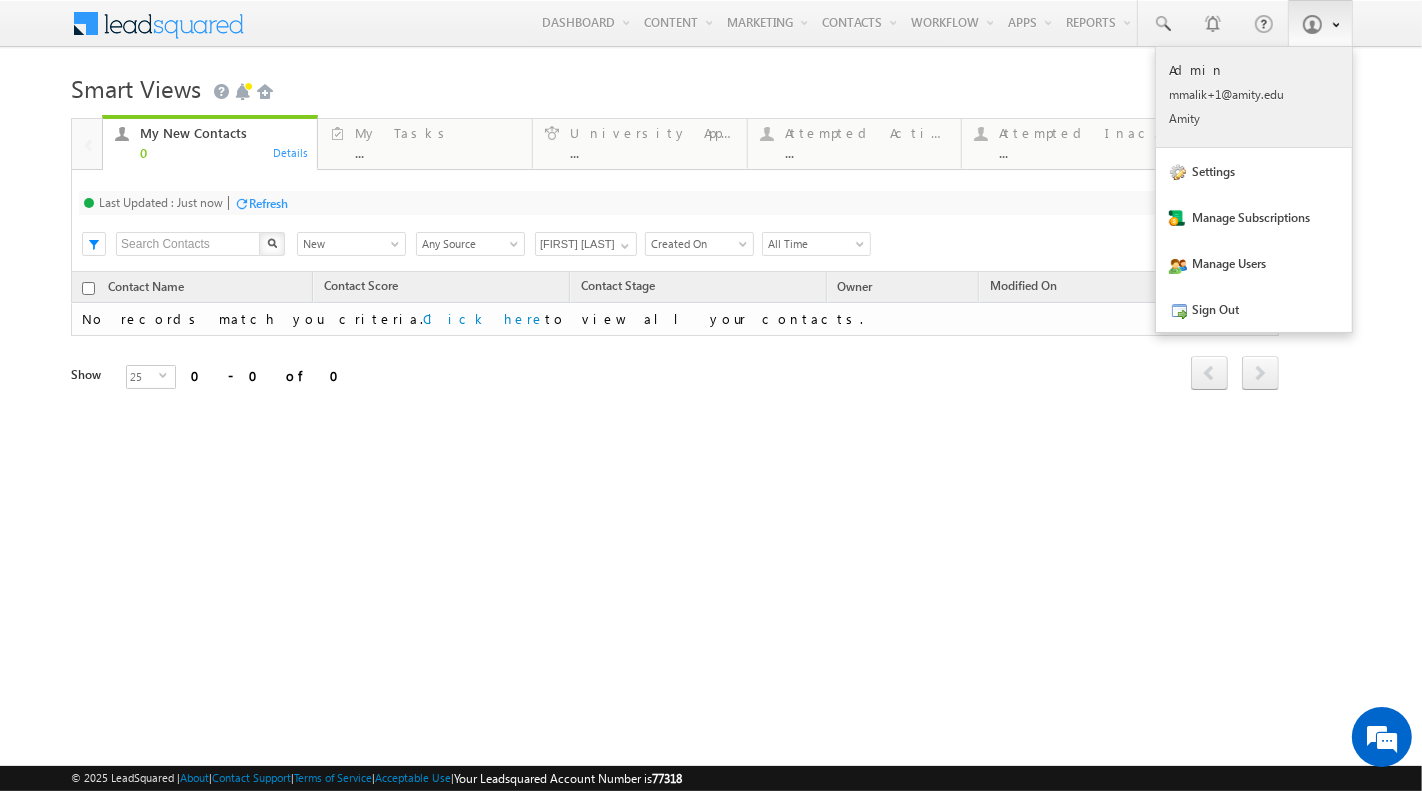 scroll, scrollTop: 0, scrollLeft: 0, axis: both 